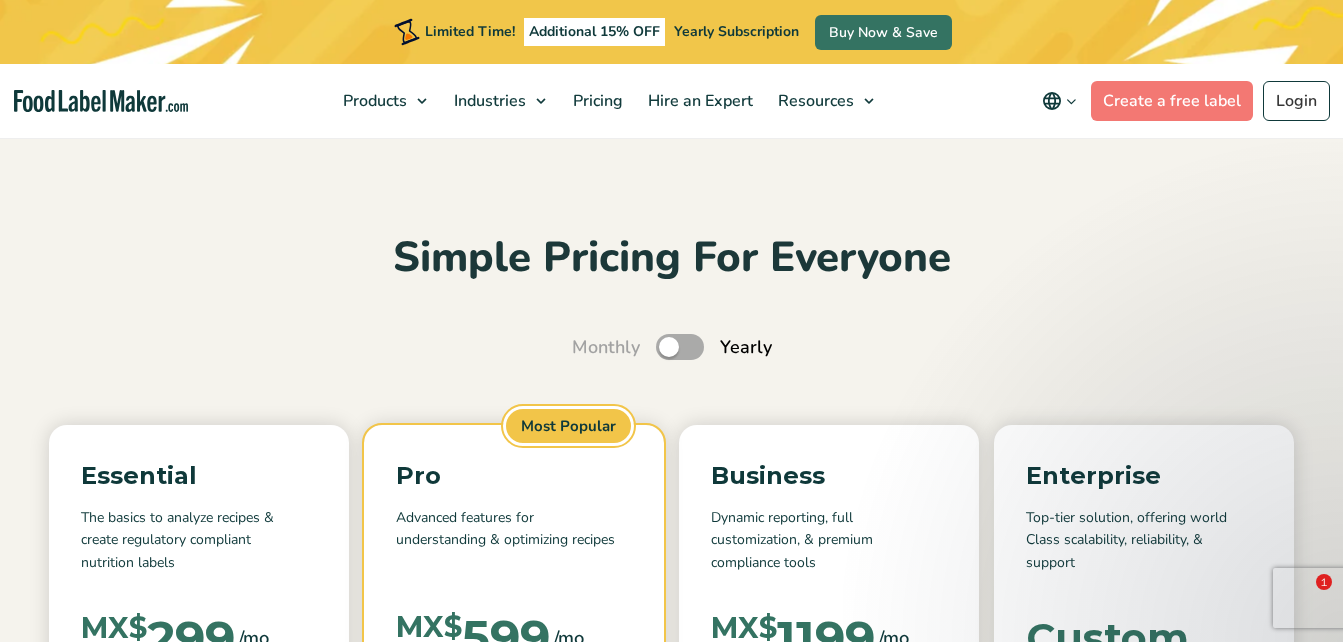 scroll, scrollTop: 200, scrollLeft: 0, axis: vertical 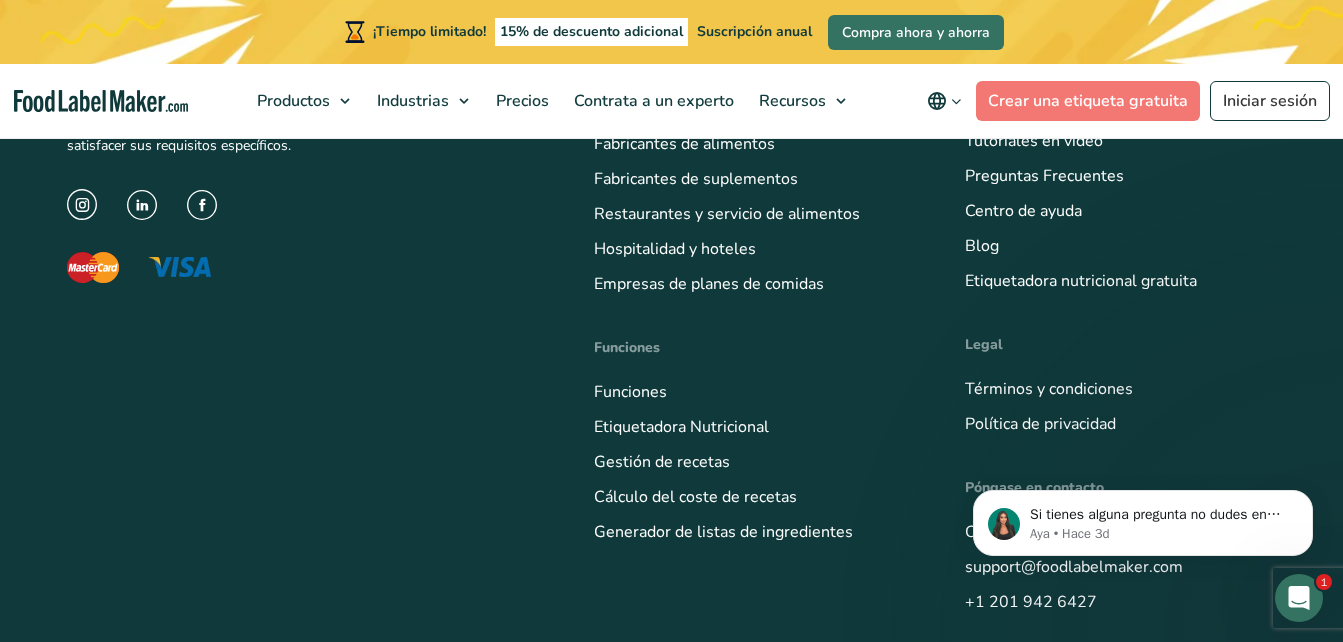 click on "Ver todas las características" at bounding box center [514, -245] 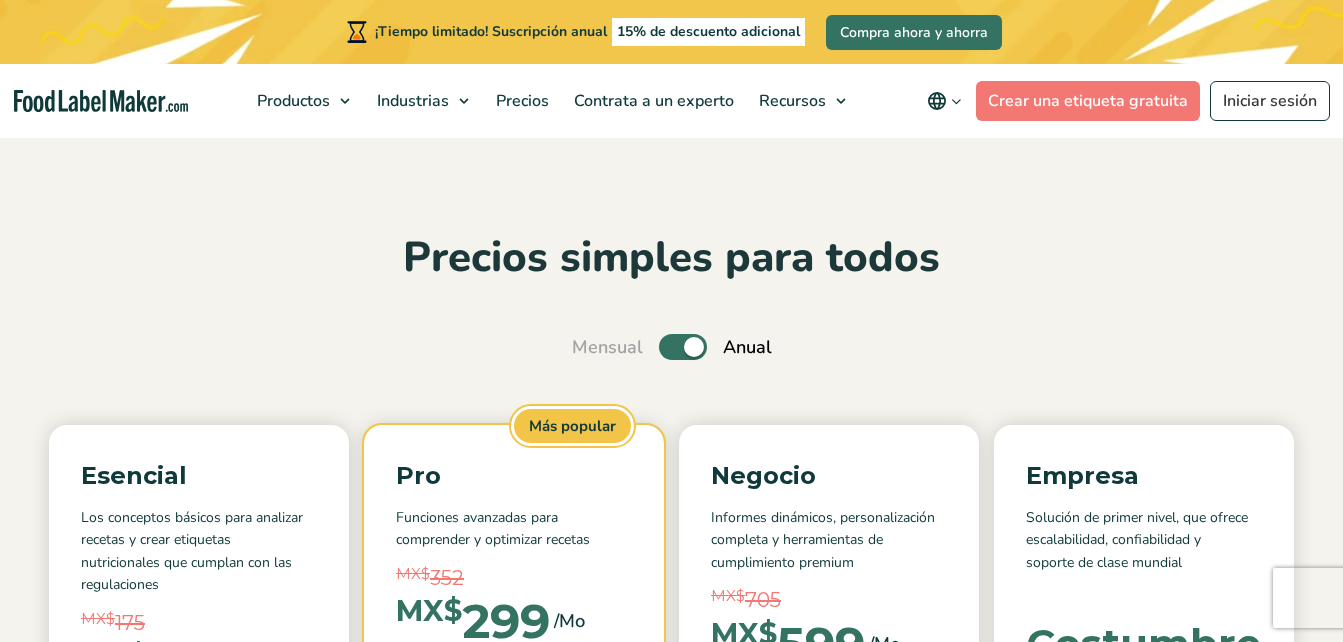 scroll, scrollTop: 362, scrollLeft: 0, axis: vertical 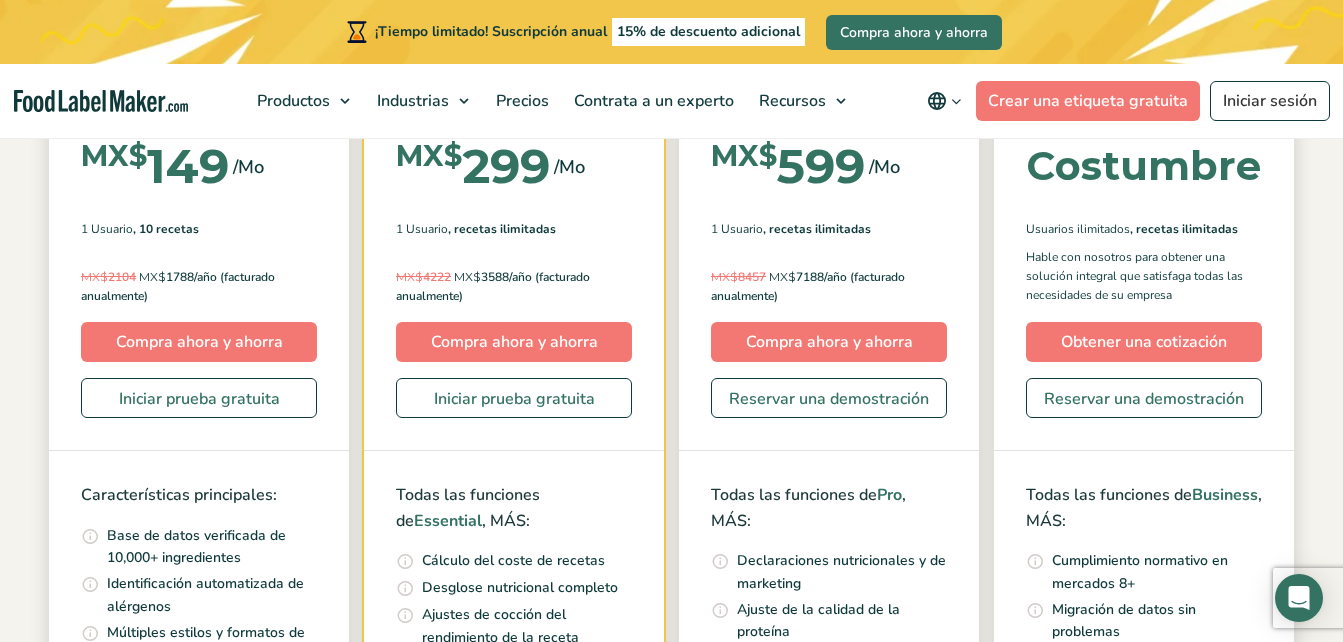 click on "Alternar" at bounding box center [582, -153] 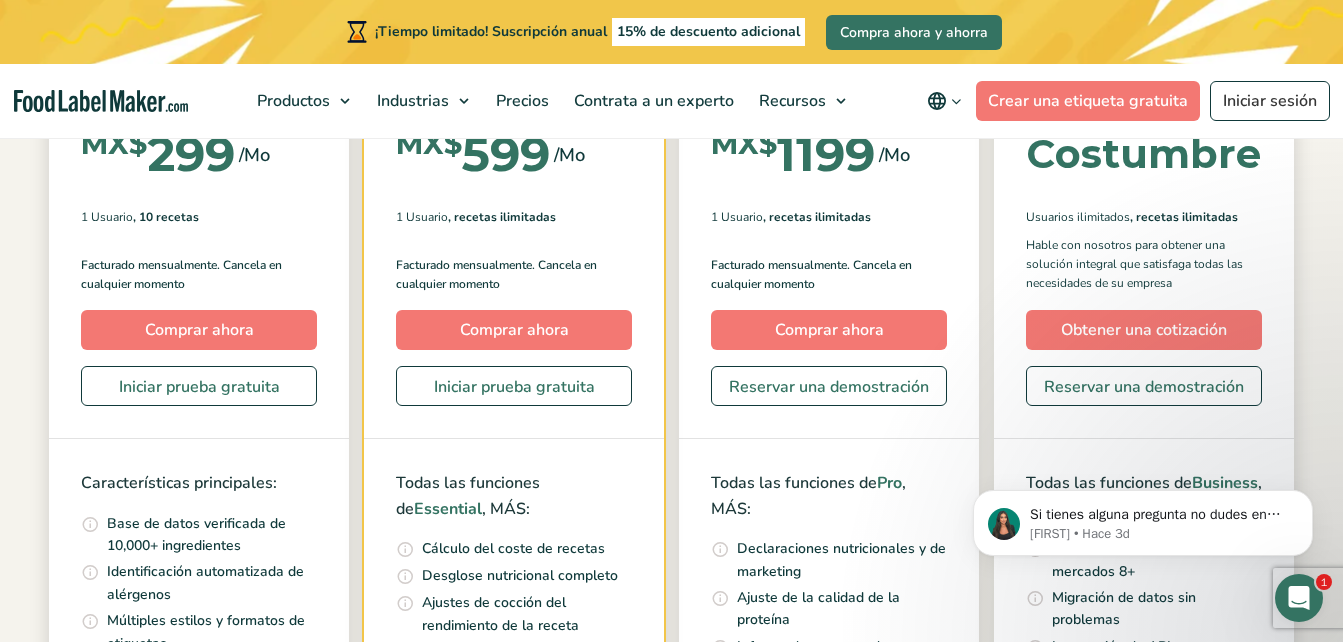 scroll, scrollTop: 0, scrollLeft: 0, axis: both 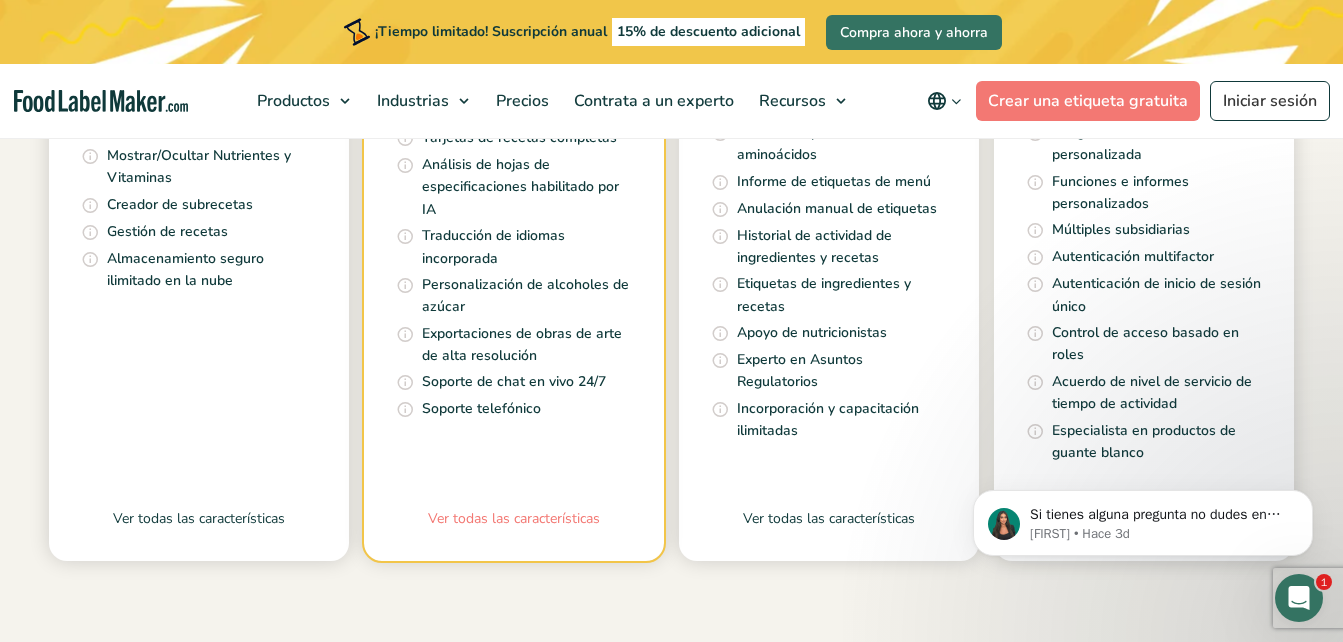 click on "Ver todas las características" at bounding box center [514, 534] 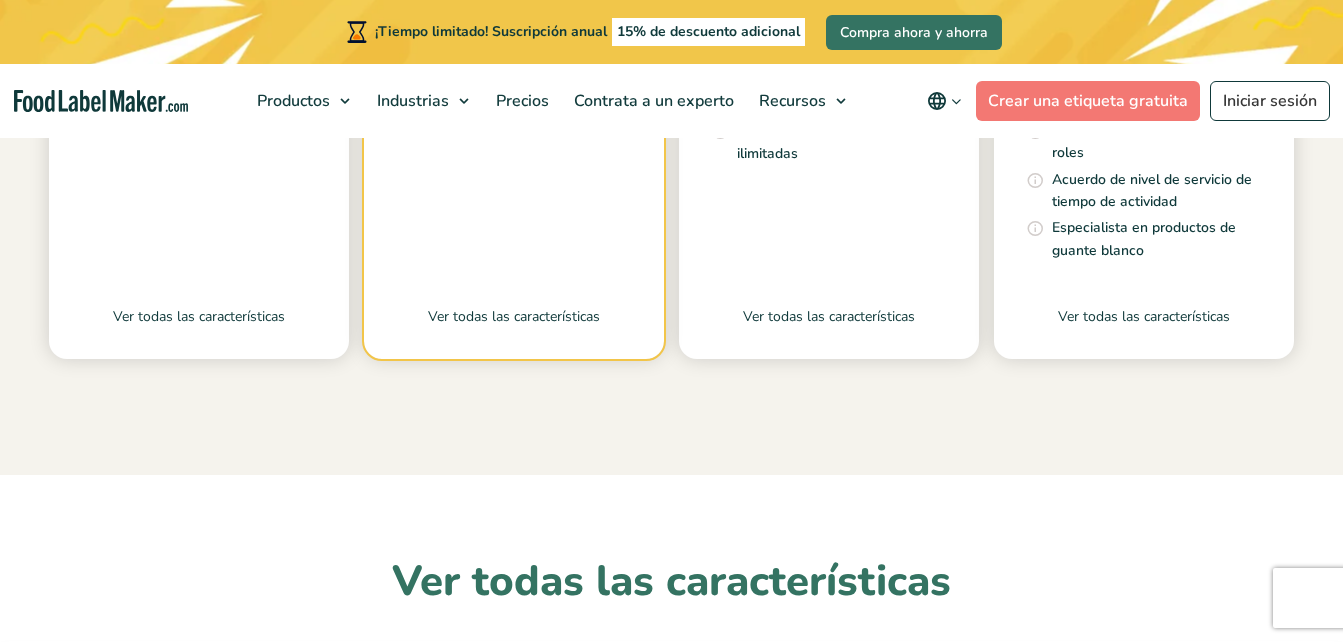 scroll, scrollTop: 1800, scrollLeft: 0, axis: vertical 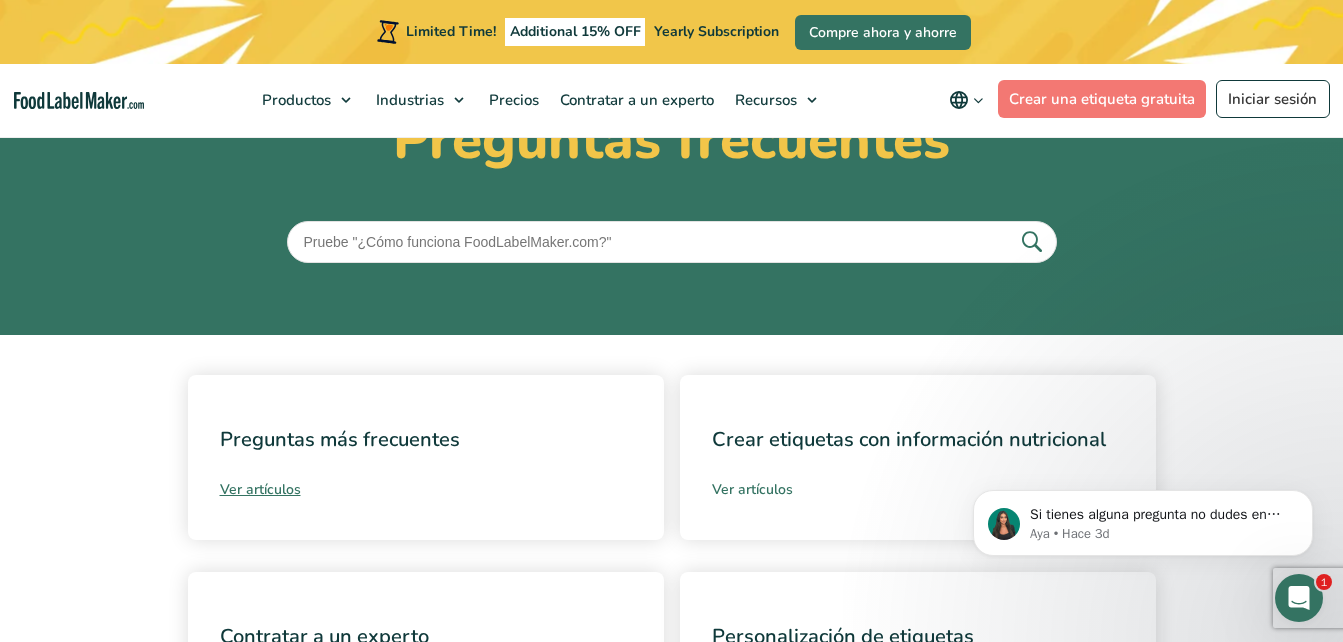 click on "Ver artículos" at bounding box center (918, 489) 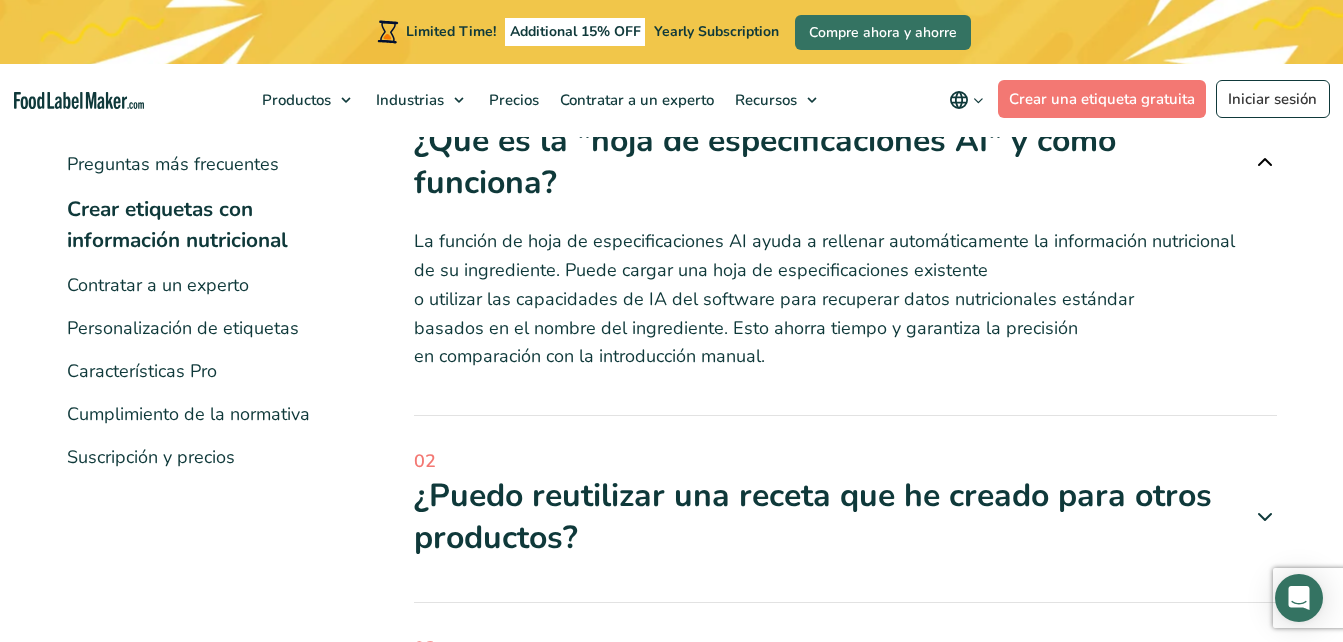 scroll, scrollTop: 0, scrollLeft: 0, axis: both 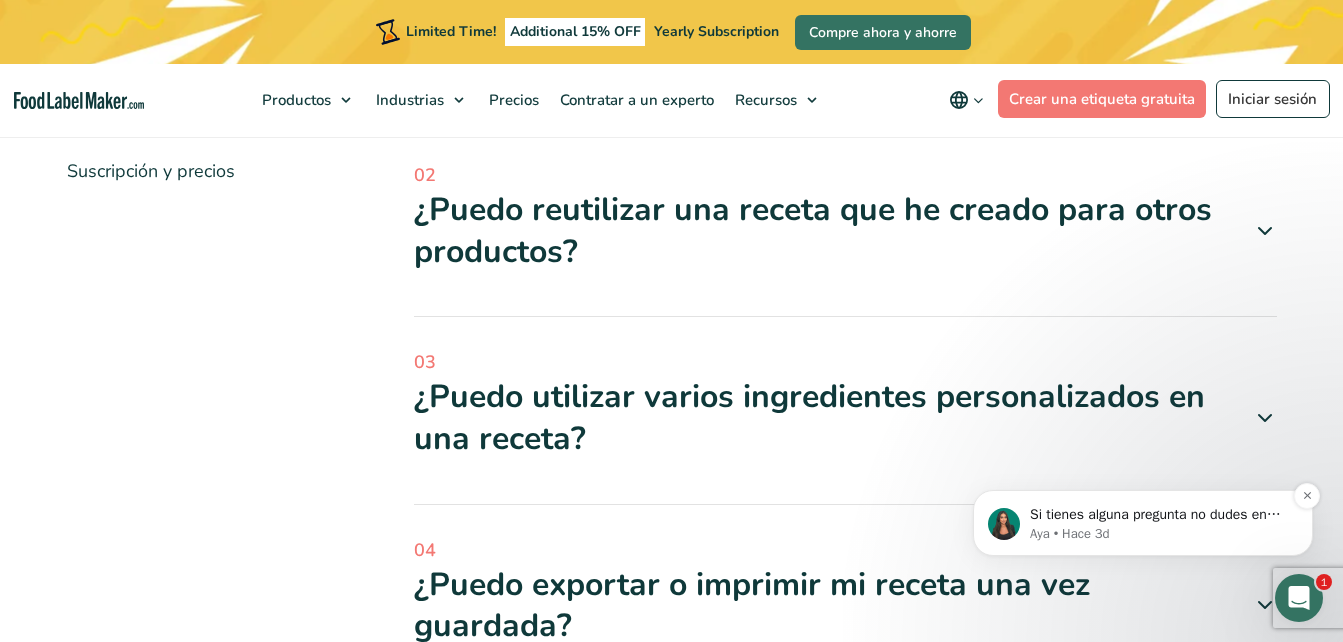 click on "Aya • Hace 3d" at bounding box center (1159, 534) 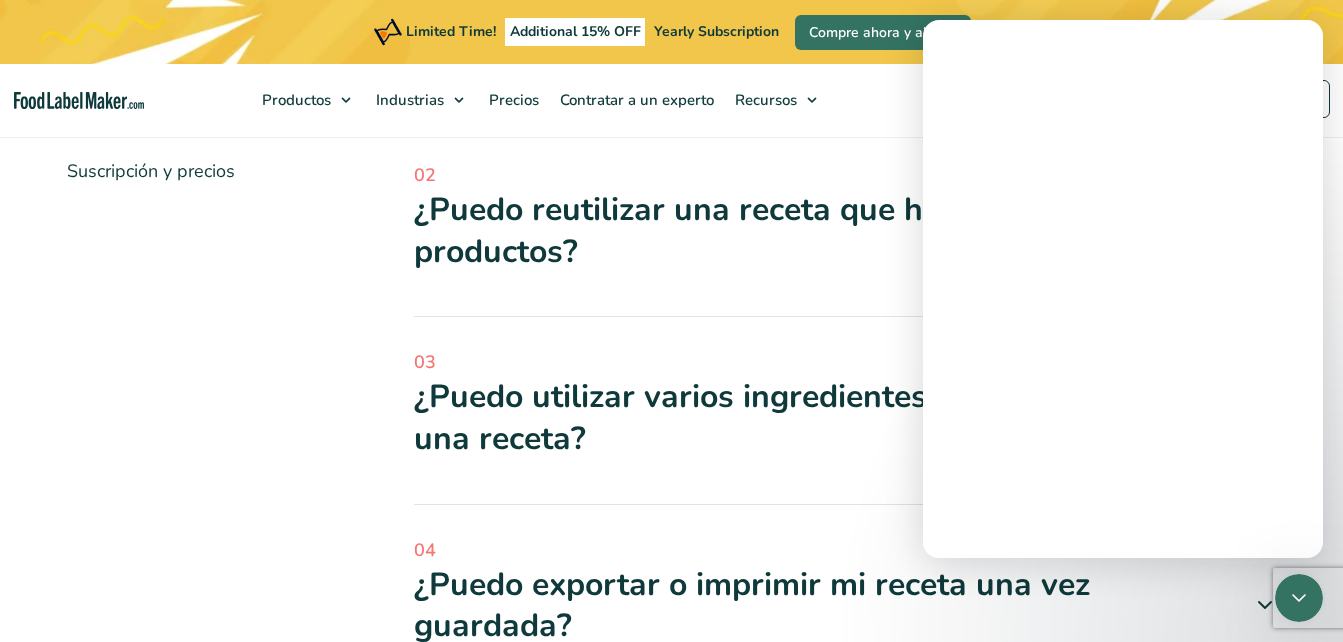 scroll, scrollTop: 0, scrollLeft: 0, axis: both 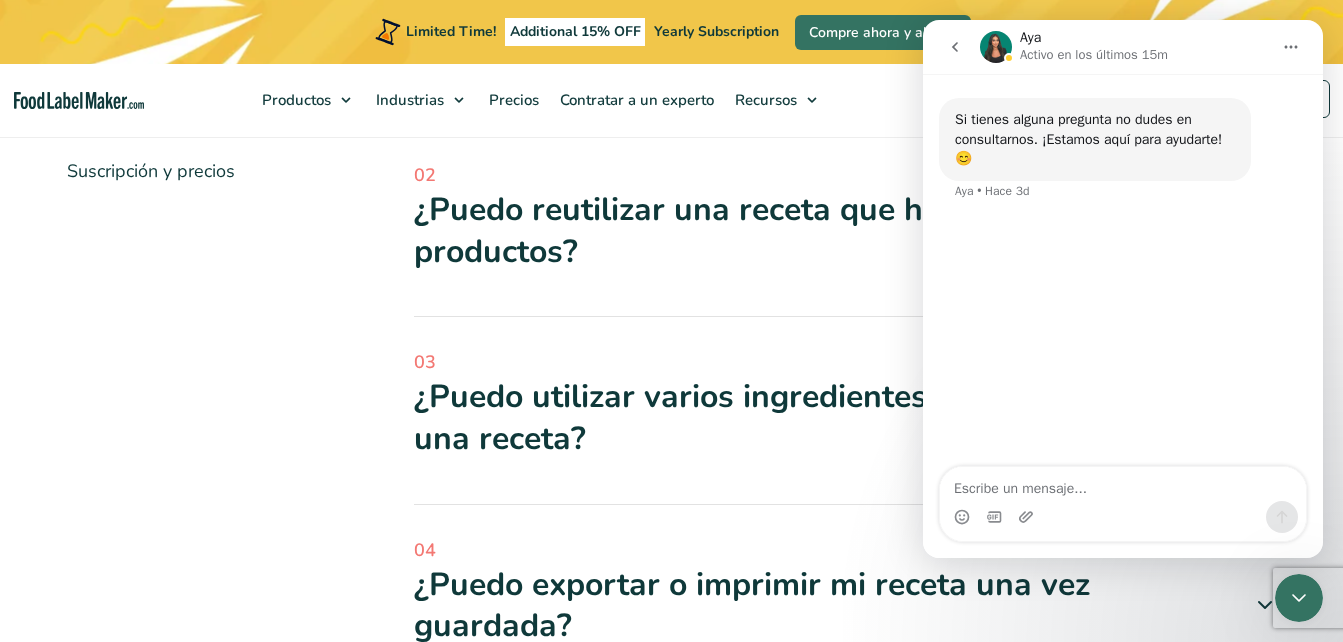 click at bounding box center [1123, 484] 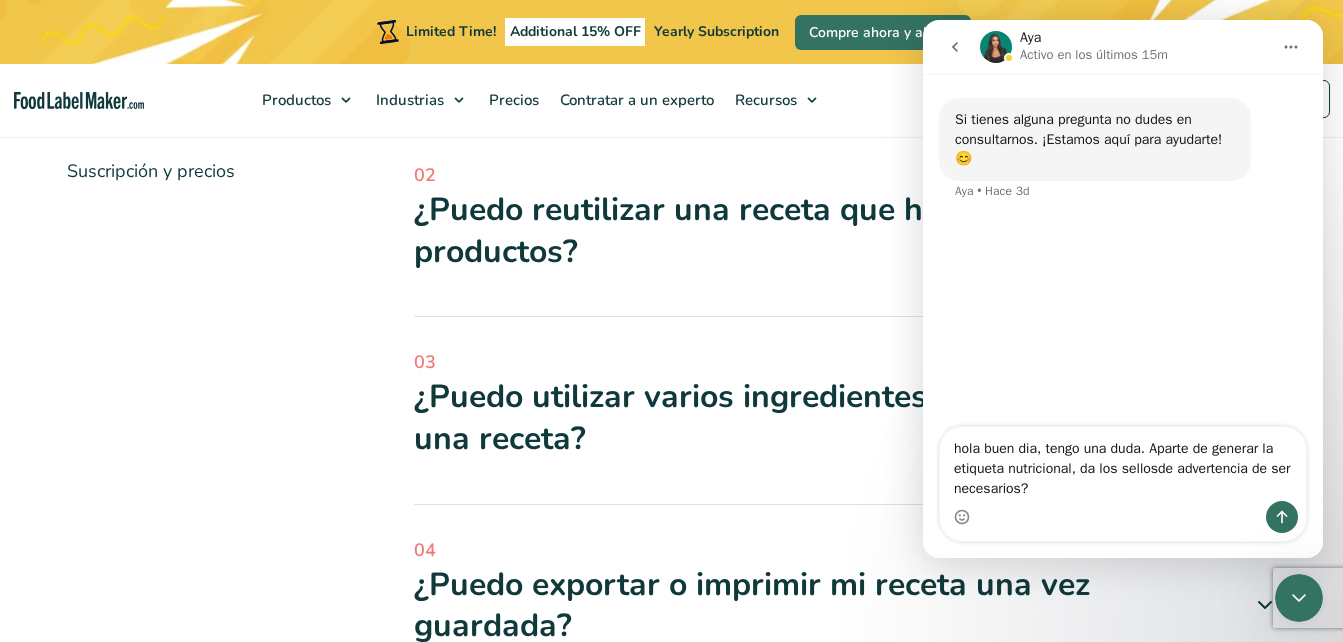 type on "hola buen dia, tengo una duda. Aparte de generar la etiqueta nutricional, da los sellosde advertencia de ser necesarios??" 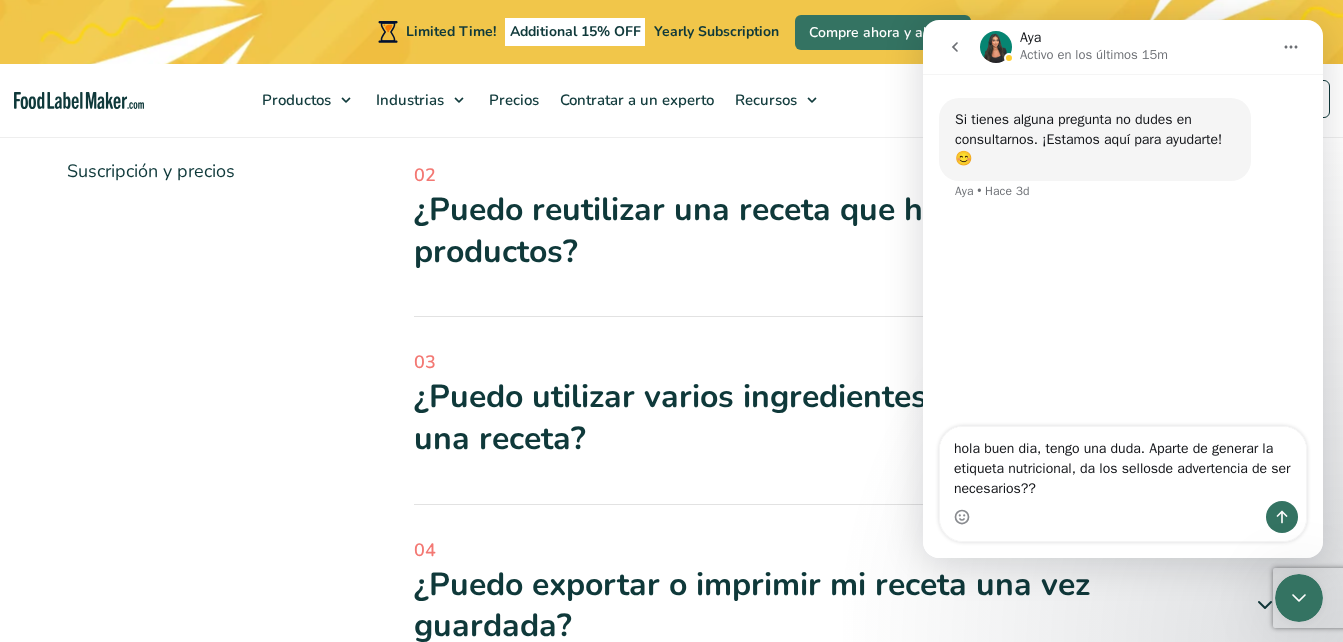 type 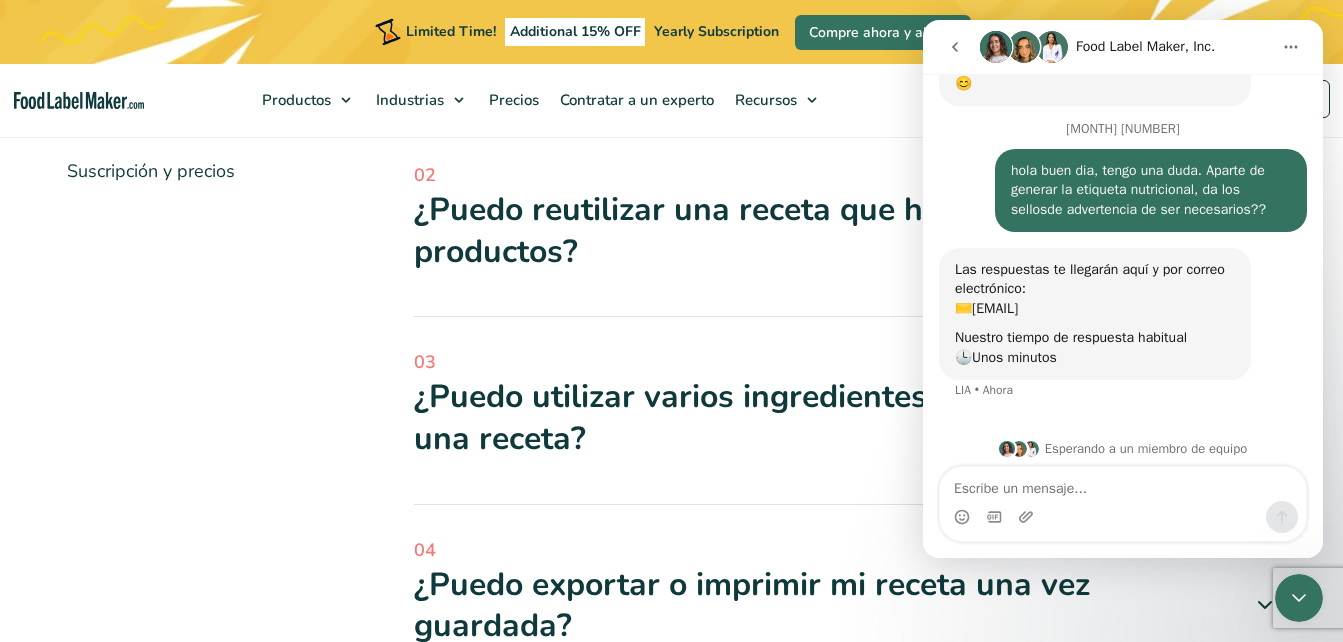 scroll, scrollTop: 86, scrollLeft: 0, axis: vertical 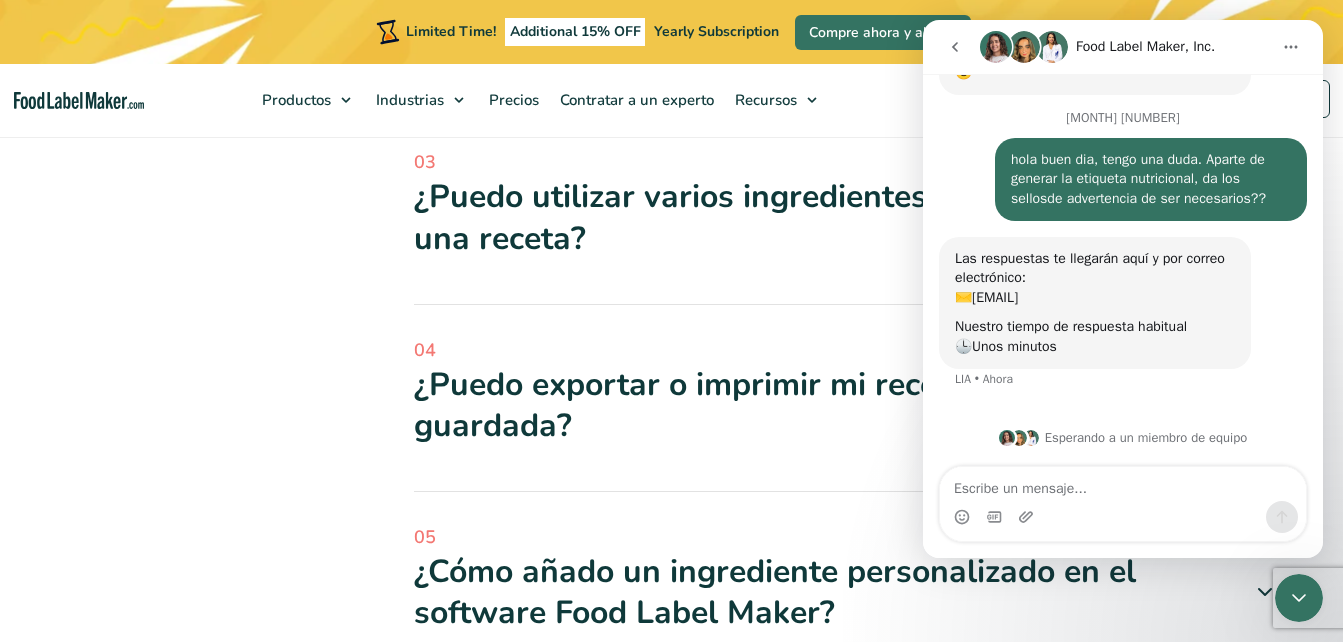 click on "Categorías
Categorías
Preguntas más frecuentes Crear etiquetas con información nutricional Contratar a un experto Personalización de etiquetas Características Pro Cumplimiento de la normativa Suscripción y precios
01
¿Qué es la "hoja de especificaciones AI" y cómo funciona?
02   03 cada ingrediente.   04" at bounding box center (671, 701) 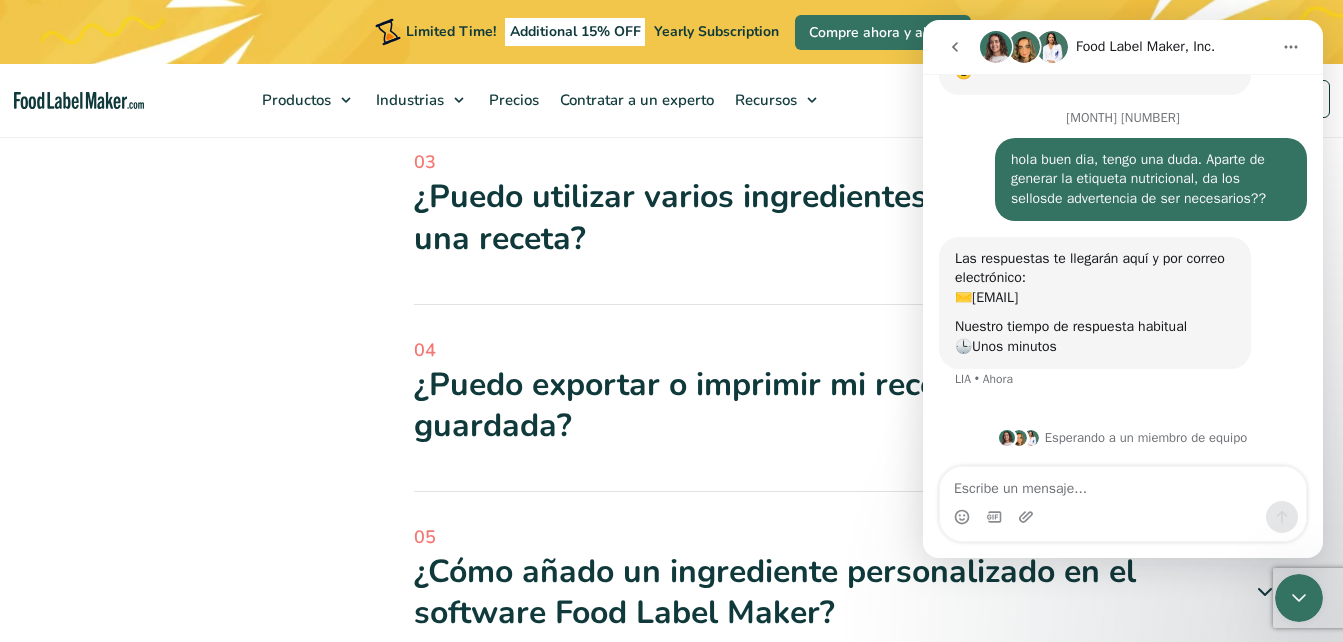click 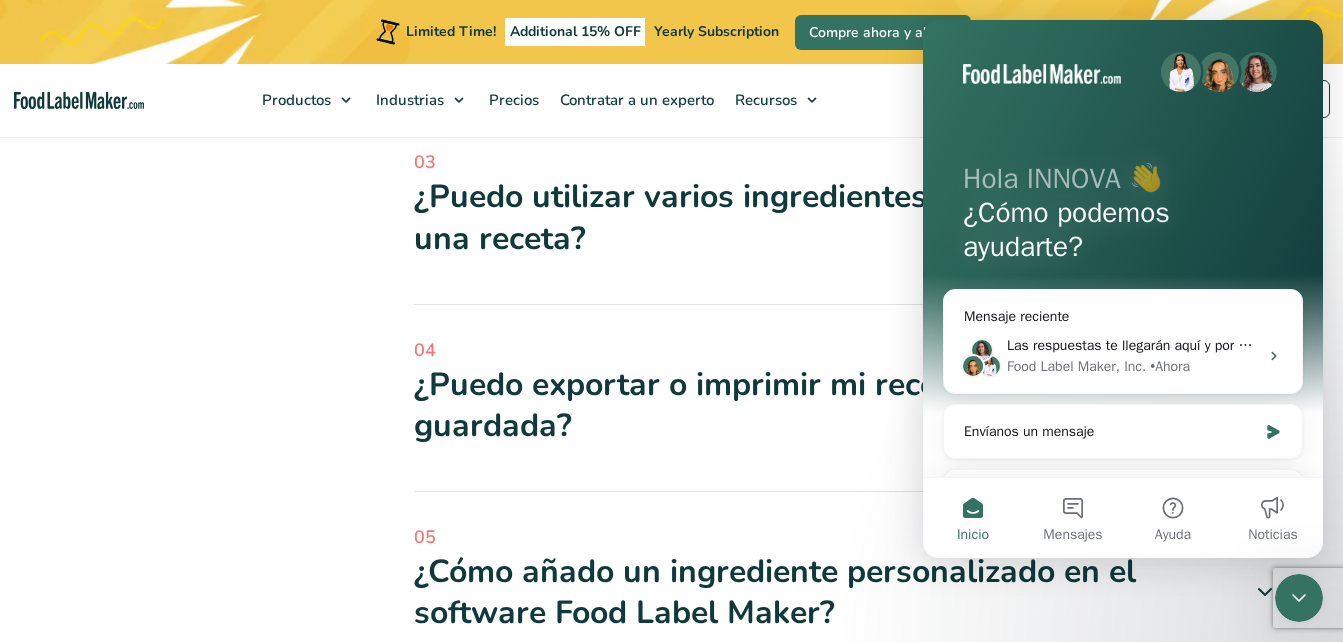 scroll, scrollTop: 0, scrollLeft: 0, axis: both 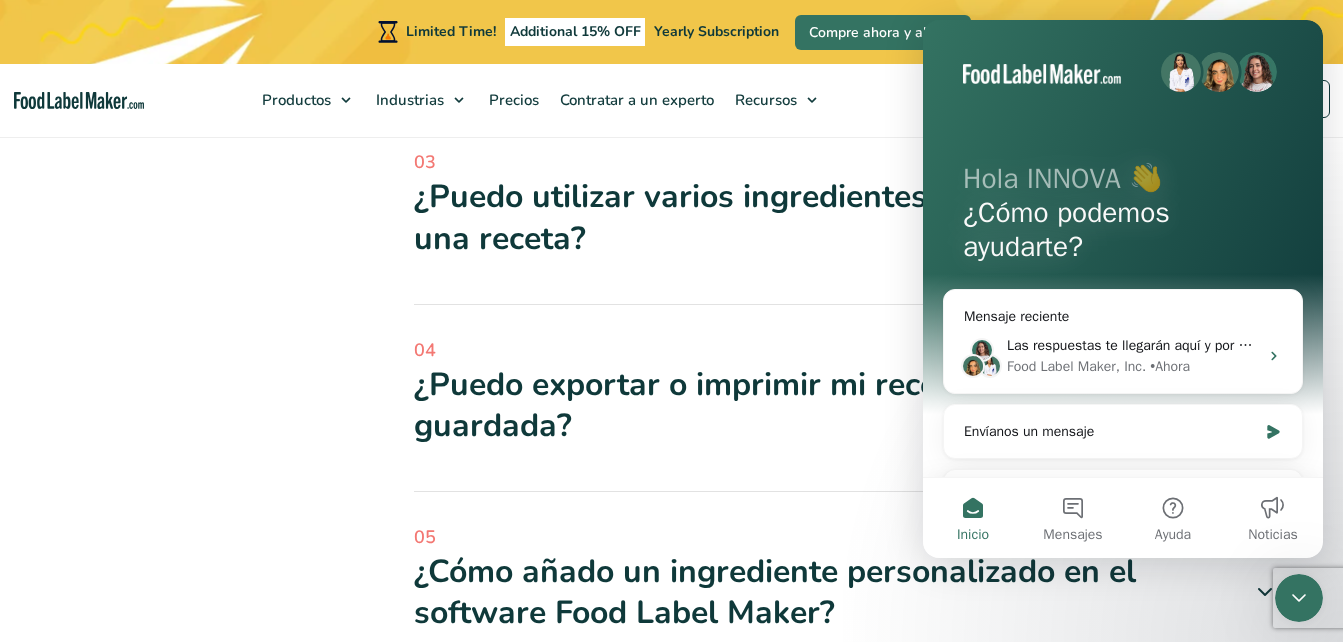click on "Categorías
Categorías
Preguntas más frecuentes Crear etiquetas con información nutricional Contratar a un experto Personalización de etiquetas Características Pro Cumplimiento de la normativa Suscripción y precios" at bounding box center (211, 627) 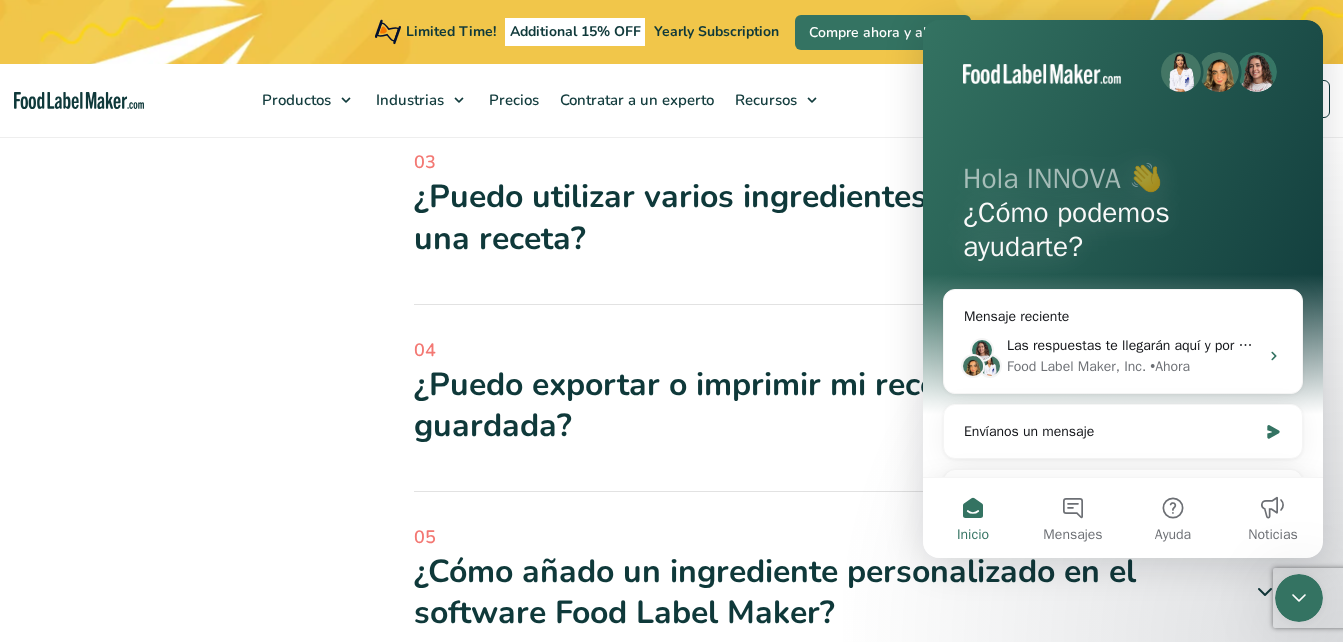 click on "Categorías
Categorías
Preguntas más frecuentes Crear etiquetas con información nutricional Contratar a un experto Personalización de etiquetas Características Pro Cumplimiento de la normativa Suscripción y precios" at bounding box center (211, 627) 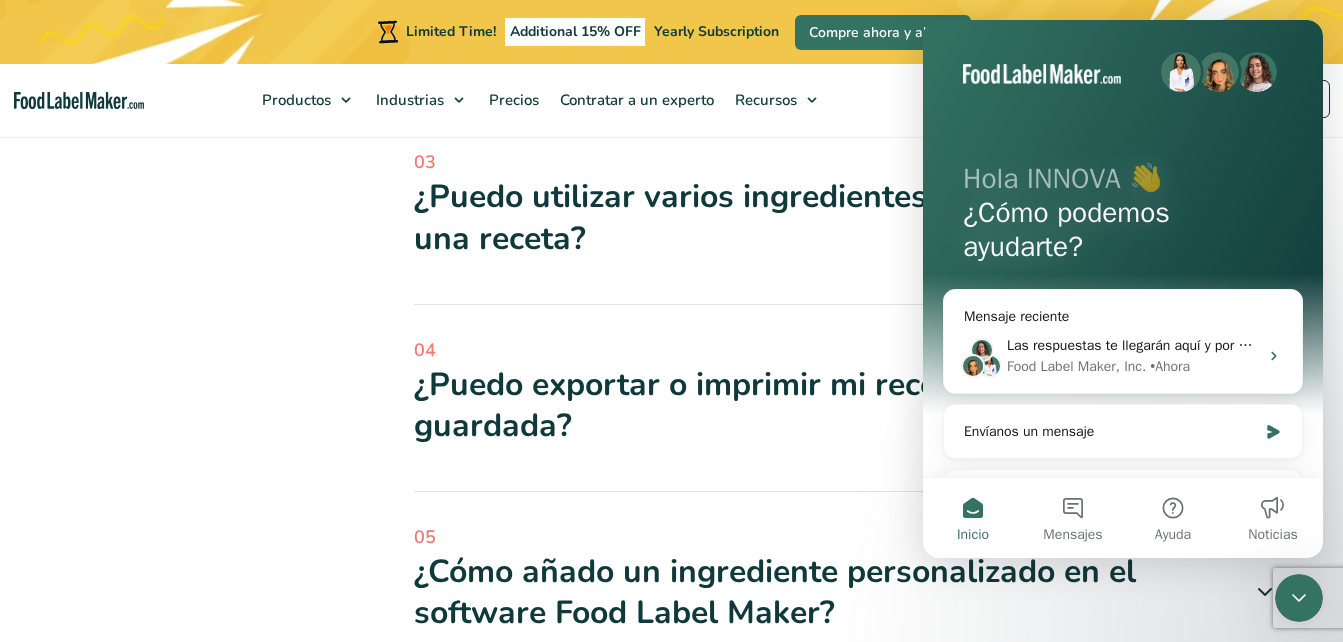 click on "Categorías
Categorías
Preguntas más frecuentes Crear etiquetas con información nutricional Contratar a un experto Personalización de etiquetas Características Pro Cumplimiento de la normativa Suscripción y precios" at bounding box center [211, 627] 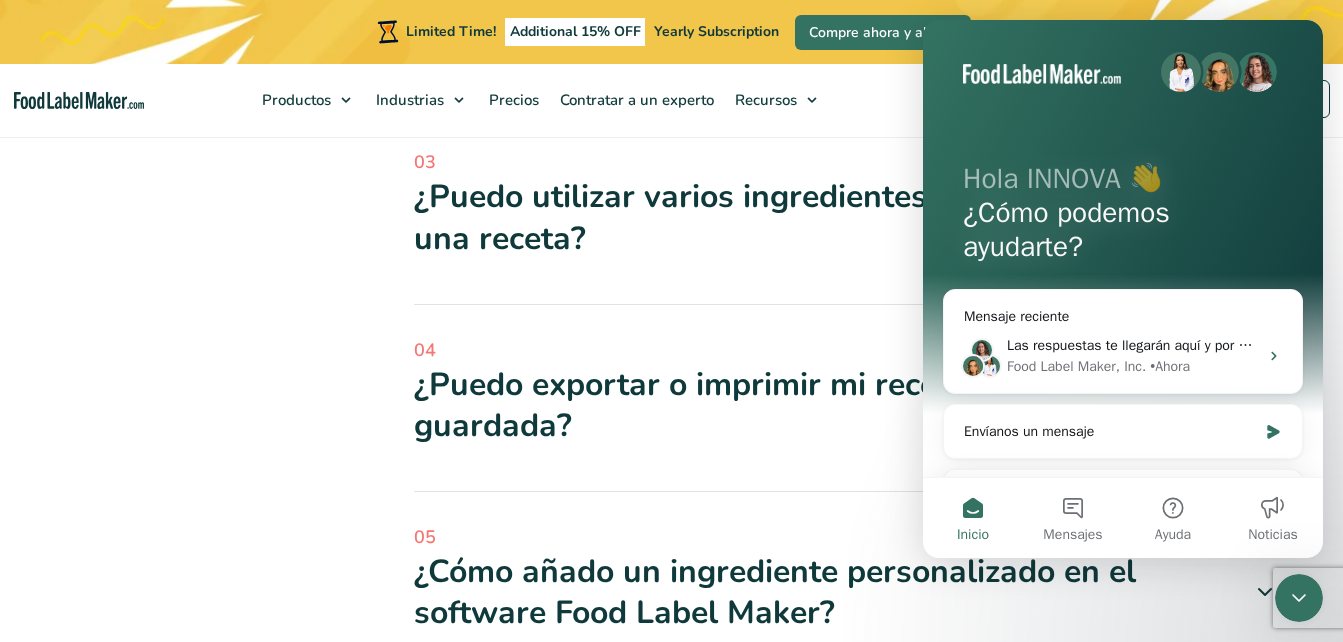 click on "¿Puedo utilizar varios ingredientes personalizados en una receta?" at bounding box center [845, 217] 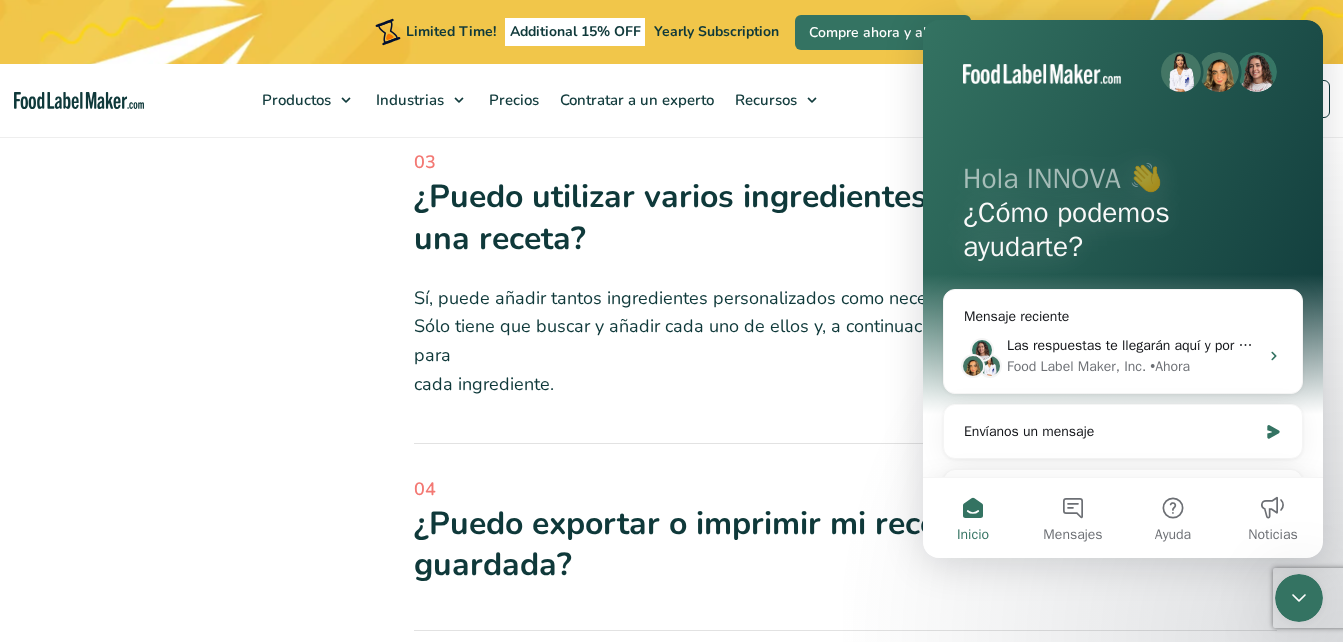 click on "¿Puedo utilizar varios ingredientes personalizados en una receta?" at bounding box center (845, 217) 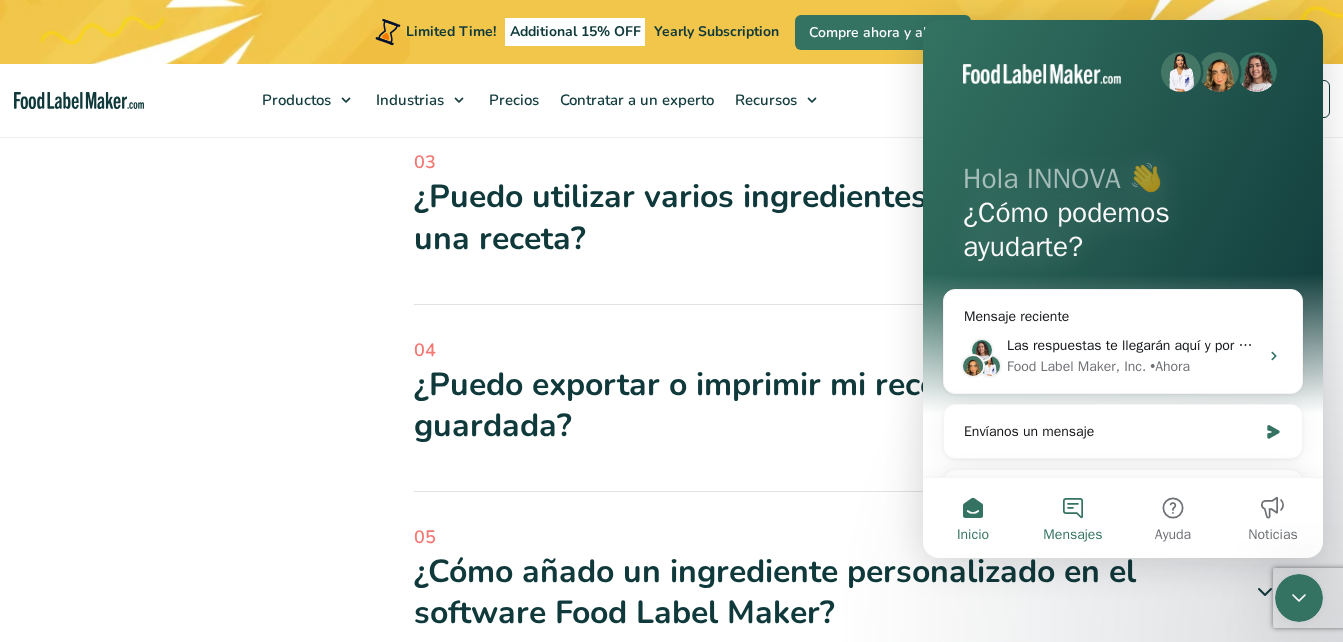 click on "Mensajes" at bounding box center (1073, 518) 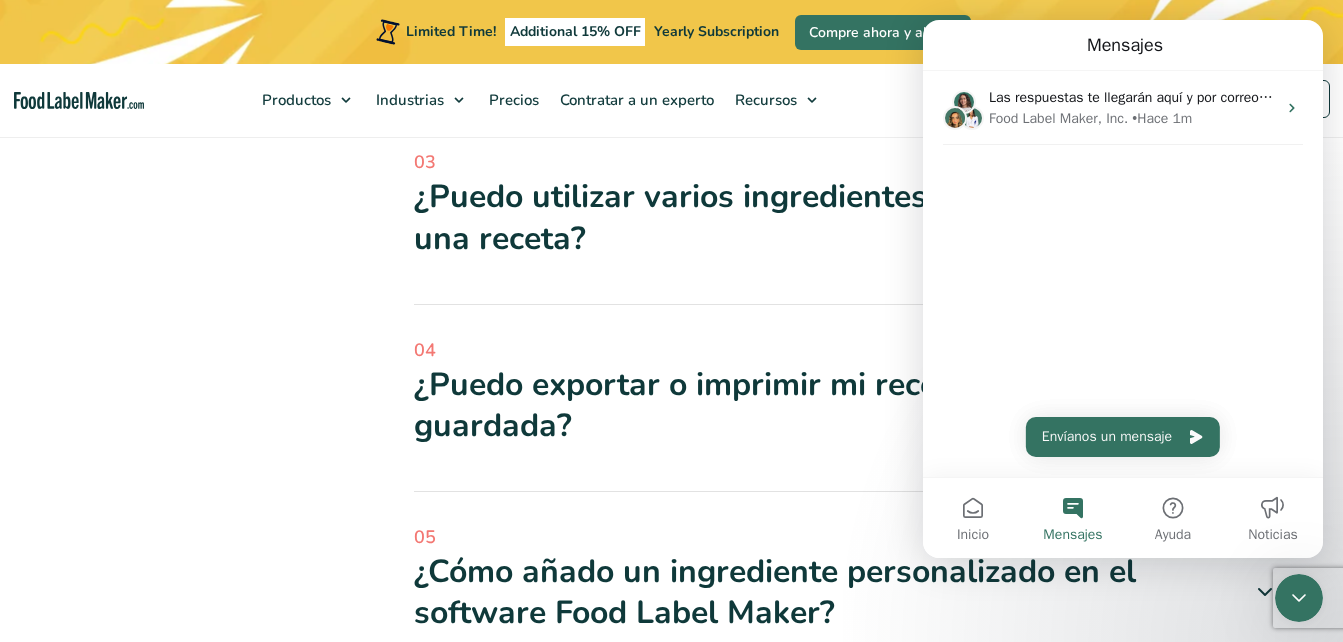 click at bounding box center [1299, 598] 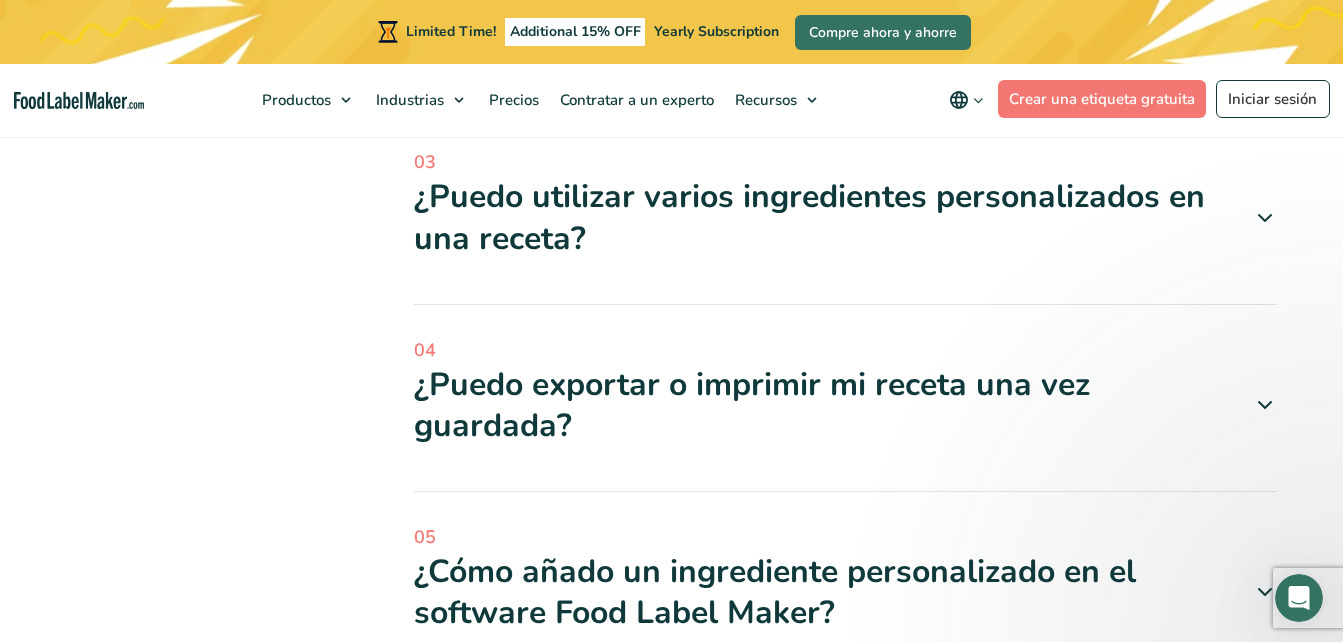 scroll, scrollTop: 0, scrollLeft: 0, axis: both 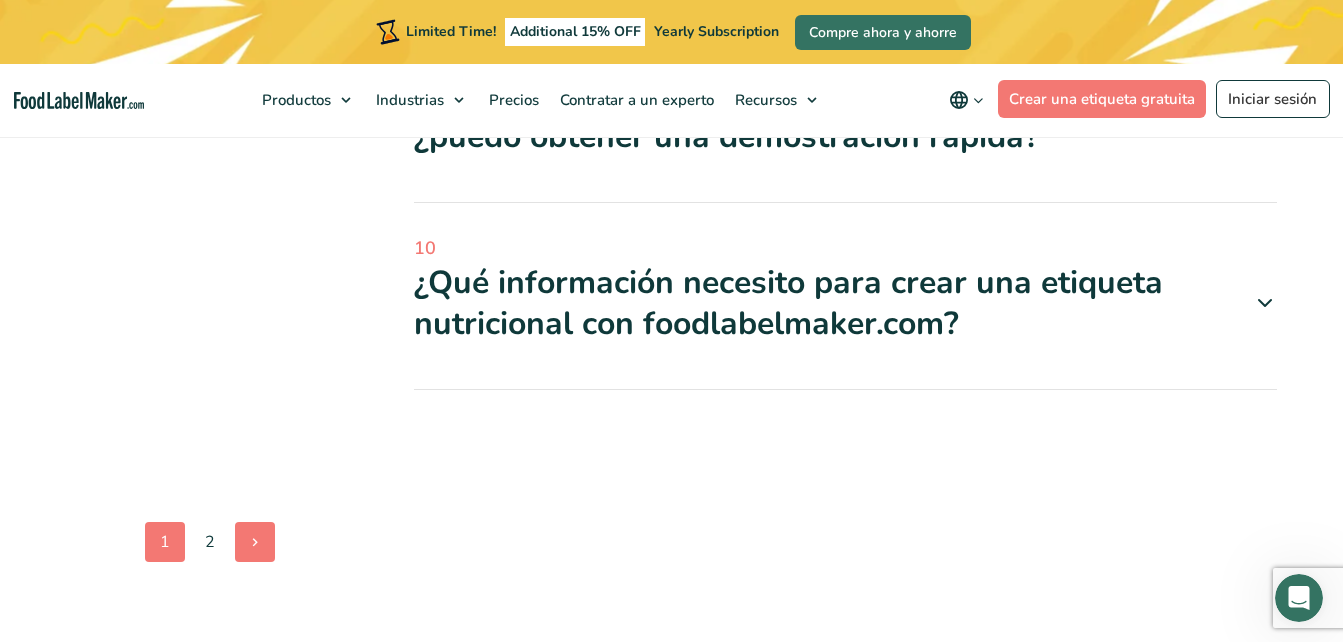 click at bounding box center (255, 542) 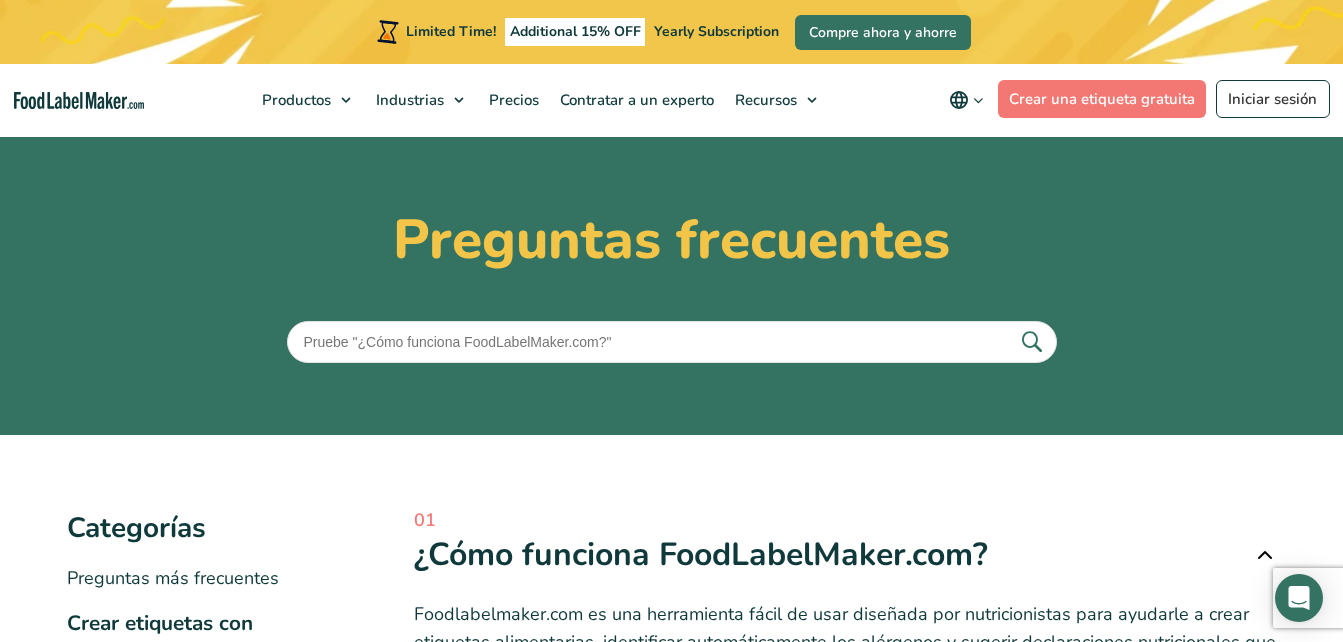 scroll, scrollTop: 300, scrollLeft: 0, axis: vertical 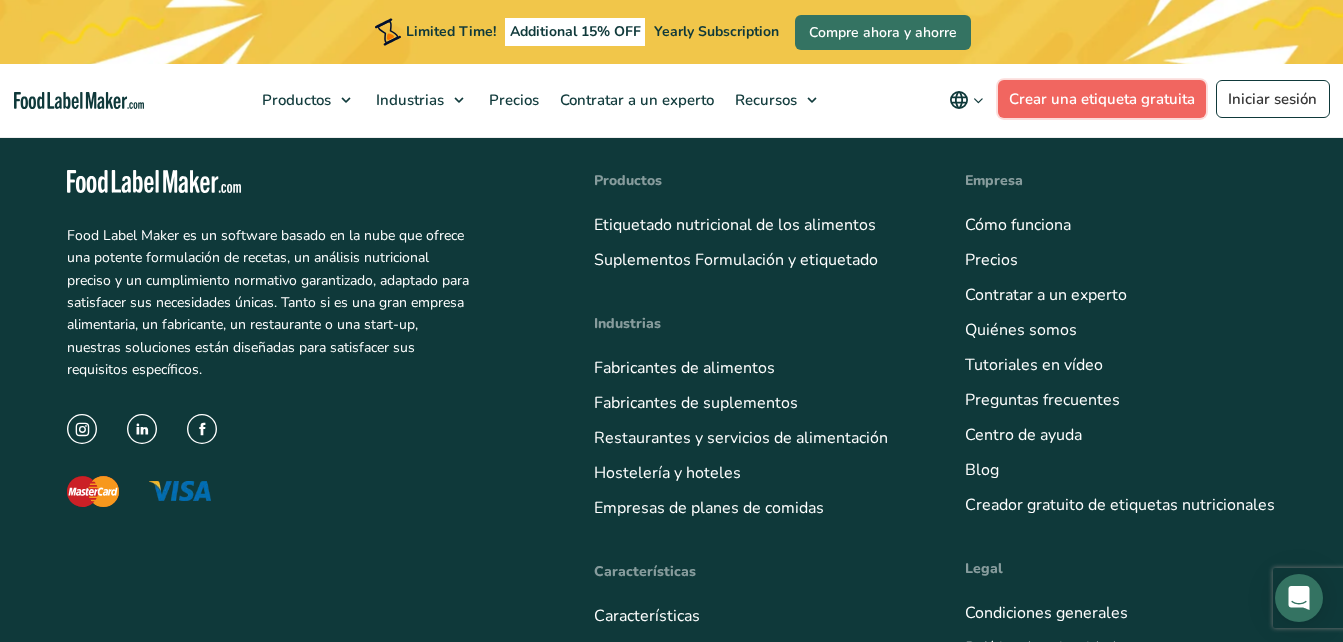 click on "Crear una etiqueta gratuita" at bounding box center [1102, 99] 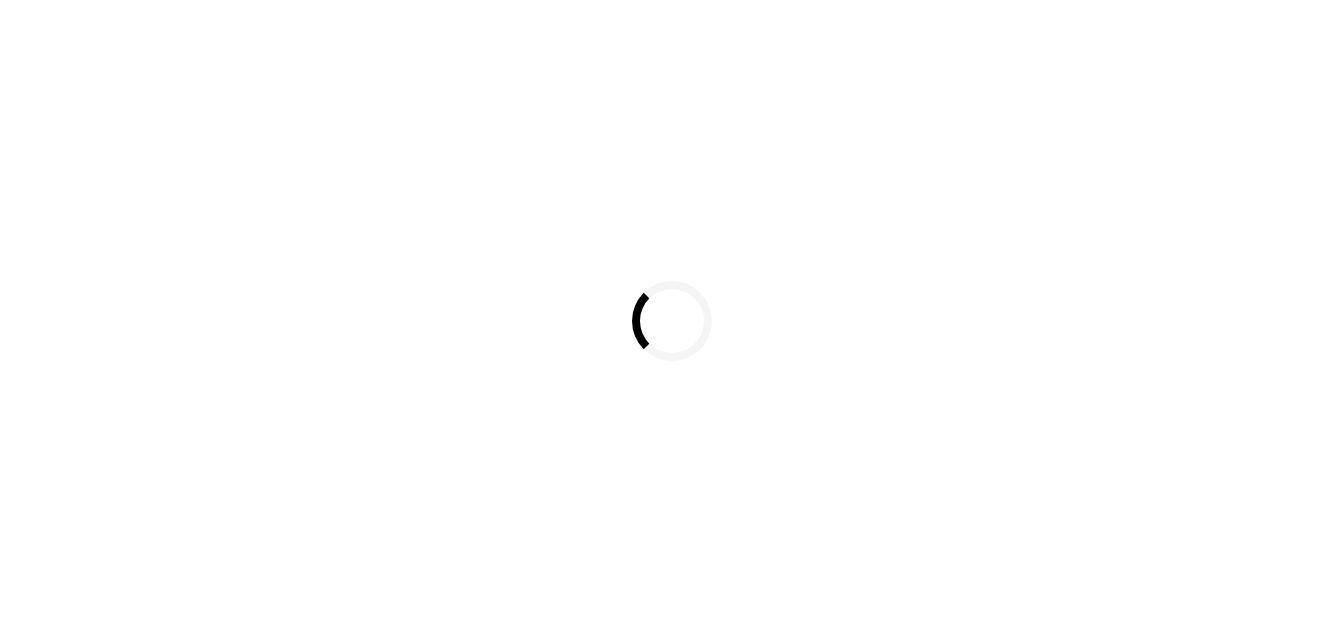 scroll, scrollTop: 0, scrollLeft: 0, axis: both 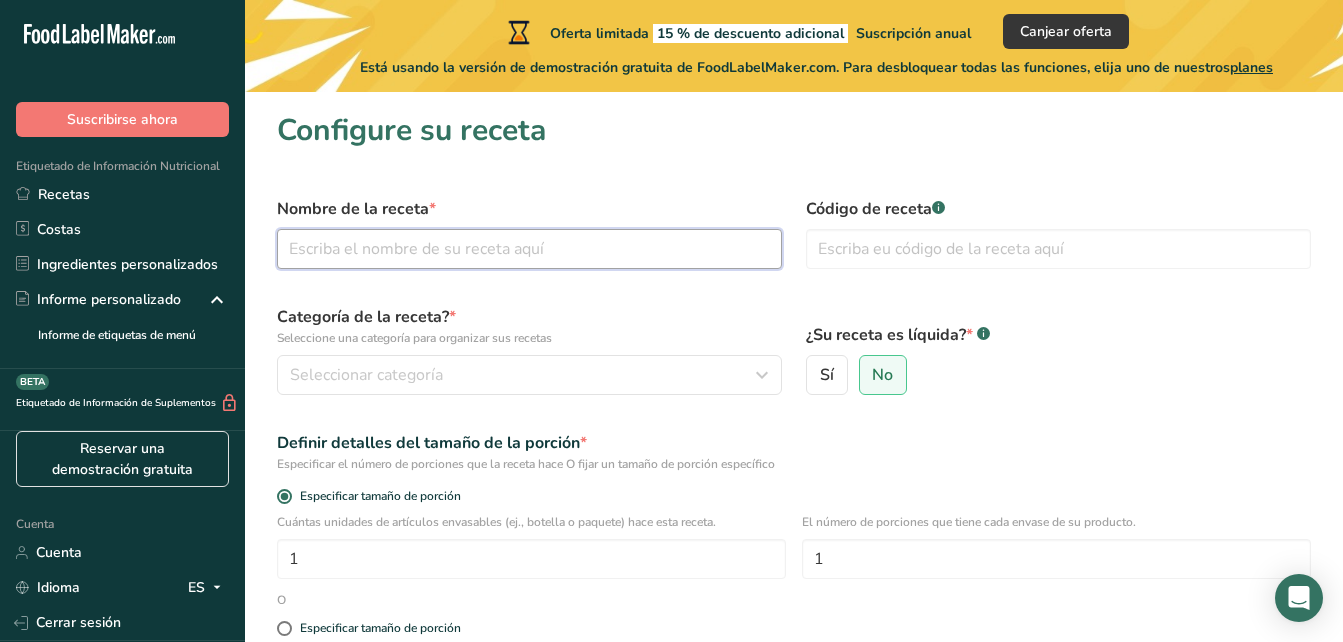 click at bounding box center (529, 249) 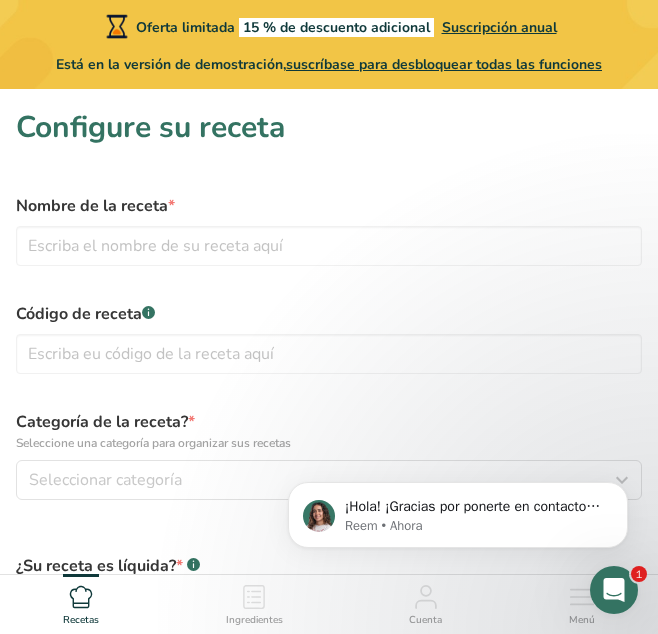 scroll, scrollTop: 0, scrollLeft: 0, axis: both 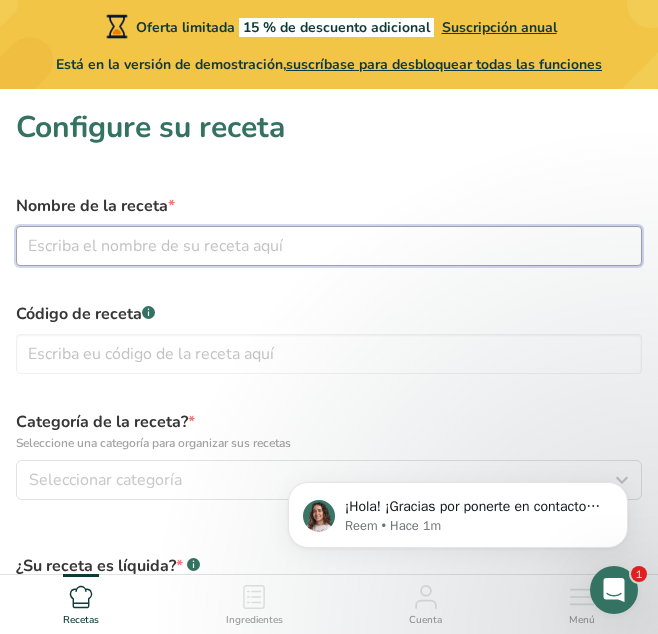 click at bounding box center (329, 246) 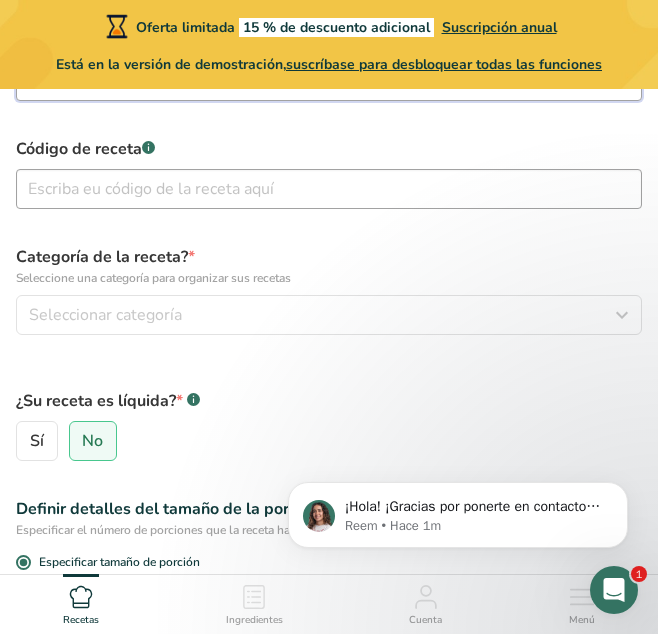 scroll, scrollTop: 200, scrollLeft: 0, axis: vertical 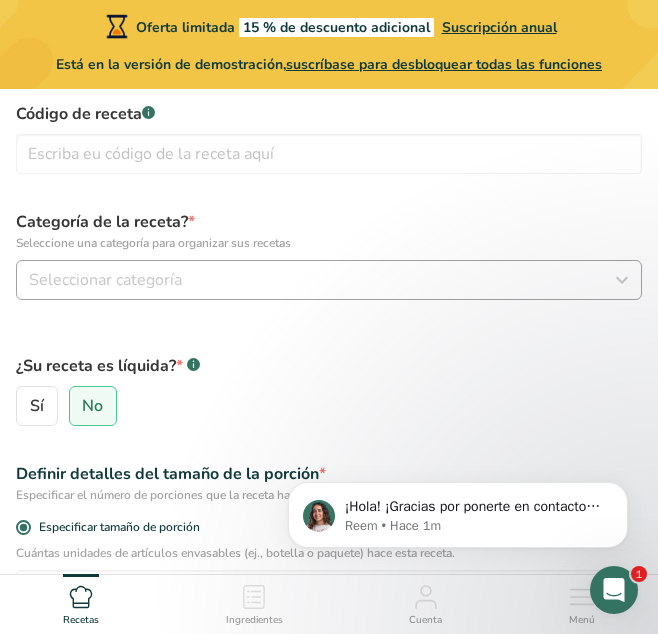 type on "vegetales crujientes" 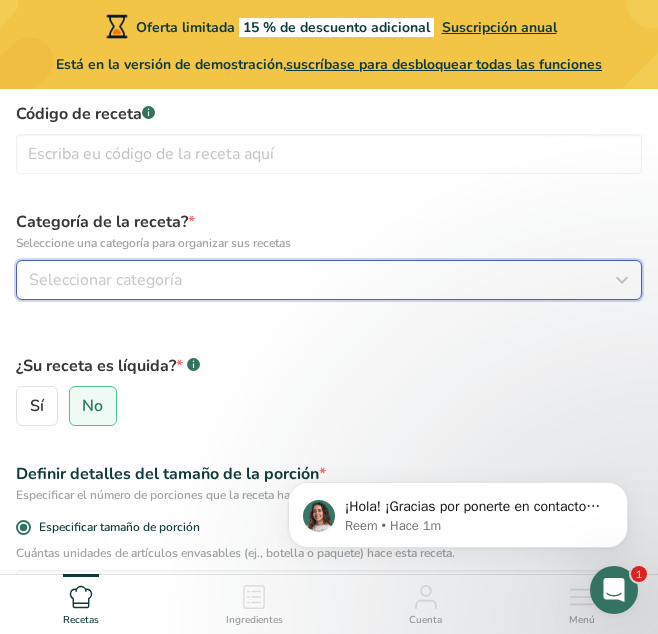 click on "Seleccionar categoría" at bounding box center (329, 280) 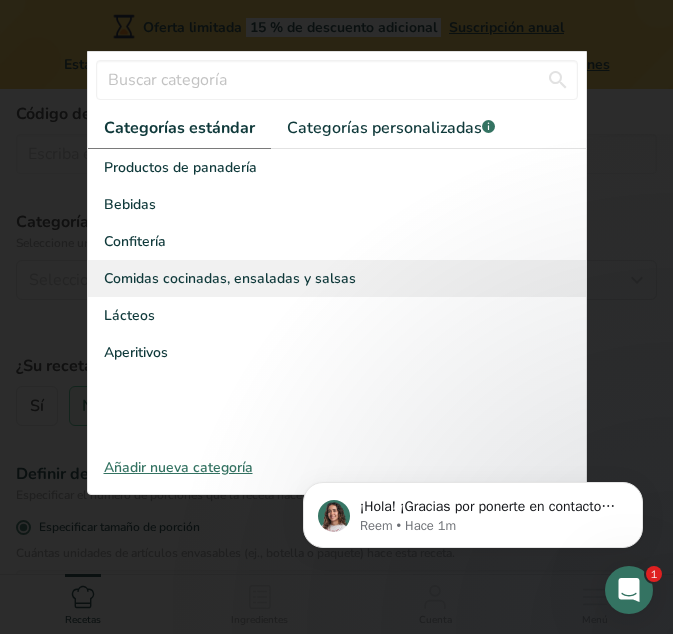 click on "Comidas cocinadas, ensaladas y salsas" at bounding box center (230, 278) 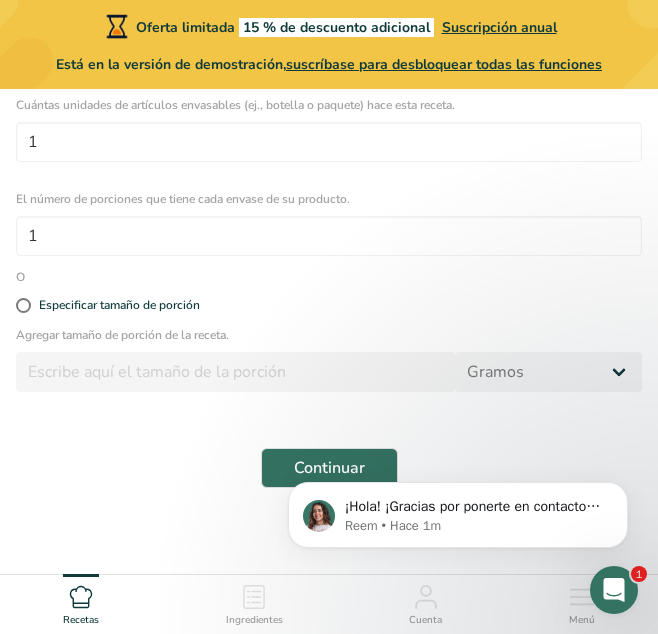 scroll, scrollTop: 658, scrollLeft: 0, axis: vertical 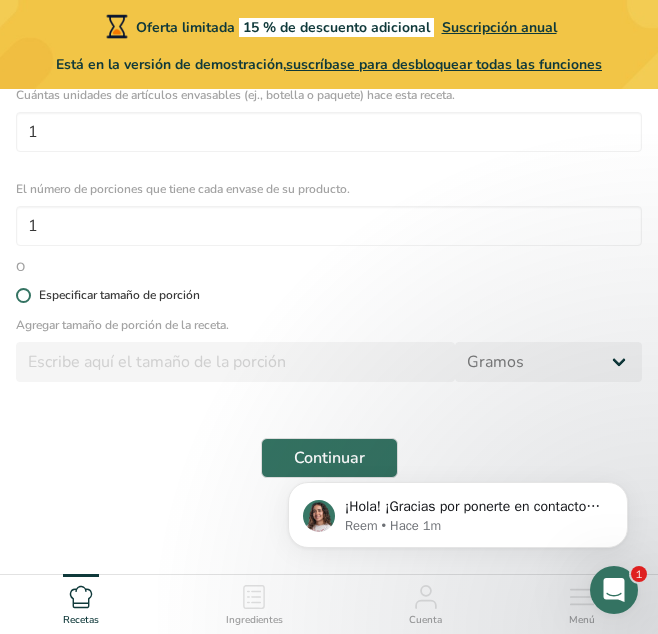 click on "Especificar tamaño de porción" at bounding box center [115, 295] 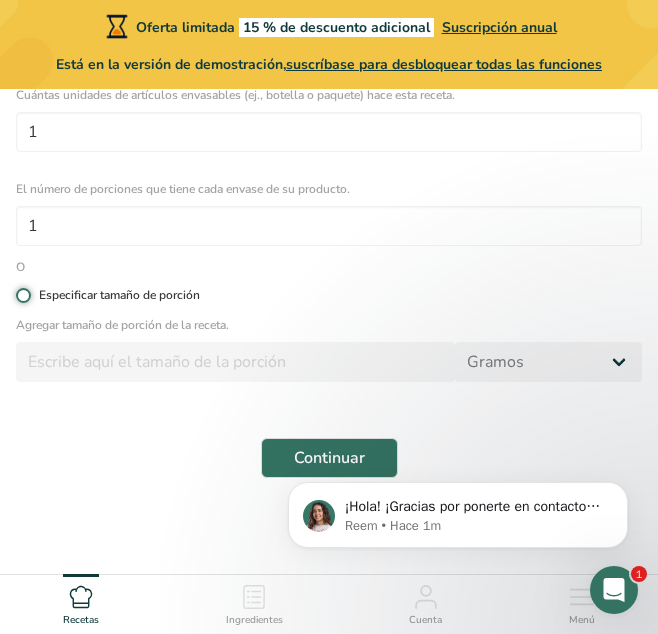 click on "Especificar tamaño de porción" at bounding box center [22, 295] 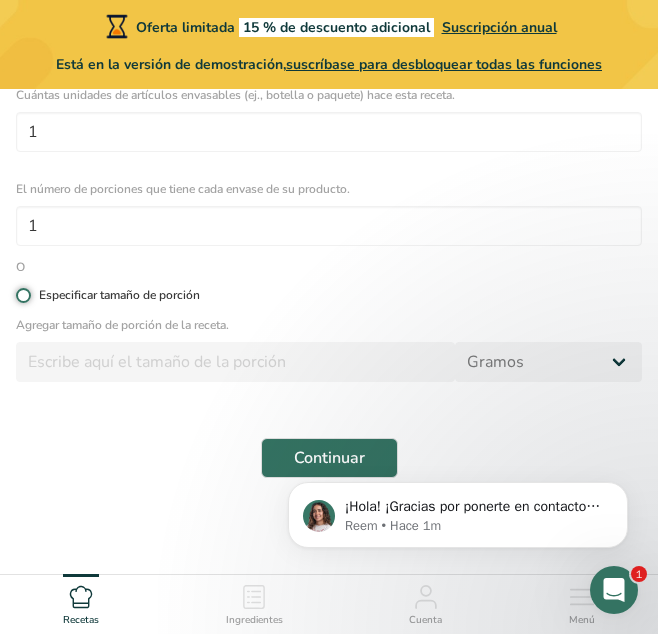 radio on "true" 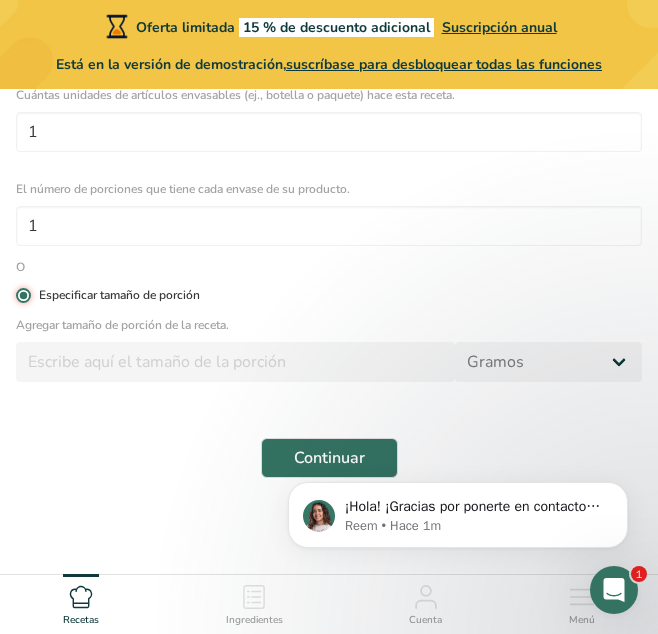 radio on "false" 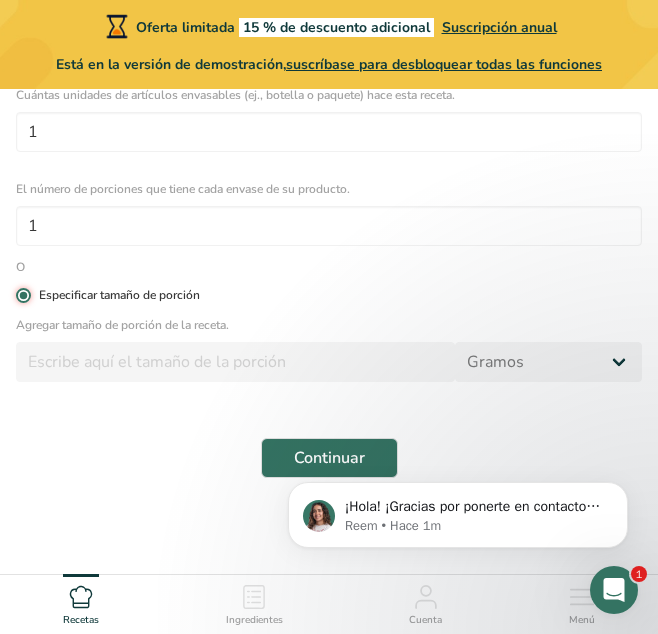 type 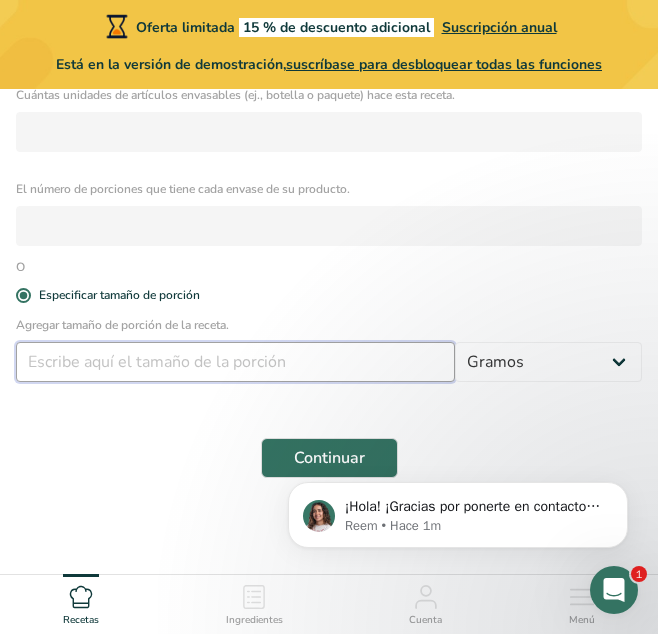 click at bounding box center (235, 362) 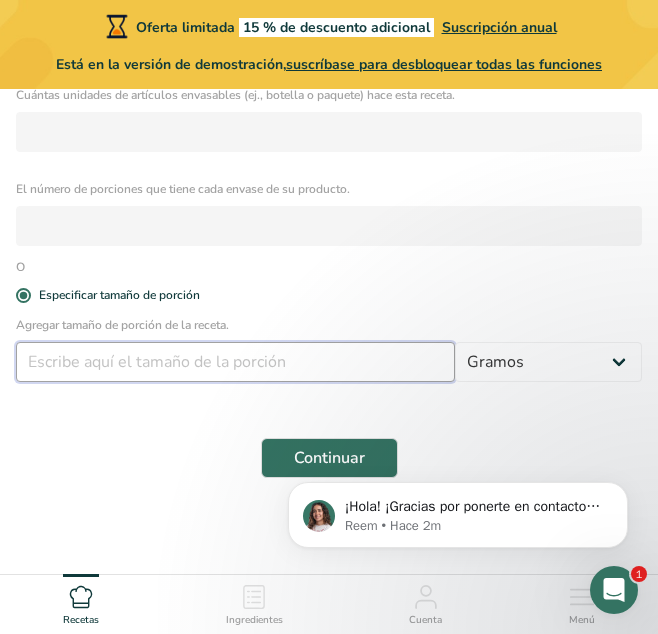 click at bounding box center [235, 362] 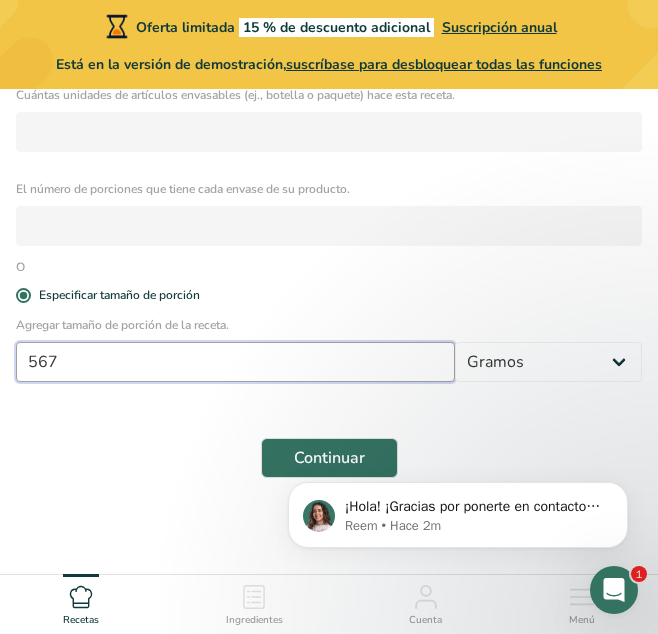 type on "567" 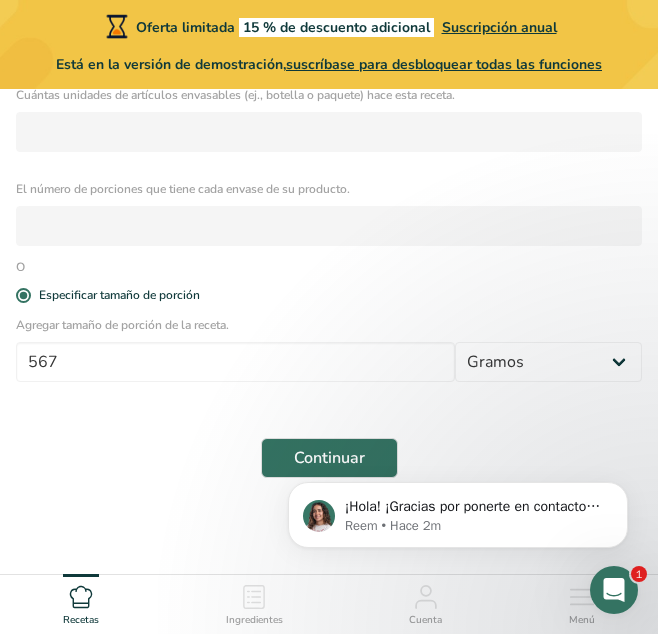 click on "Continuar" at bounding box center [329, 458] 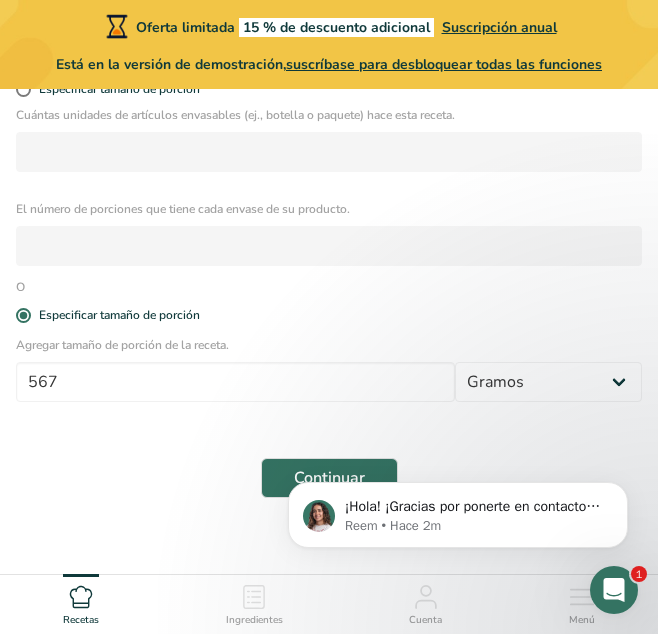 scroll, scrollTop: 658, scrollLeft: 0, axis: vertical 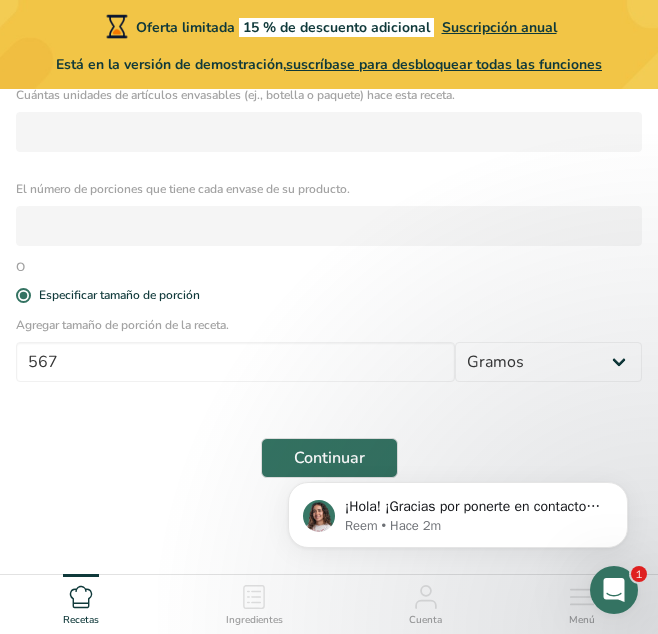 click 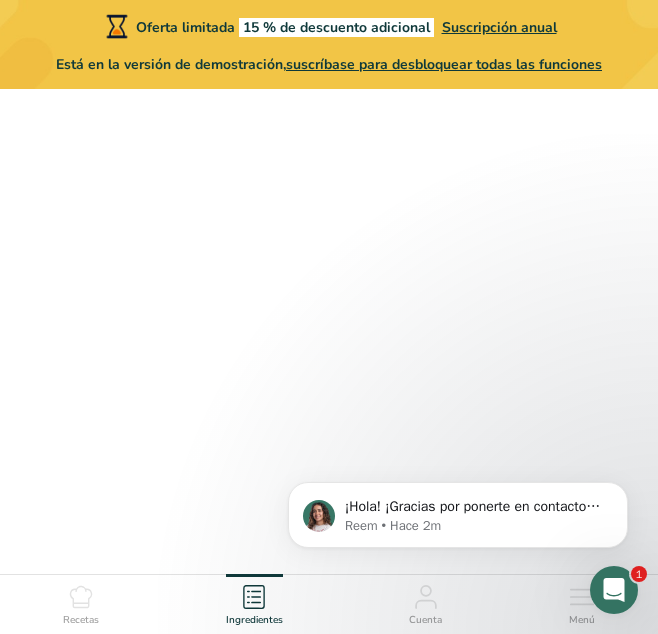 scroll, scrollTop: 0, scrollLeft: 0, axis: both 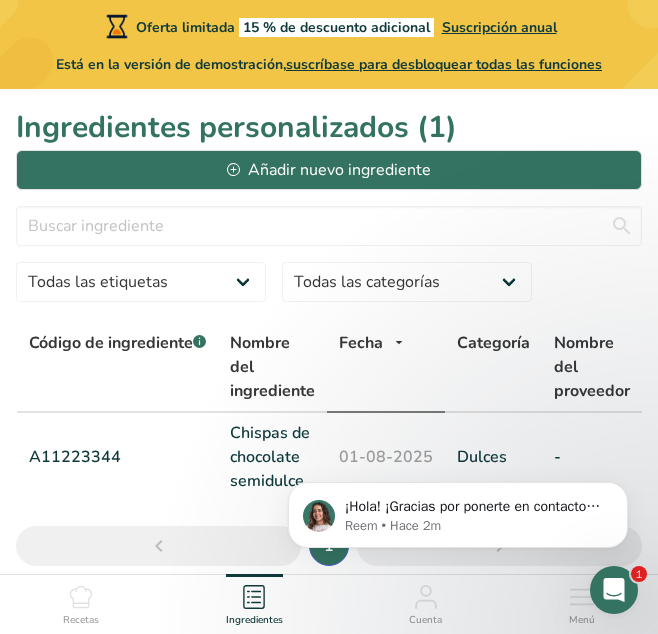 click 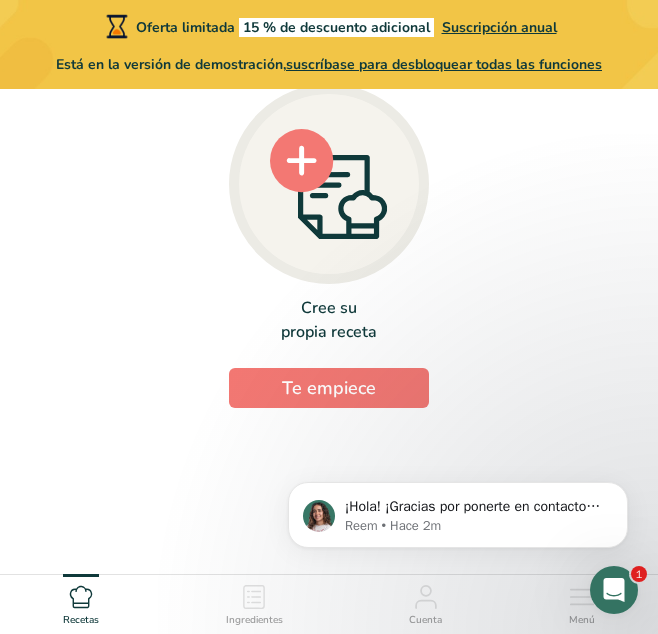 scroll, scrollTop: 0, scrollLeft: 0, axis: both 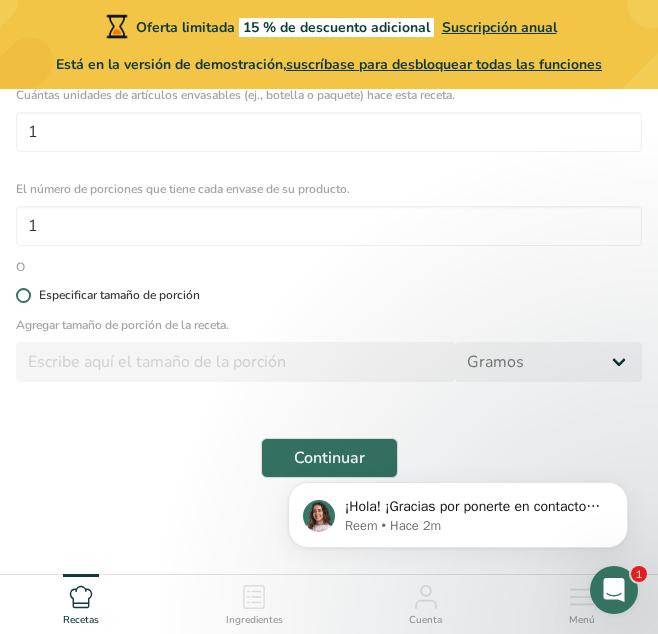 click on "Especificar tamaño de porción" at bounding box center (115, 295) 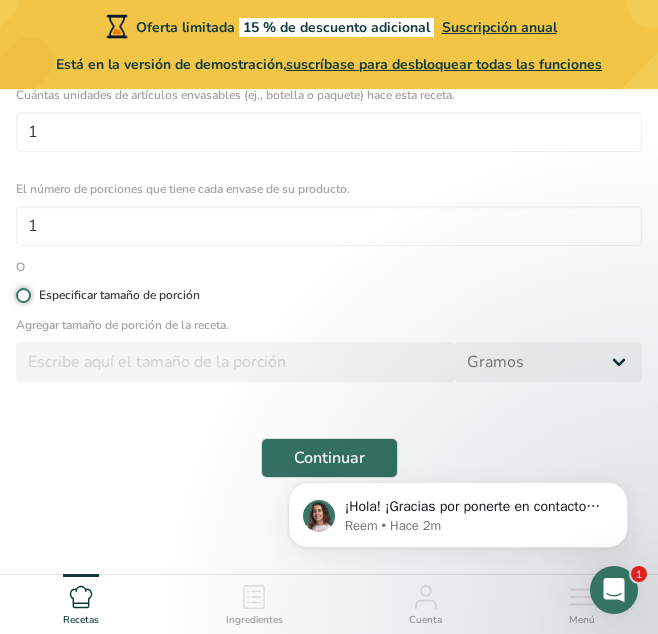 click on "Especificar tamaño de porción" at bounding box center [22, 295] 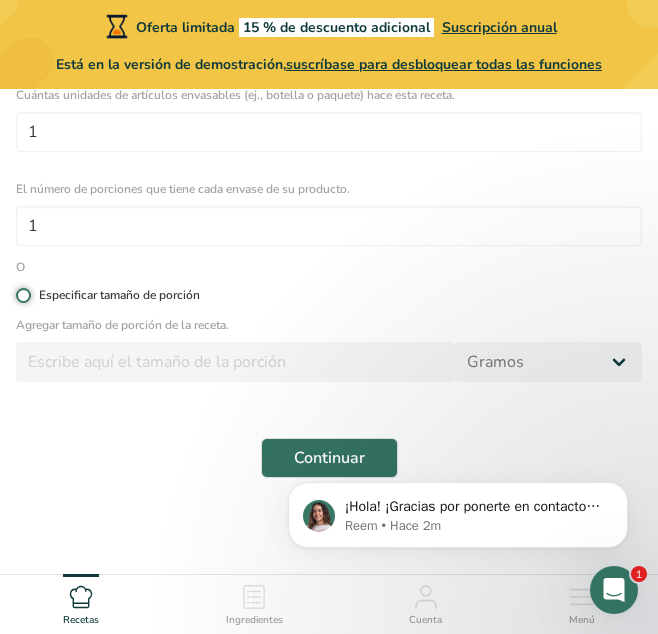 radio on "true" 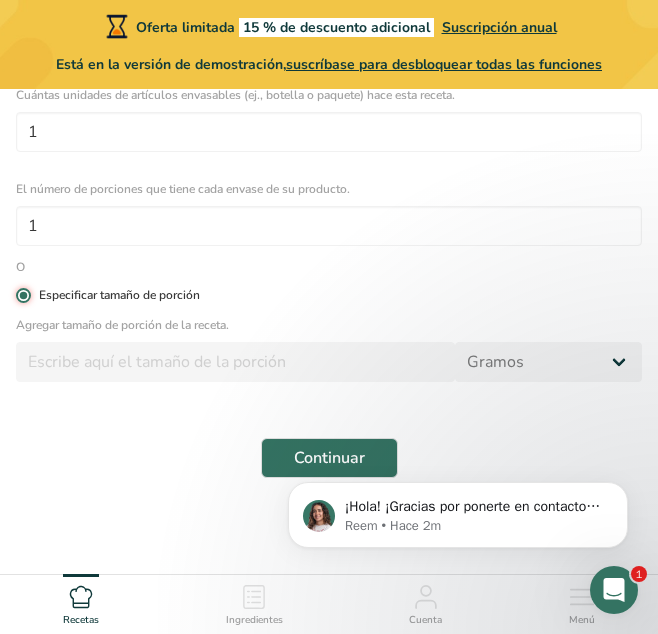 radio on "false" 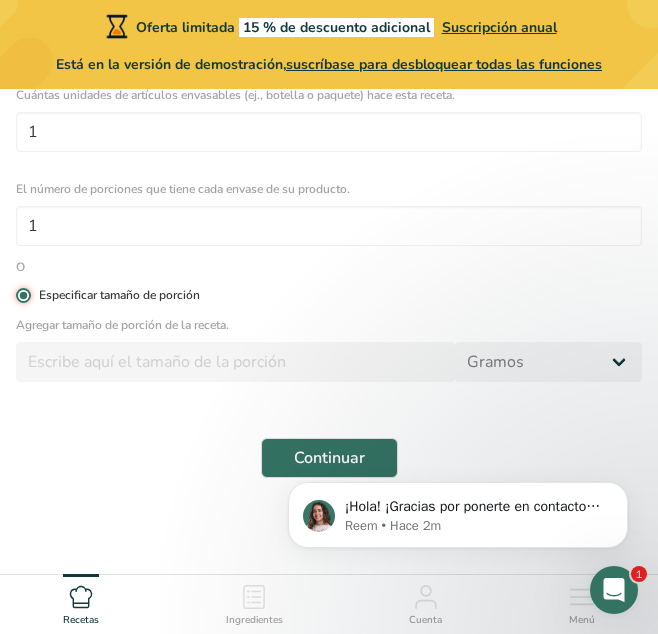 type 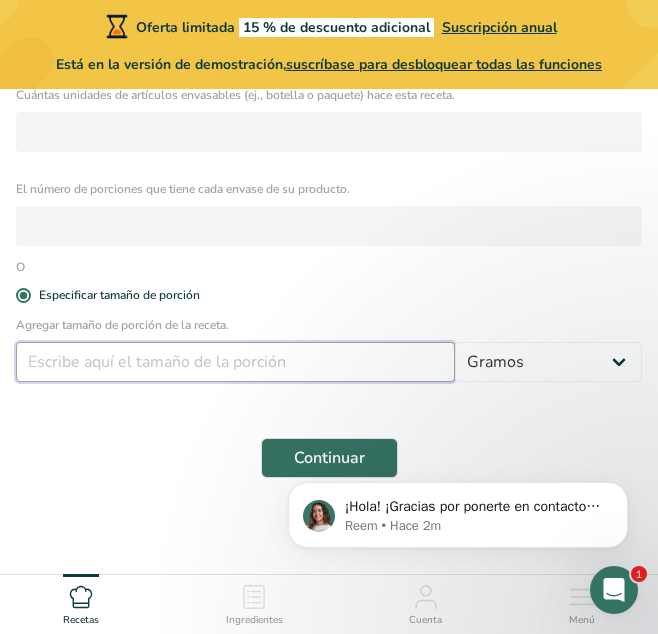 click at bounding box center [235, 362] 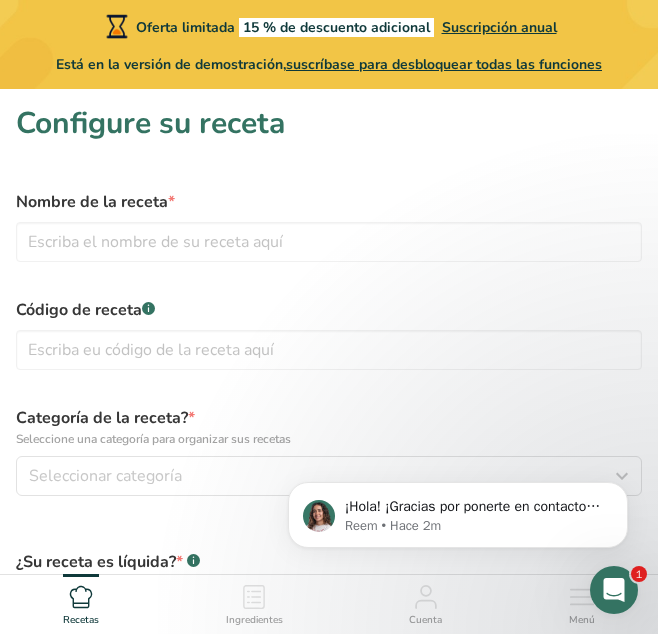 scroll, scrollTop: 0, scrollLeft: 0, axis: both 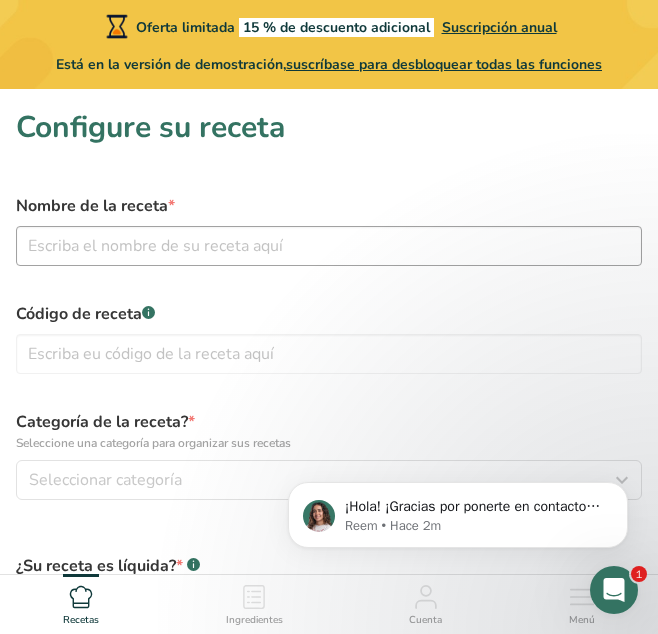 type on "567.002" 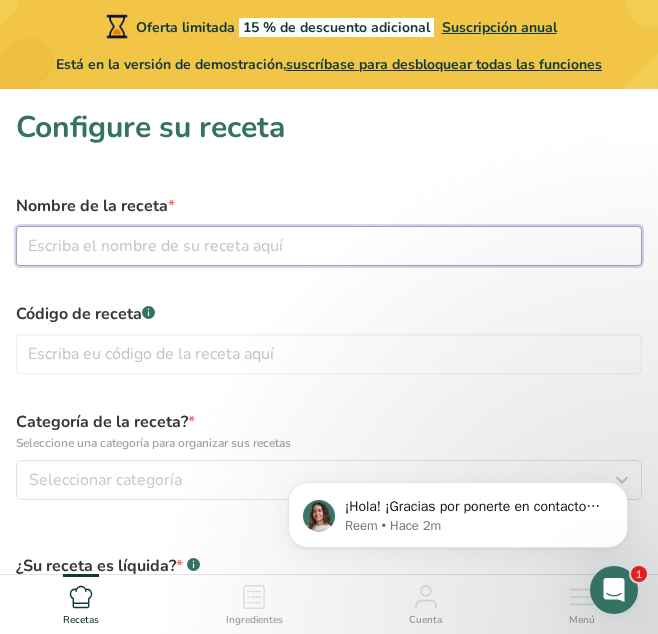 click at bounding box center (329, 246) 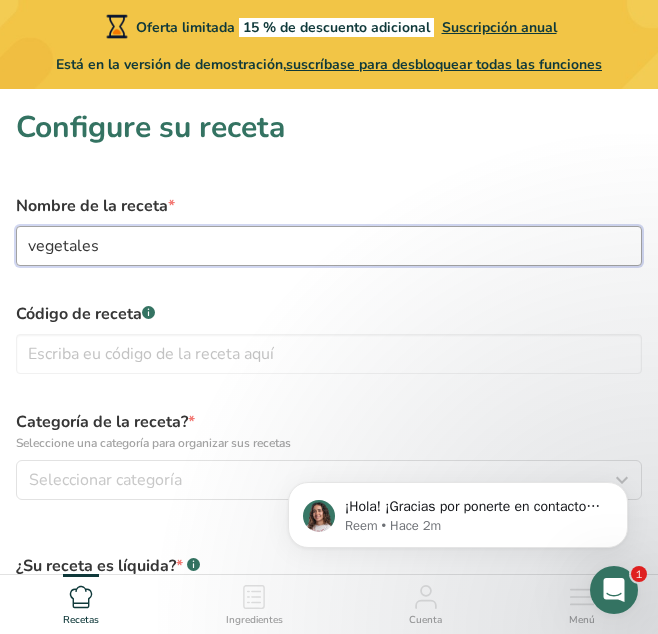 click on "Continuar" at bounding box center (329, 1116) 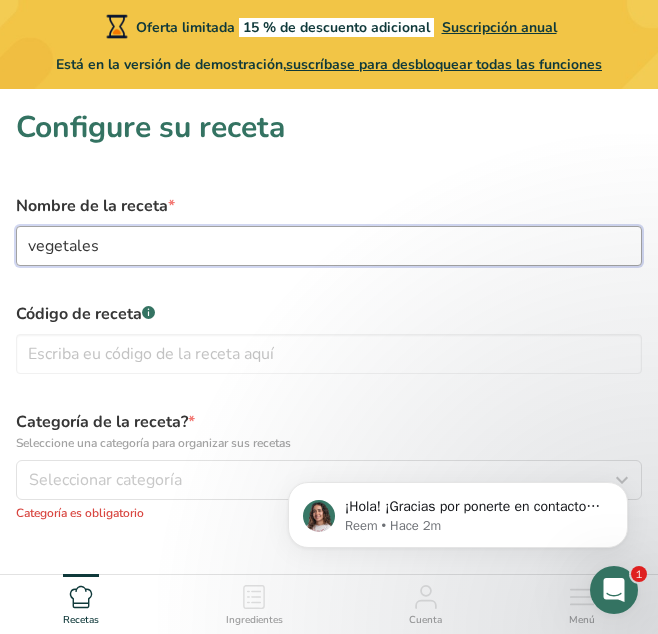 type on "vegetales crujientes" 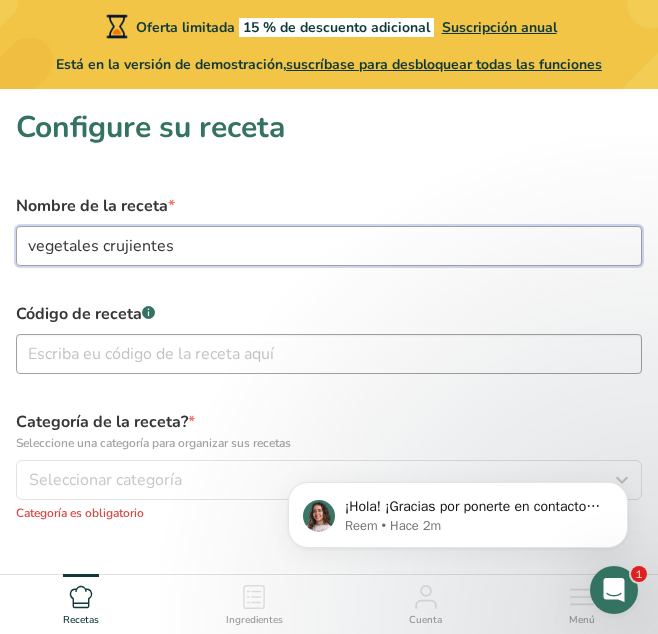 scroll, scrollTop: 100, scrollLeft: 0, axis: vertical 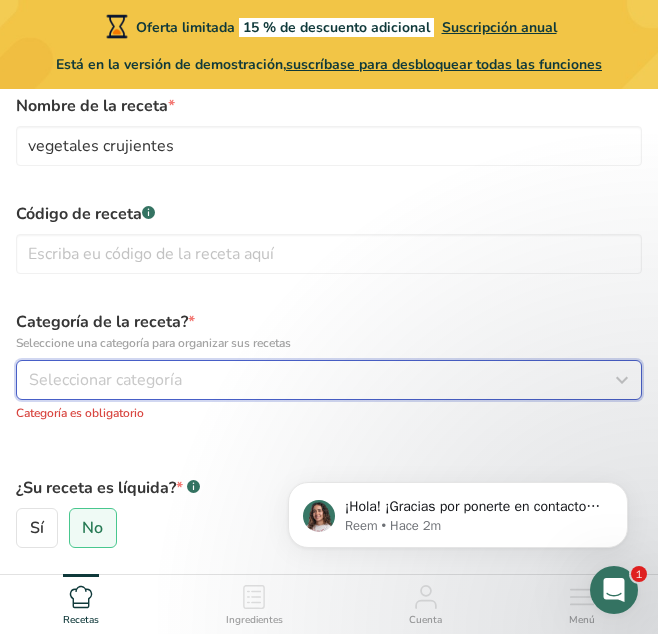 click on "Seleccionar categoría" at bounding box center (105, 380) 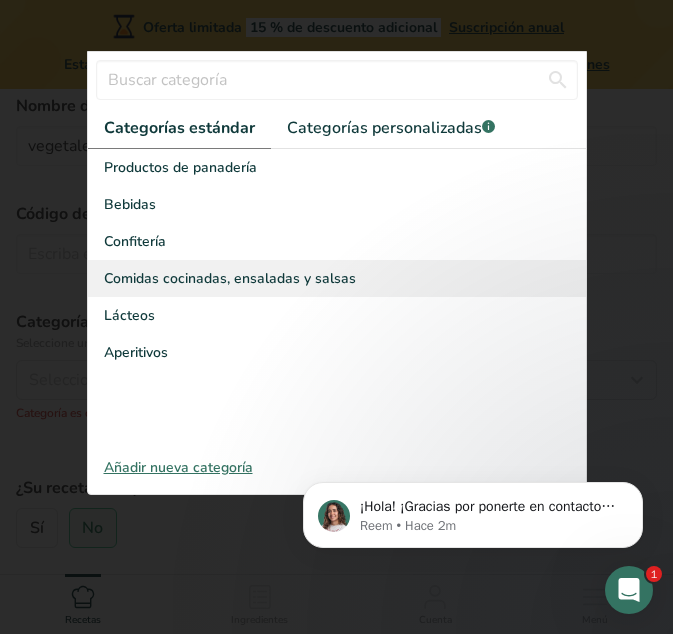 click on "Comidas cocinadas, ensaladas y salsas" at bounding box center [337, 278] 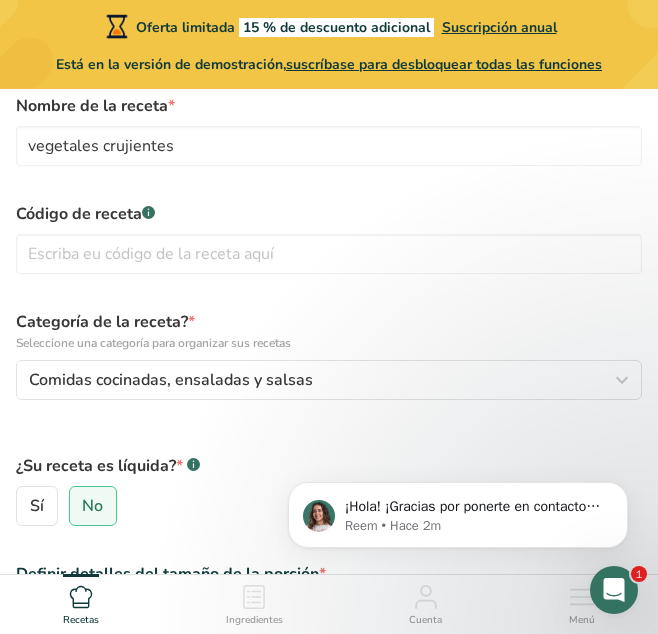 scroll, scrollTop: 200, scrollLeft: 0, axis: vertical 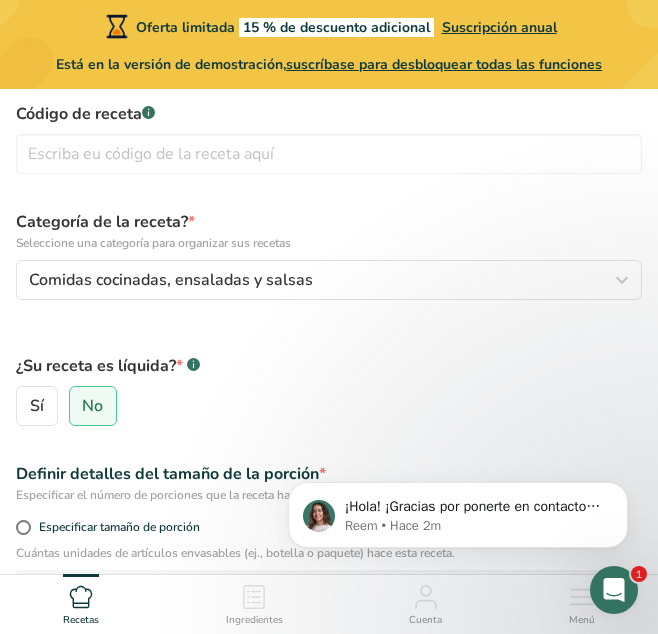 click on "Categoría de la receta? *
Seleccione una categoría para organizar sus recetas
Comidas cocinadas, ensaladas y salsas
Categorías estándar
Categorías personalizadas
.a-a{fill:#347362;}.b-a{fill:#fff;}
Productos de panadería
Bebidas
Confitería
Comidas cocinadas, ensaladas y salsas
Lácteos
Aperitivos
Añadir nueva categoría" at bounding box center [329, 255] 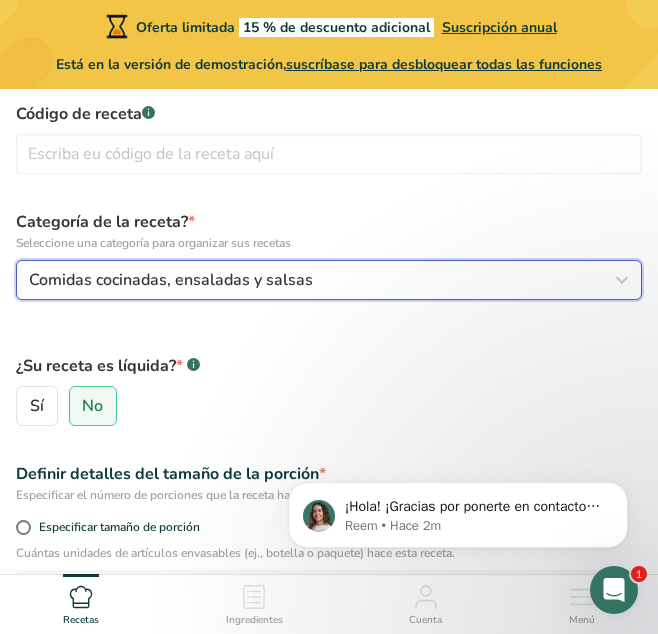 click on "Comidas cocinadas, ensaladas y salsas" at bounding box center [171, 280] 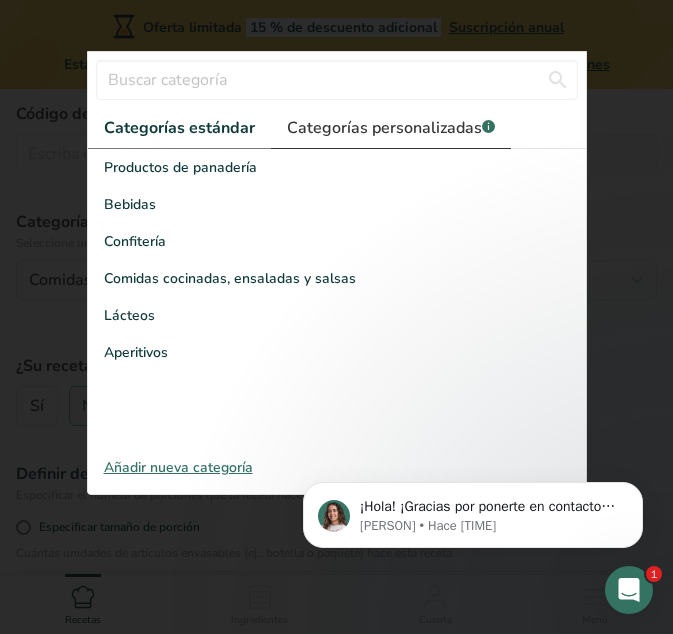 click on "Categorías personalizadas
.a-a{fill:#347362;}.b-a{fill:#fff;}" at bounding box center (391, 128) 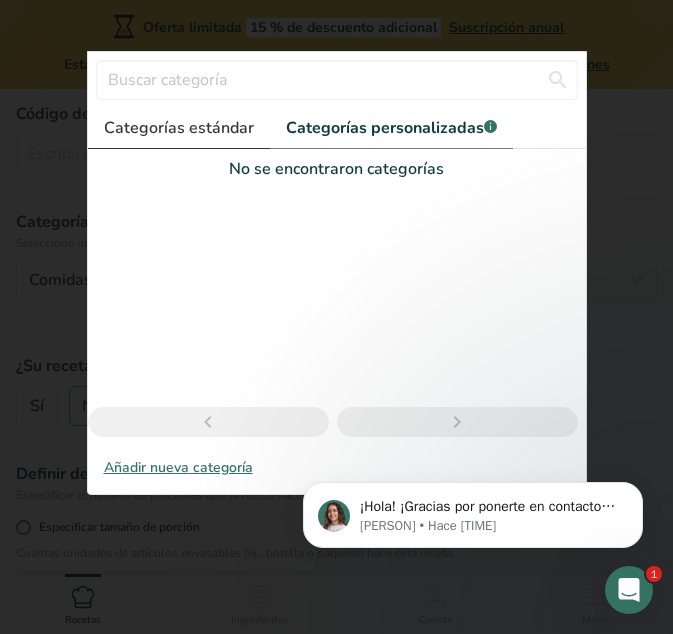 click on "Categorías estándar" at bounding box center [179, 128] 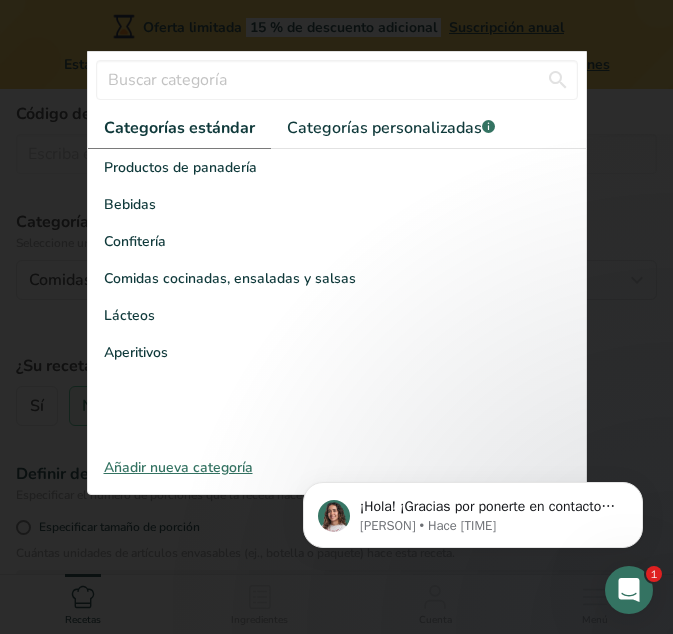 click at bounding box center [336, 317] 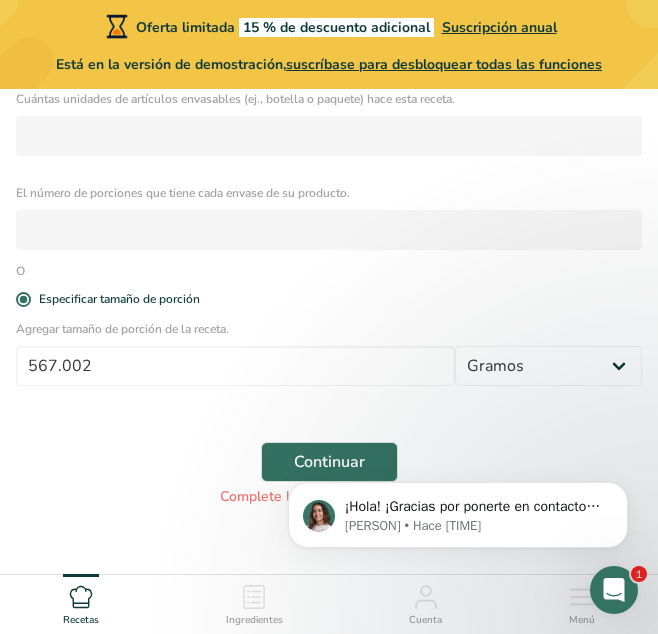 scroll, scrollTop: 683, scrollLeft: 0, axis: vertical 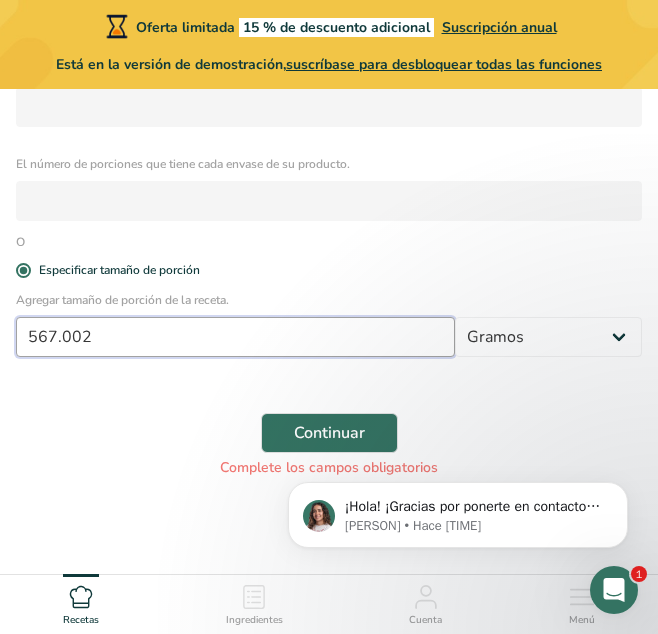 click on "567.002" at bounding box center (235, 337) 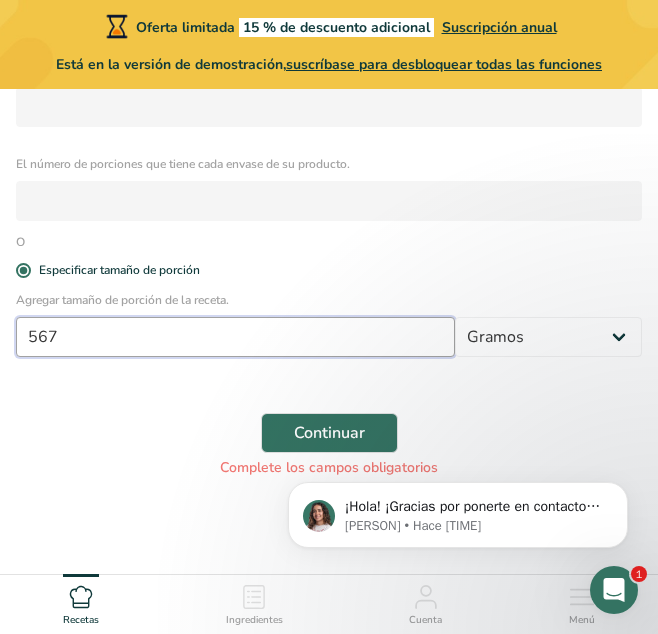 click on "Continuar" at bounding box center [329, 433] 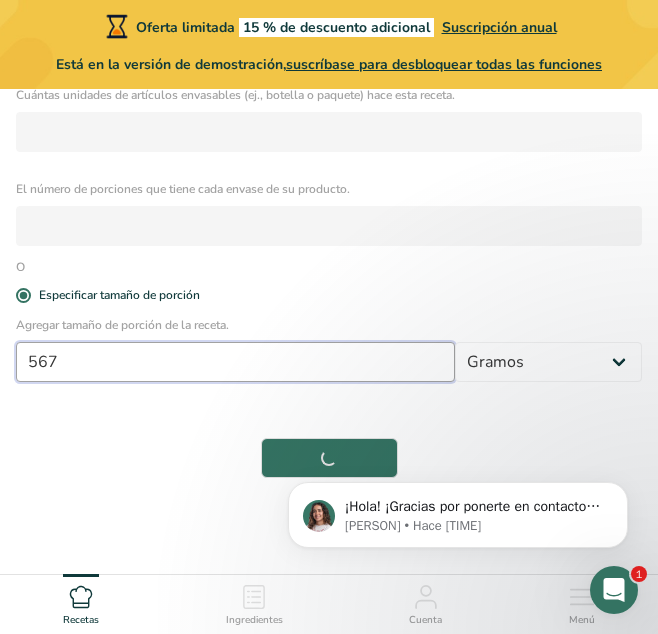 scroll, scrollTop: 658, scrollLeft: 0, axis: vertical 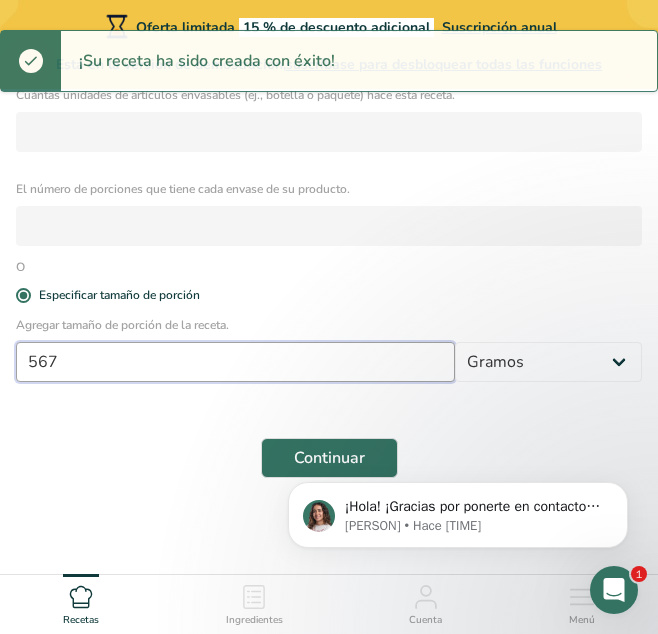 type on "566.998" 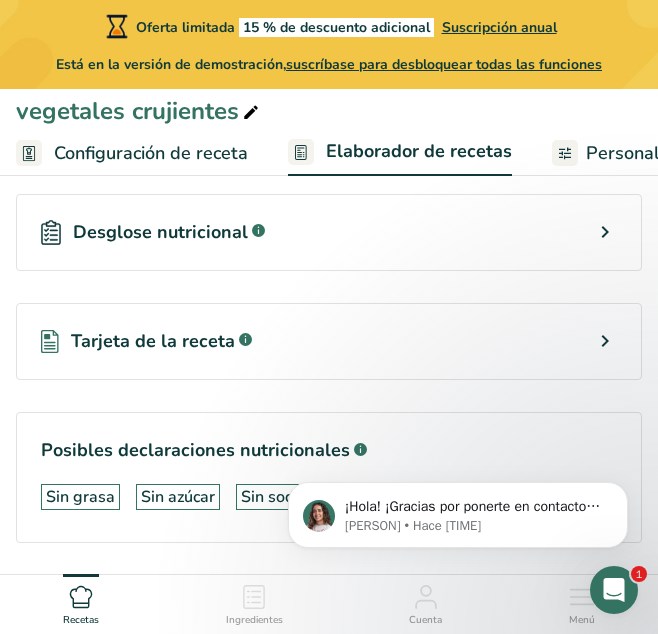 scroll, scrollTop: 2141, scrollLeft: 0, axis: vertical 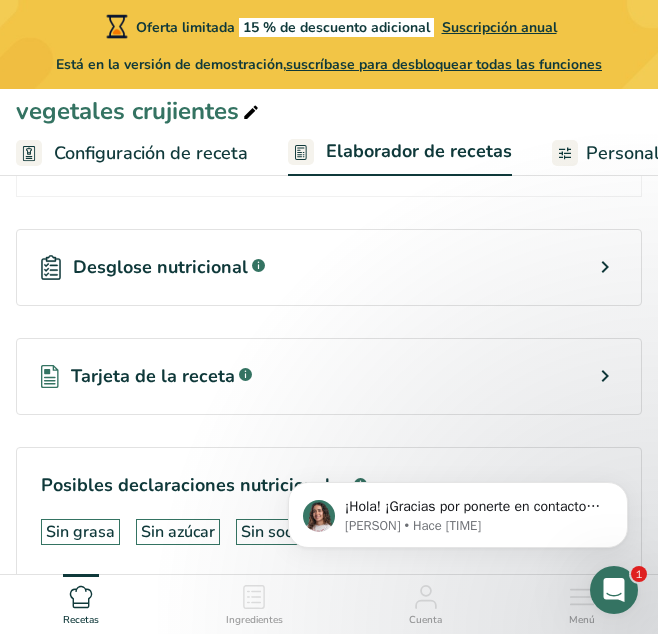 click on "Desglose nutricional
.a-a{fill:#347362;}.b-a{fill:#fff;}" at bounding box center (329, 267) 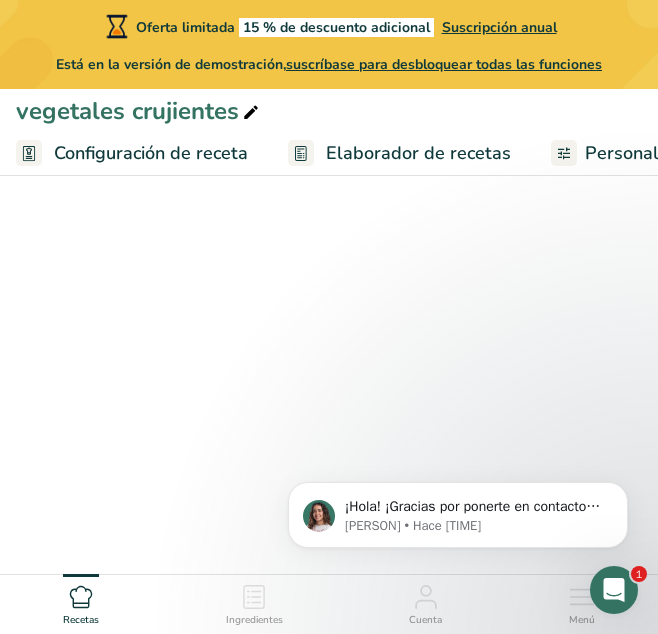 select on "Calories" 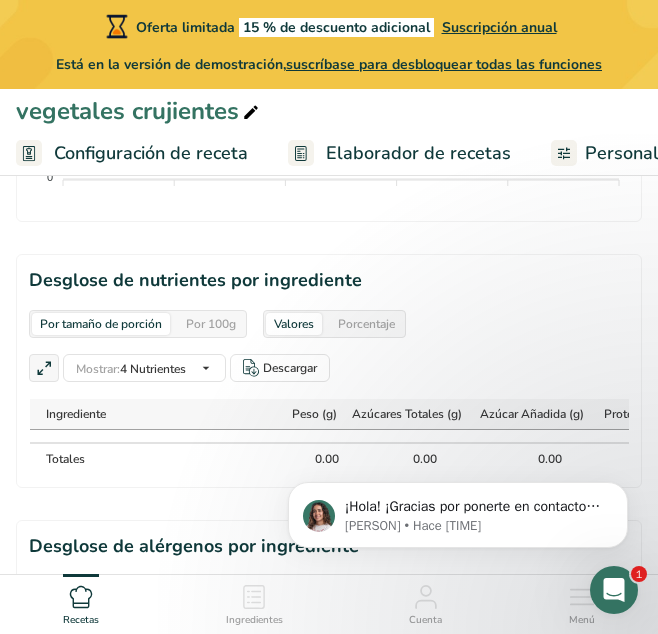 scroll, scrollTop: 1607, scrollLeft: 0, axis: vertical 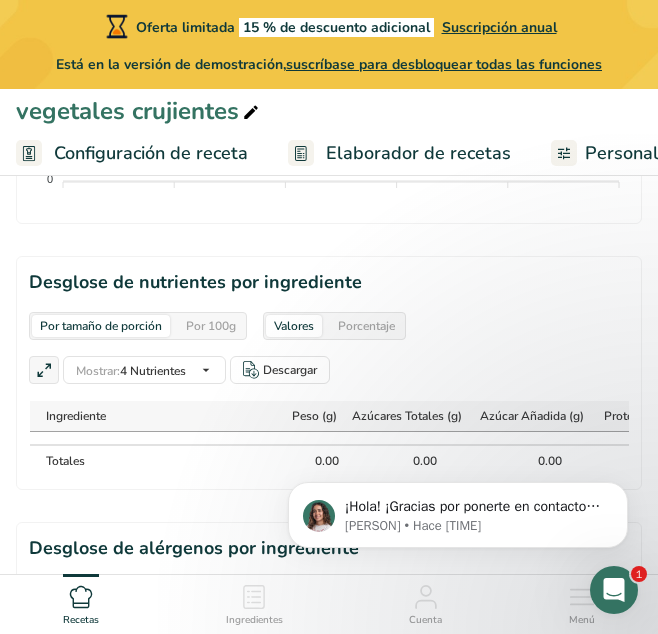 click on "¡Hola! ¡Gracias por ponerte en contacto con nosotros! Lamentablemente, no contamos con esta función por el momento, pero tenemos una sección de notas adicionales donde puedes agregar más detalles a tu receta y etiquetas. :) Pregúntale a ChatGPT Reem • Hace 4m" at bounding box center (458, 510) 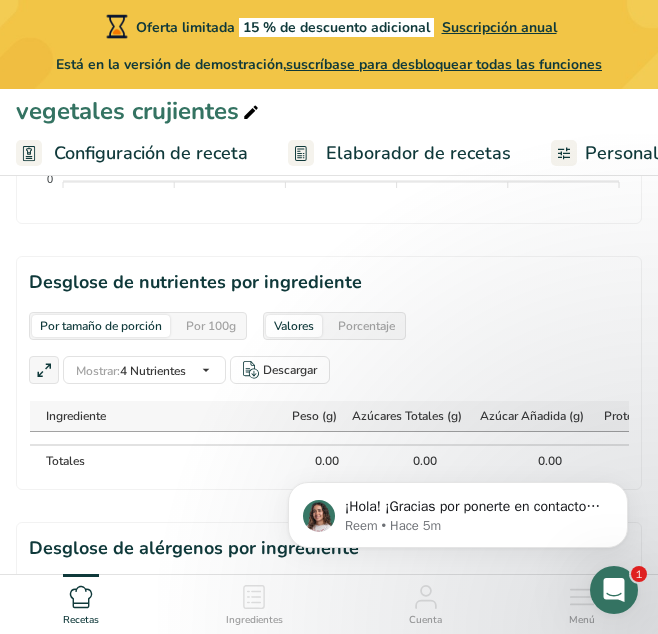 click on "Por 100g" at bounding box center [211, 326] 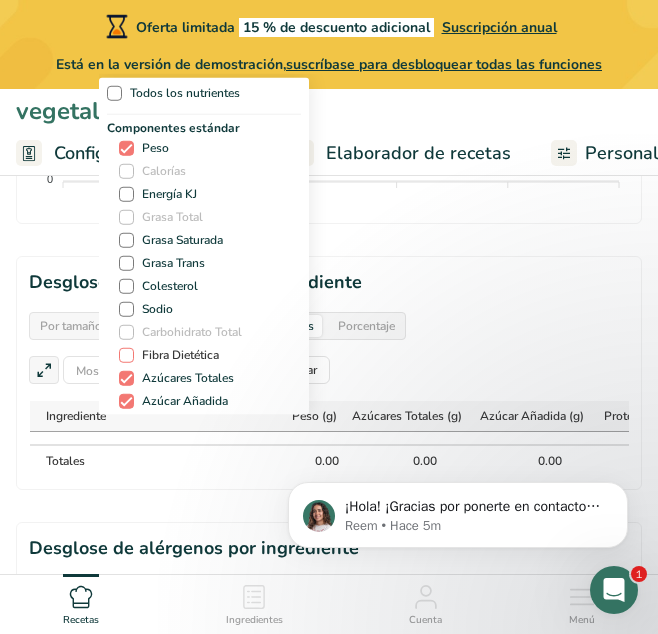 click at bounding box center (126, 354) 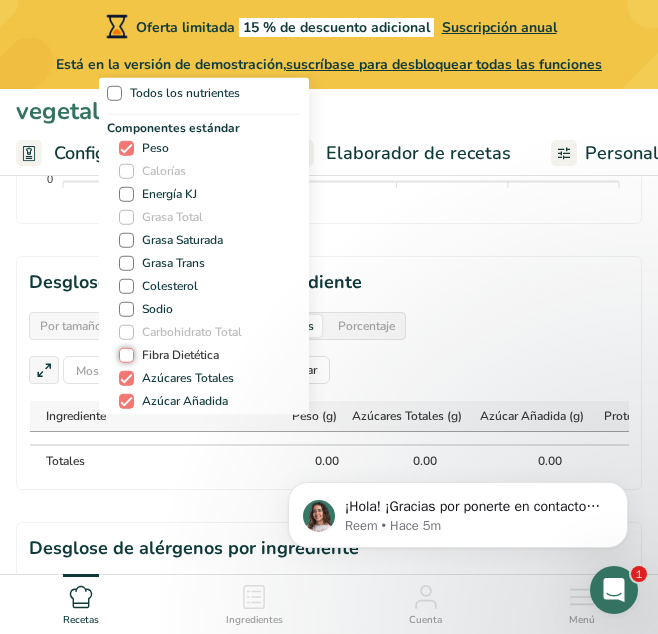 click on "Fibra Dietética" at bounding box center (125, 354) 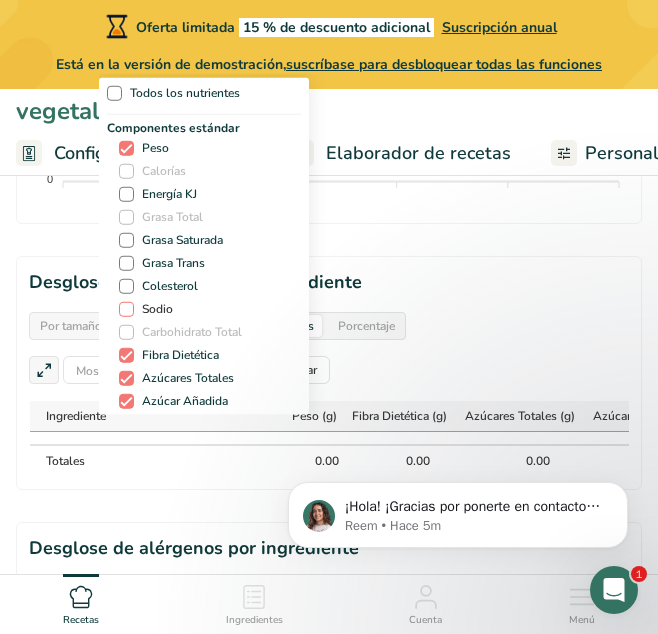 click at bounding box center [126, 308] 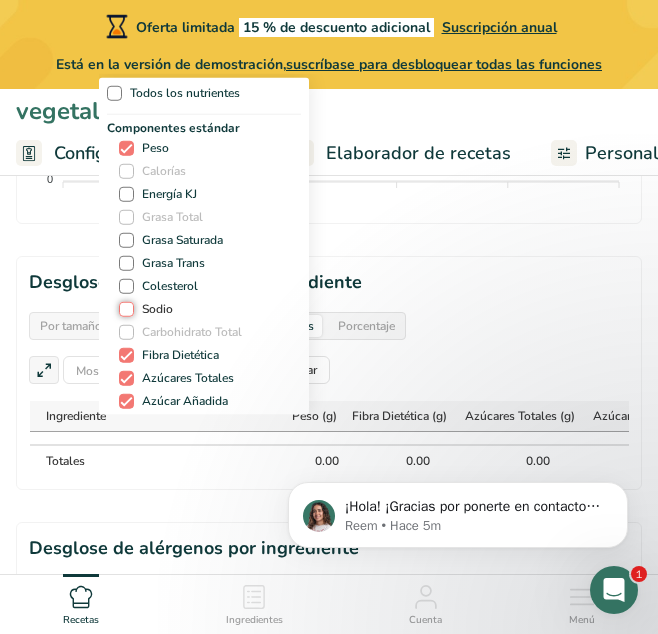 click on "Sodio" at bounding box center [125, 308] 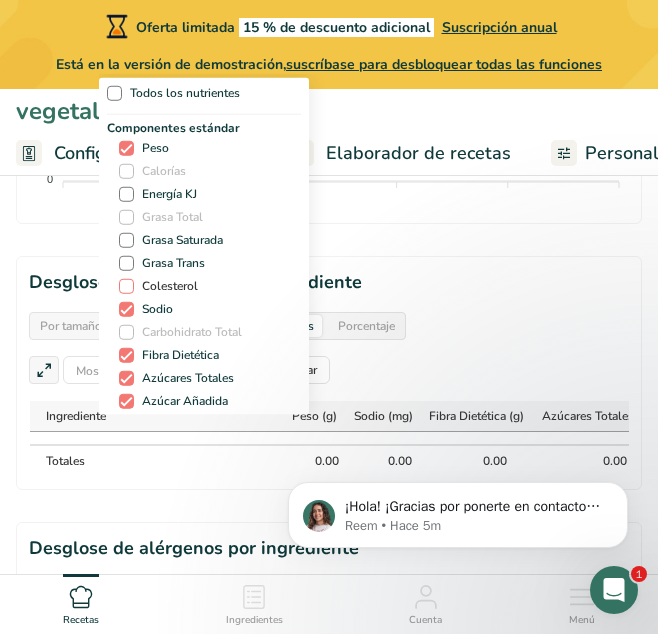 click at bounding box center (126, 285) 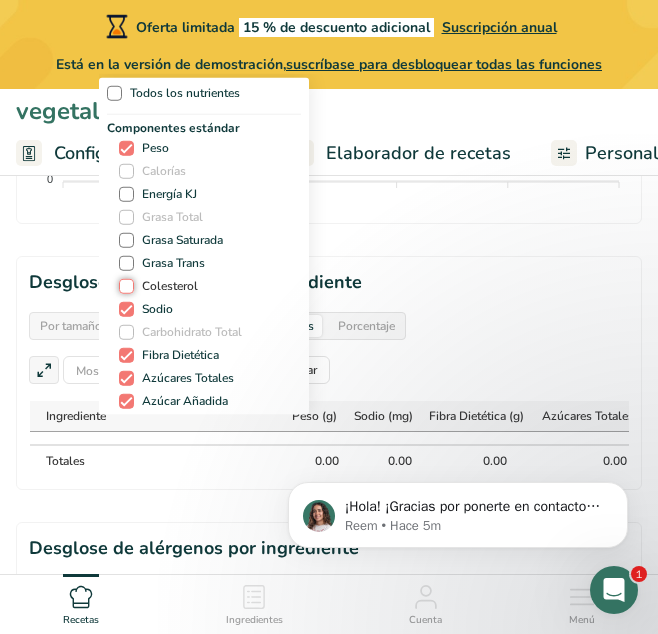 click on "Colesterol" at bounding box center [125, 285] 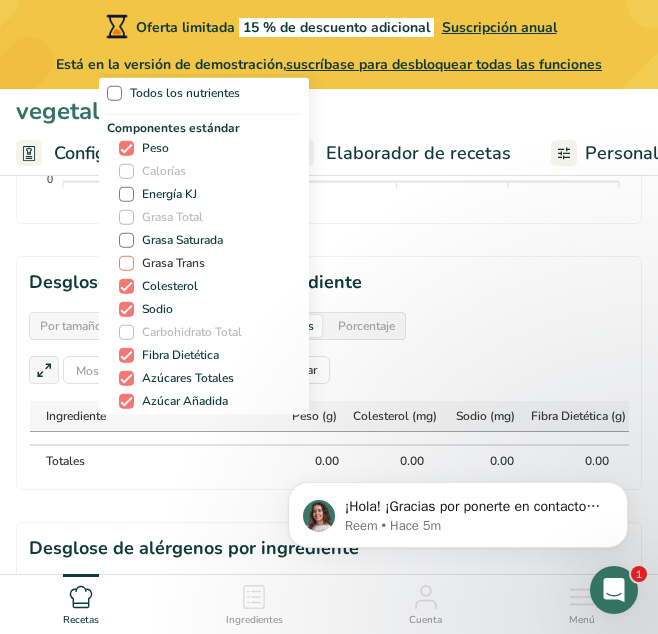 click at bounding box center [126, 262] 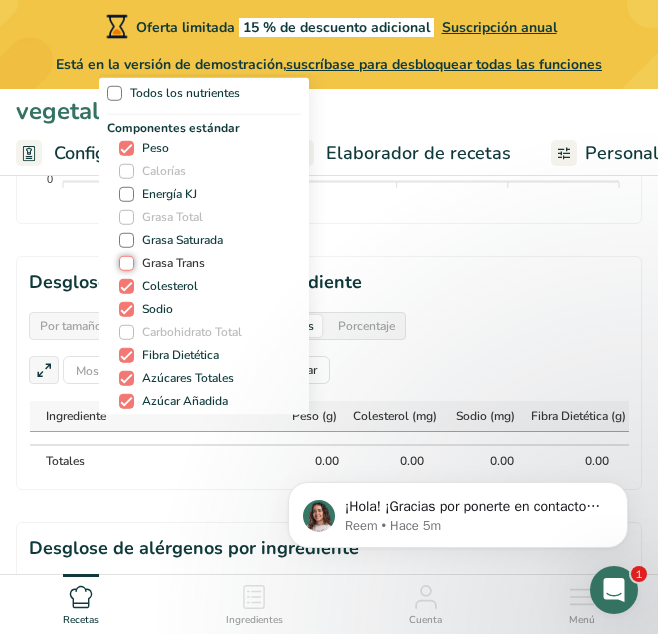 click on "Grasa Trans" at bounding box center (125, 262) 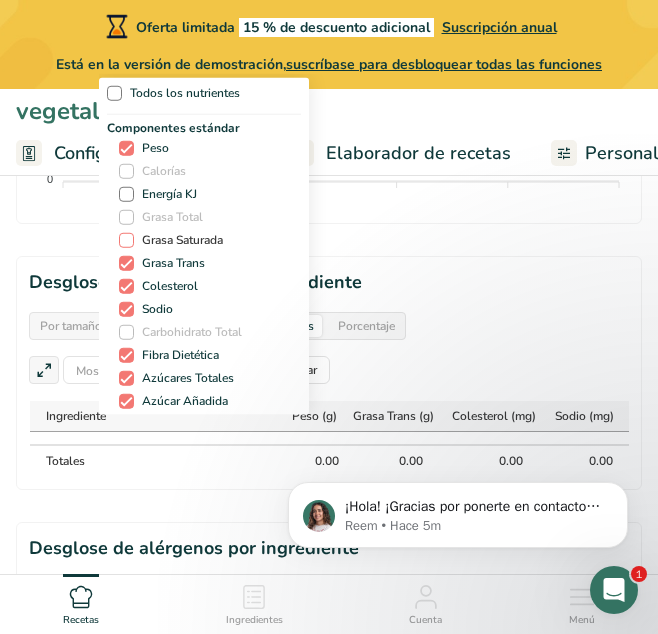 click at bounding box center (126, 239) 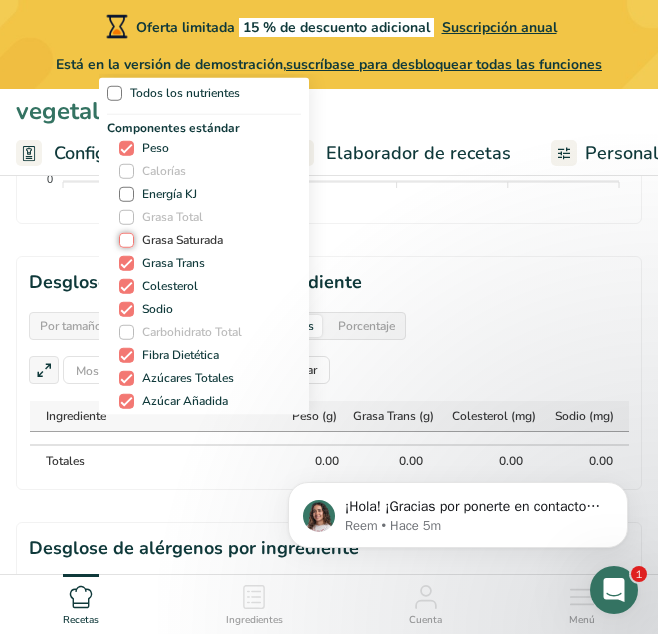 click on "Grasa Saturada" at bounding box center [125, 239] 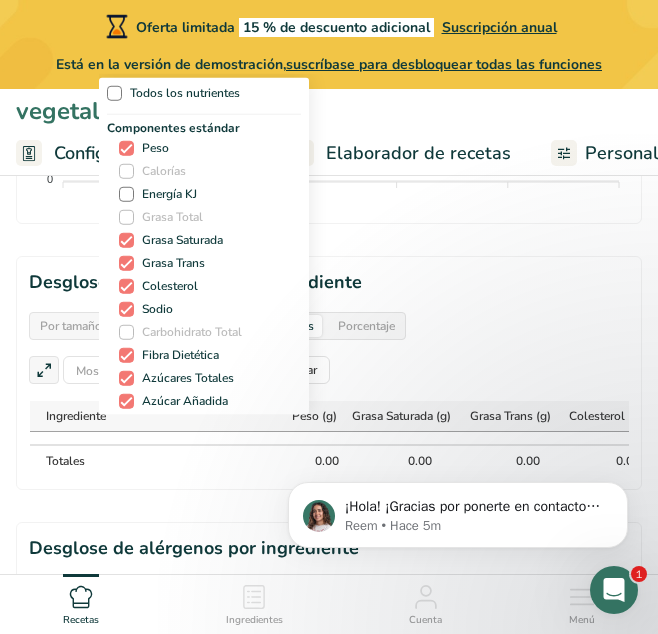 click at bounding box center (126, 216) 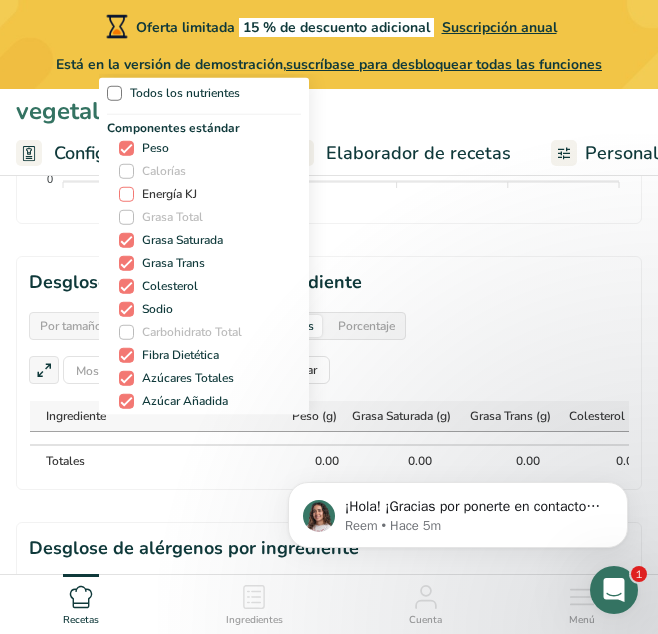 click at bounding box center [126, 193] 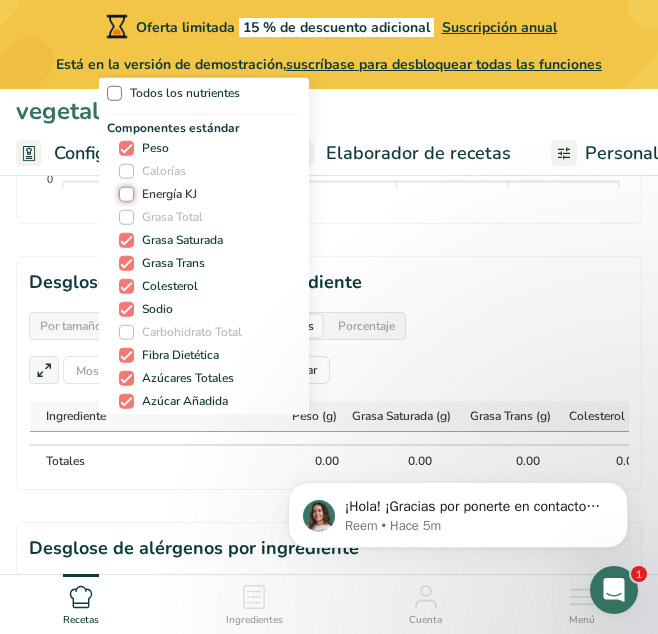 click on "Energía KJ" at bounding box center [125, 193] 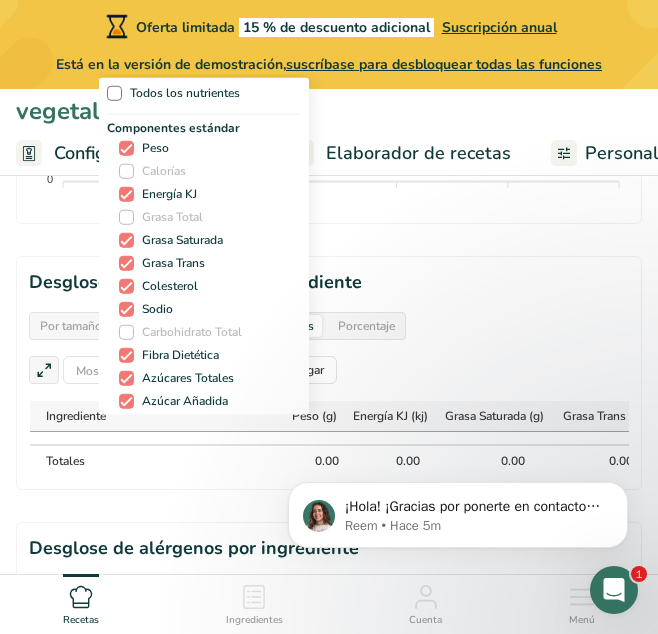 click at bounding box center [126, 170] 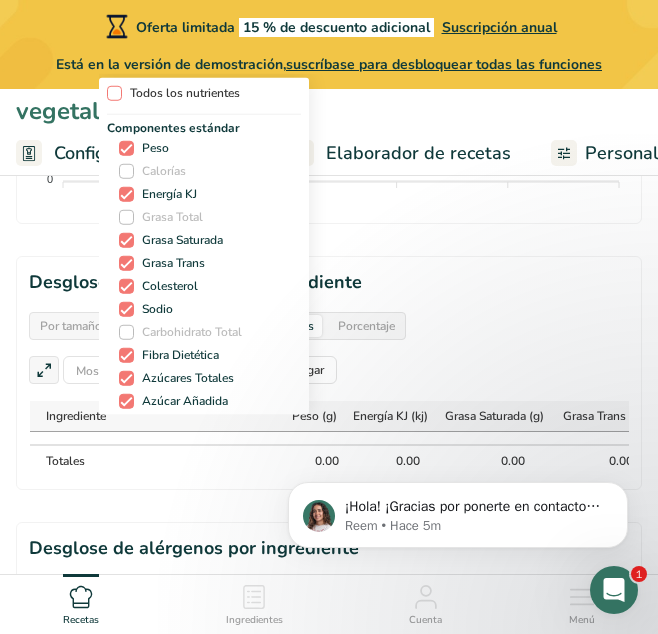 click at bounding box center (114, 92) 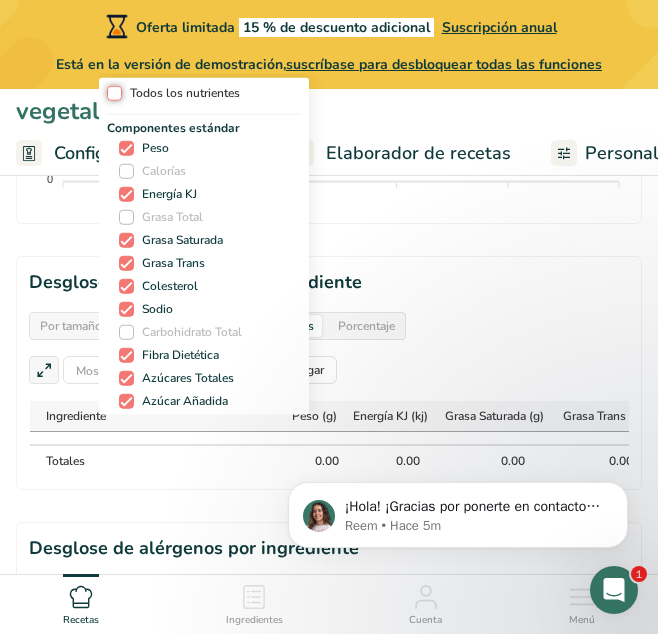click on "Todos los nutrientes" at bounding box center [113, 92] 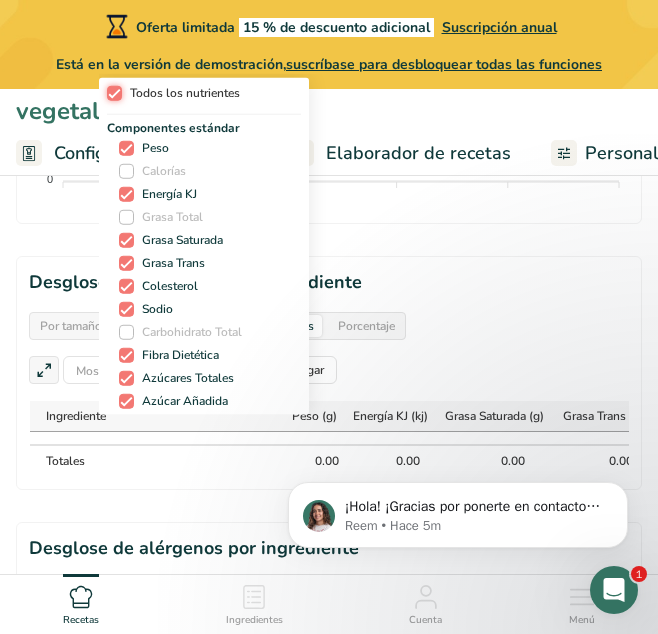 checkbox on "true" 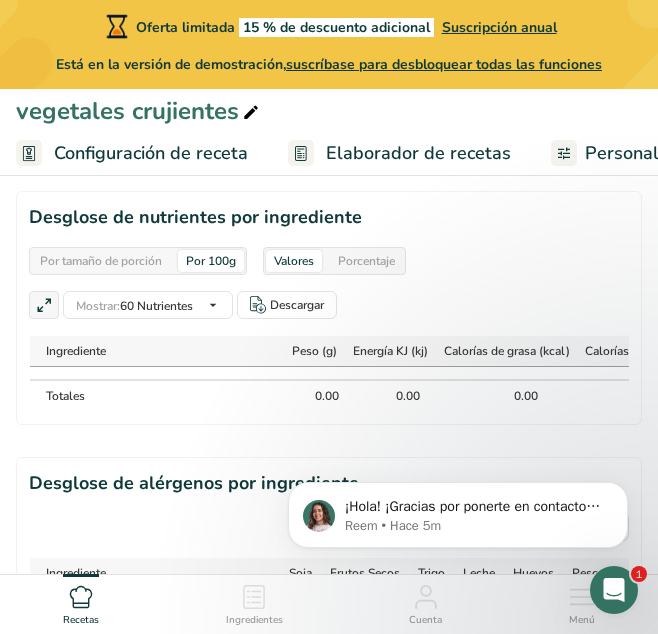 scroll, scrollTop: 1707, scrollLeft: 0, axis: vertical 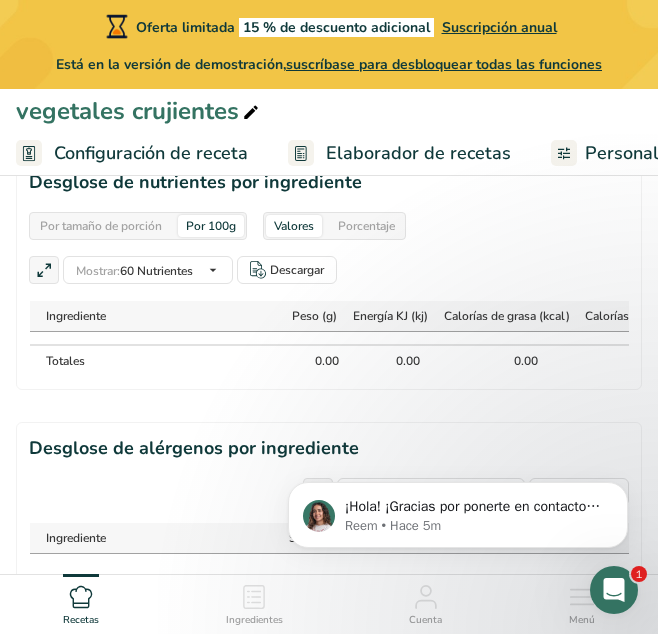 click on "0.00" at bounding box center [314, 361] 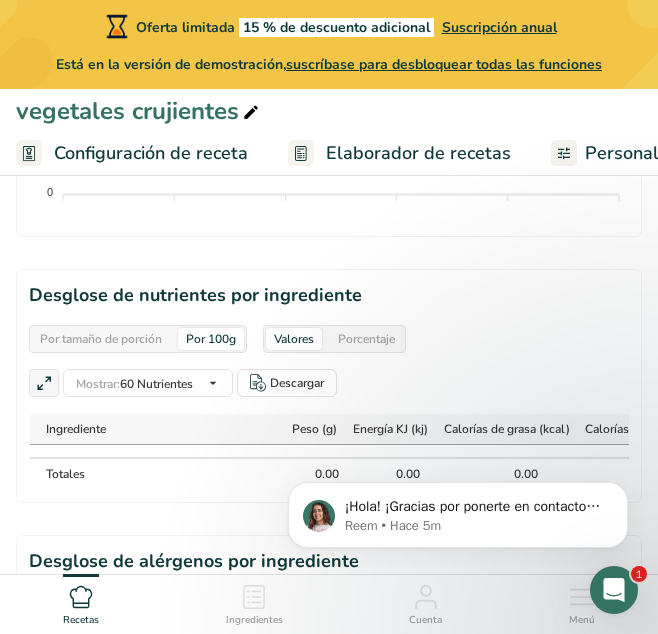 scroll, scrollTop: 1607, scrollLeft: 0, axis: vertical 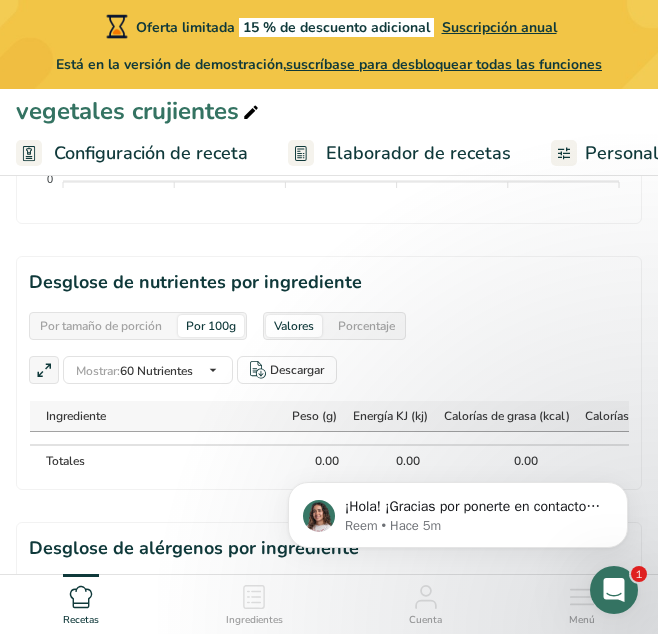 select on "Calories" 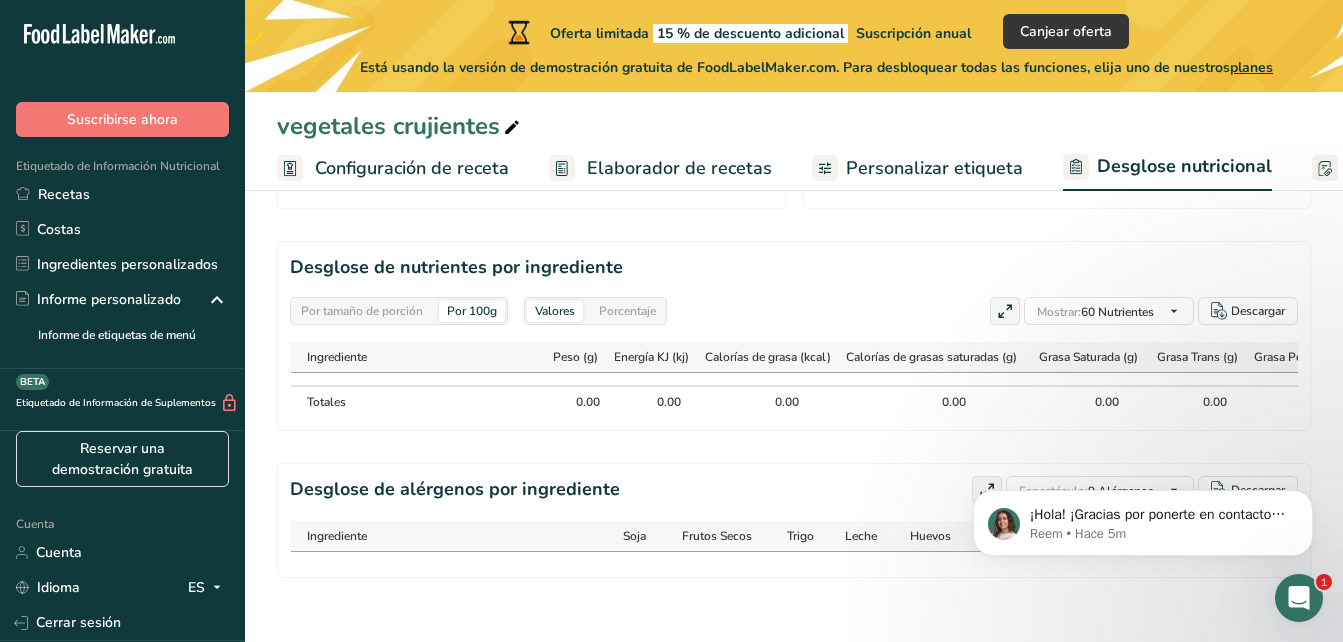 scroll, scrollTop: 951, scrollLeft: 0, axis: vertical 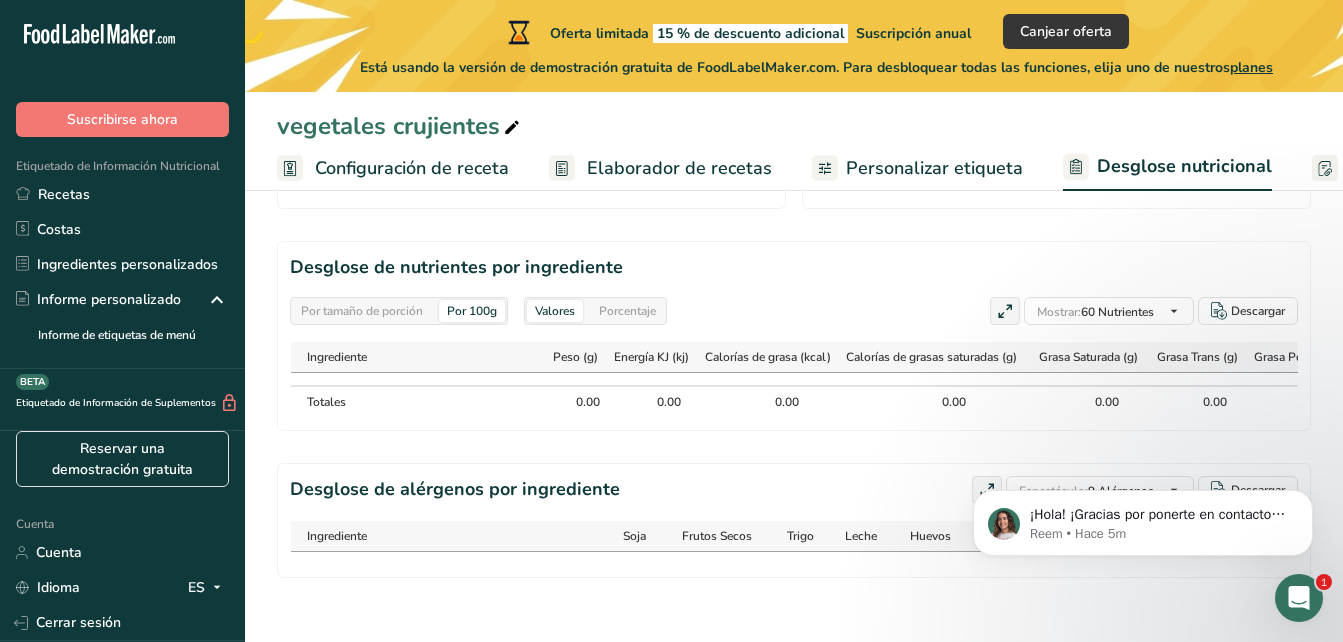 click on "0.00" at bounding box center [656, 402] 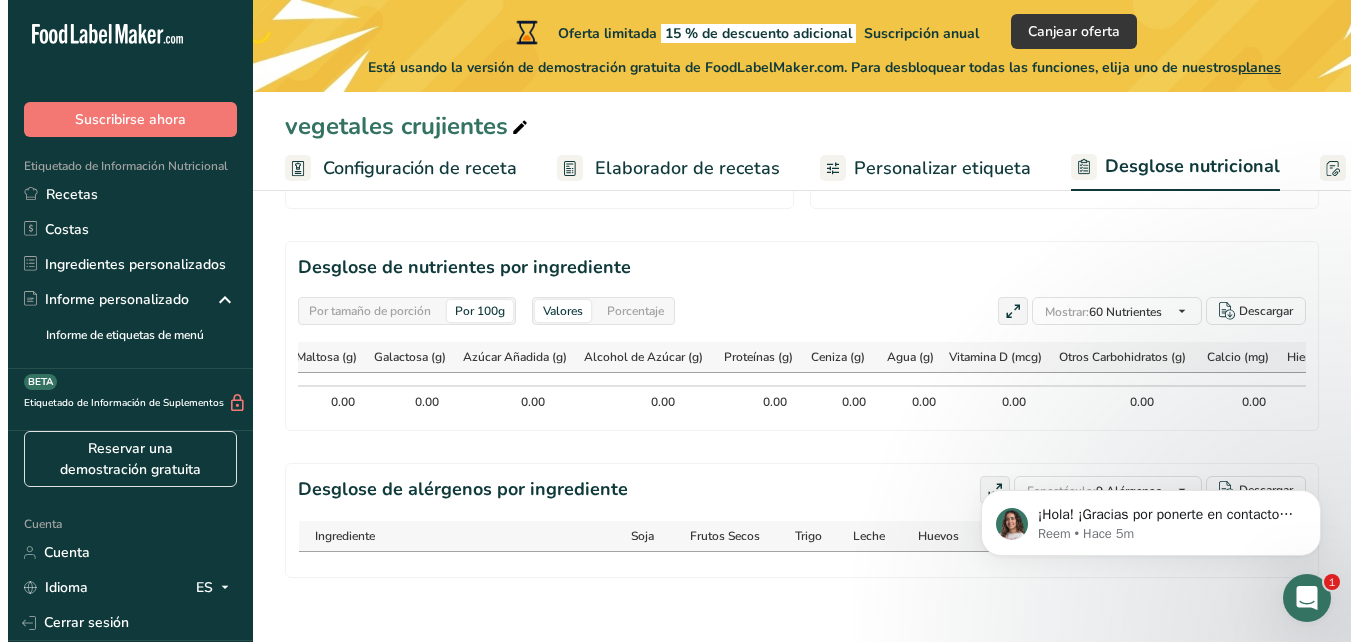 scroll, scrollTop: 0, scrollLeft: 2430, axis: horizontal 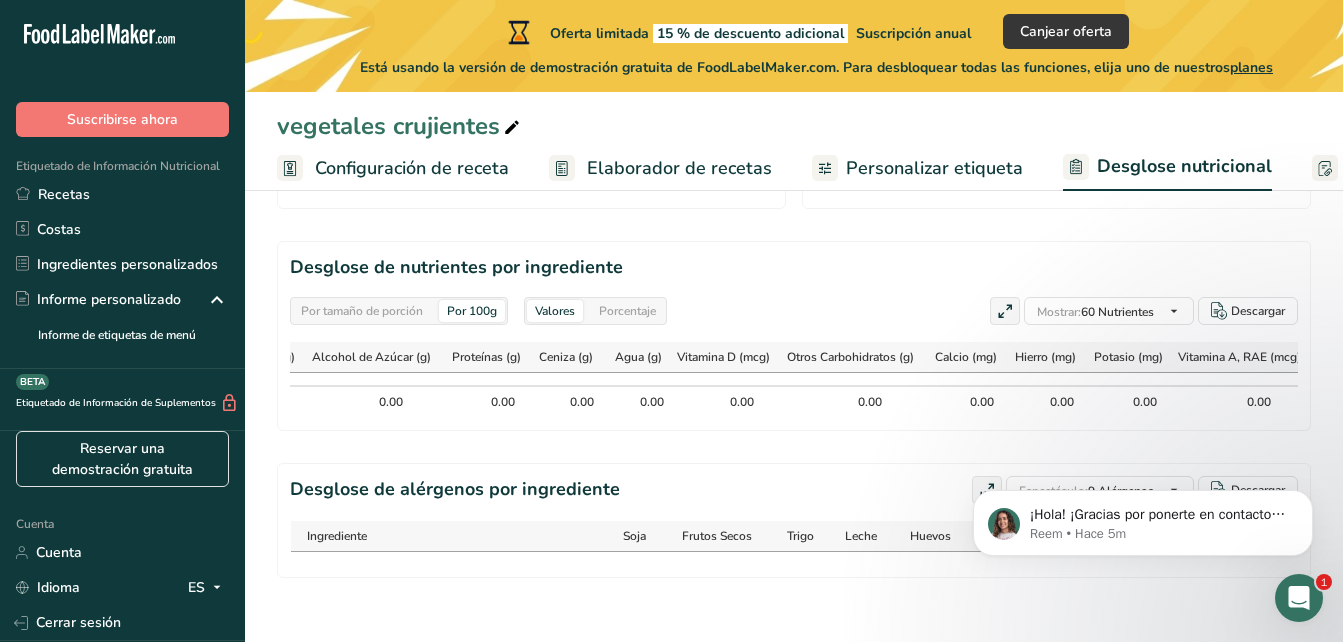 click at bounding box center (1005, 312) 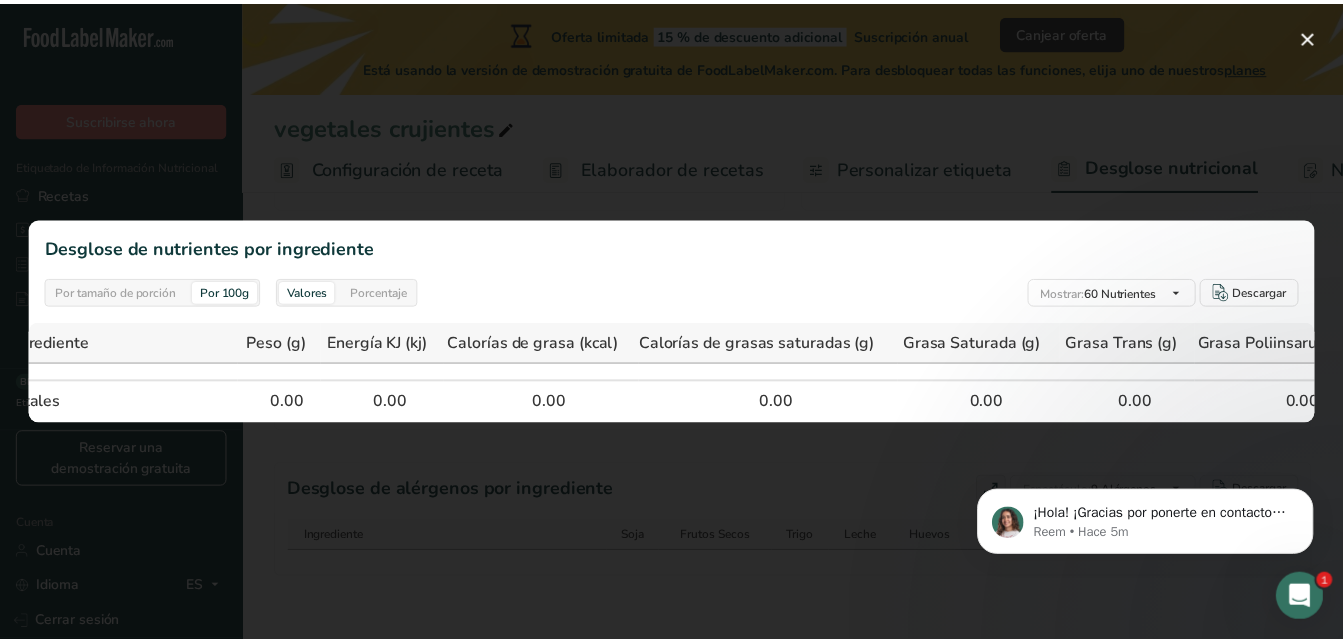 scroll, scrollTop: 0, scrollLeft: 80, axis: horizontal 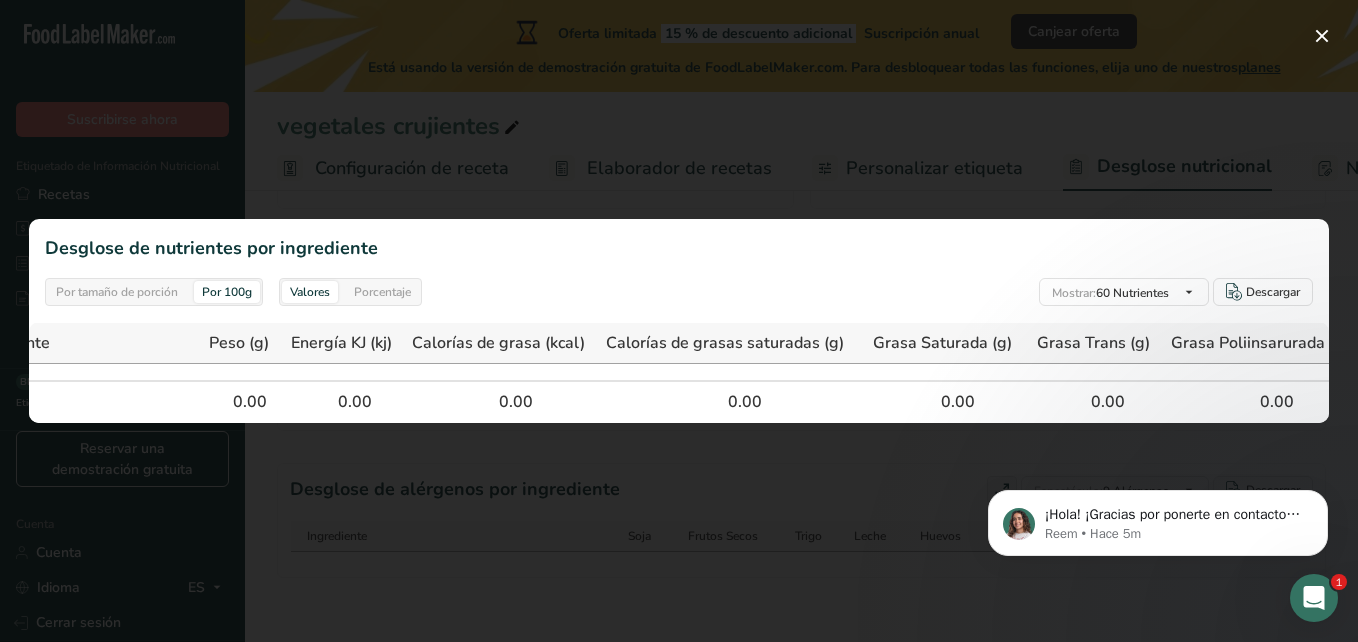click on "0.00" at bounding box center [242, 402] 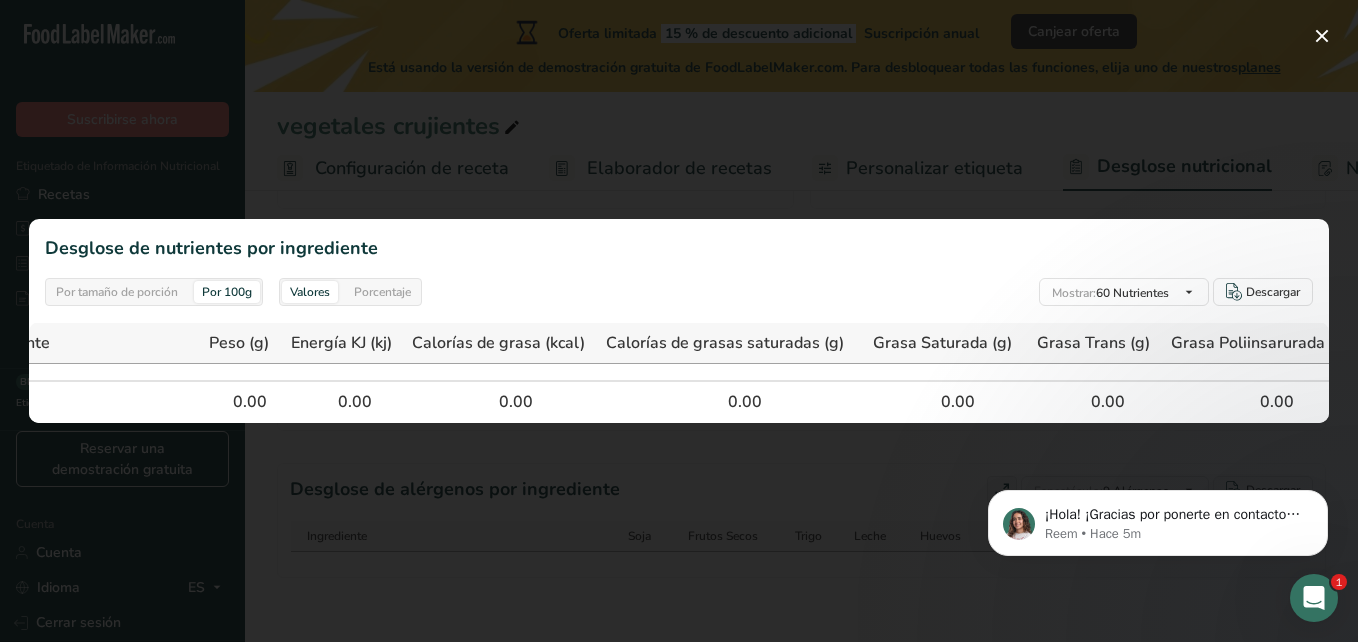 click on "0.00" at bounding box center (242, 402) 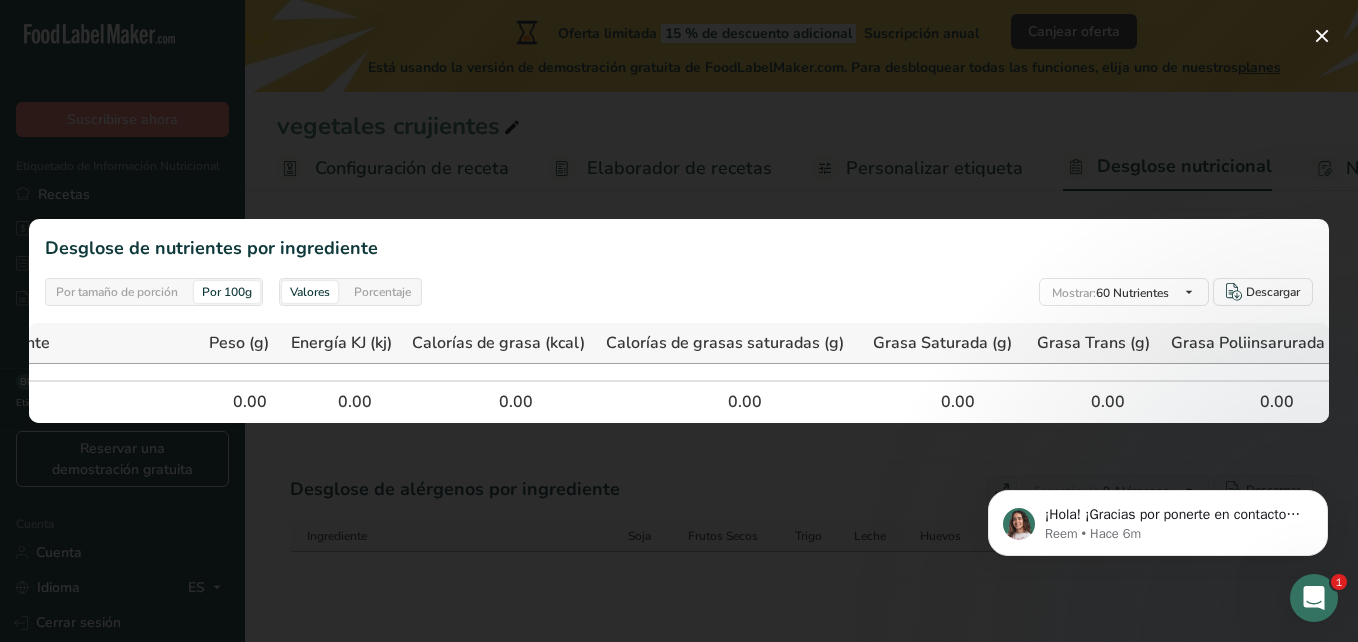 click on "Desglose de nutrientes por ingrediente" at bounding box center [687, 248] 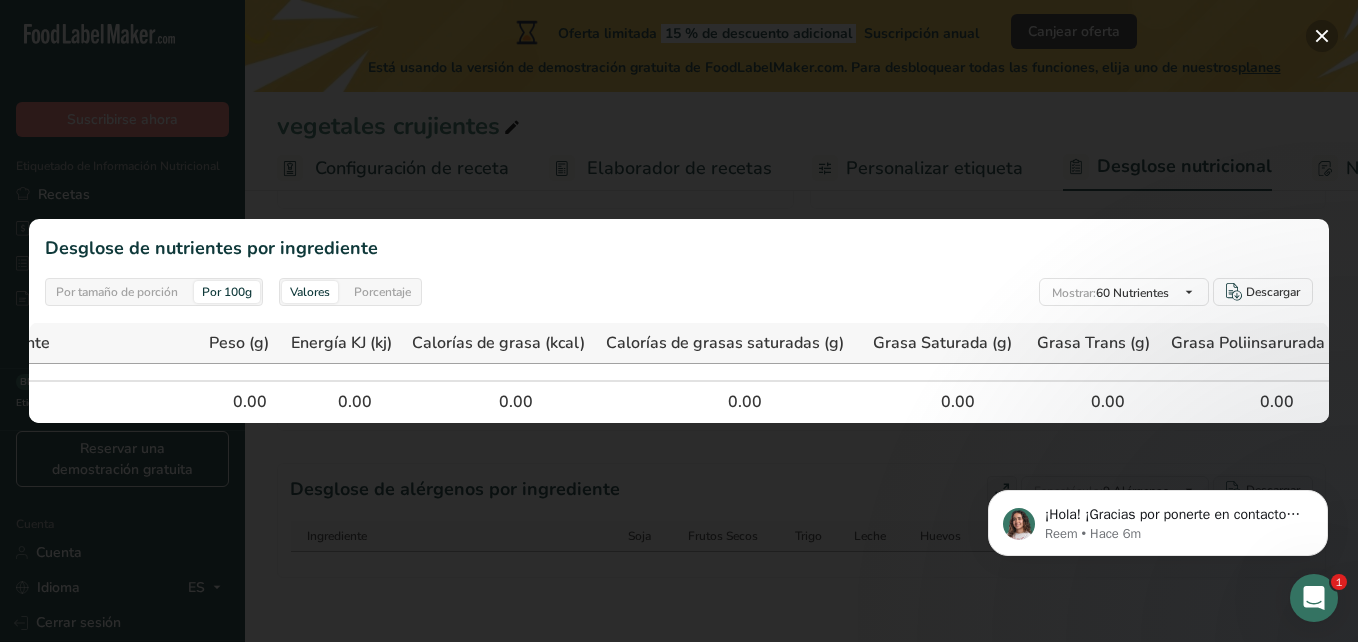 click at bounding box center (1322, 36) 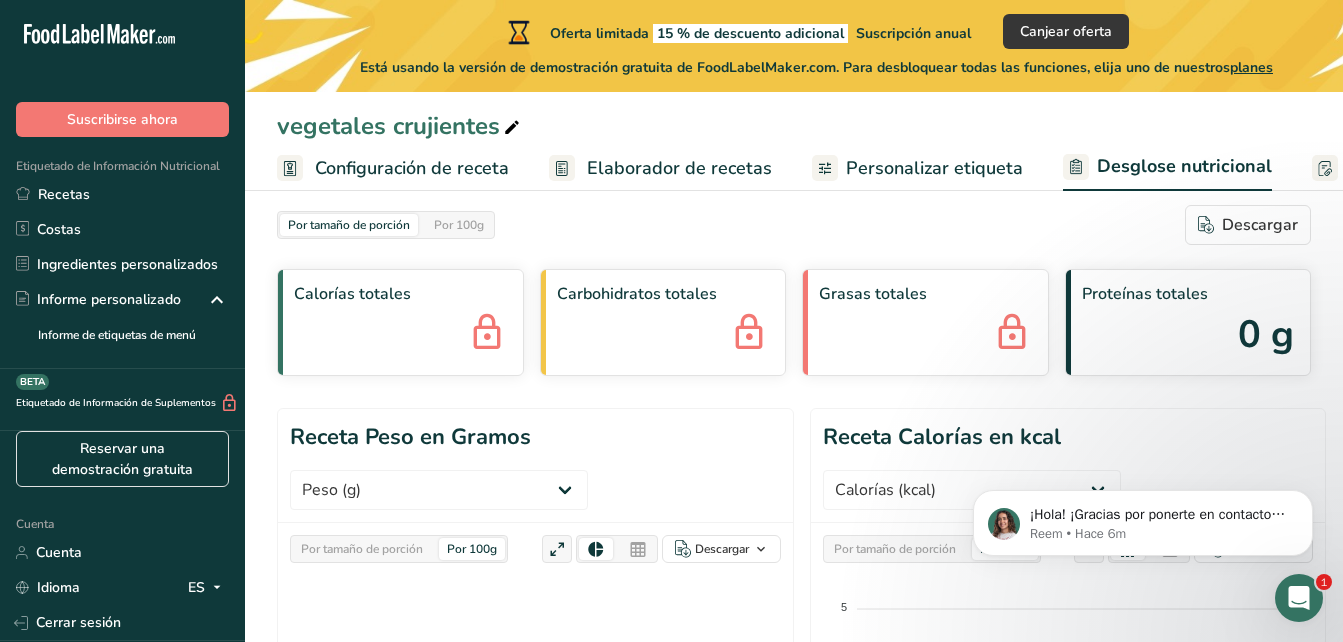 scroll, scrollTop: 0, scrollLeft: 0, axis: both 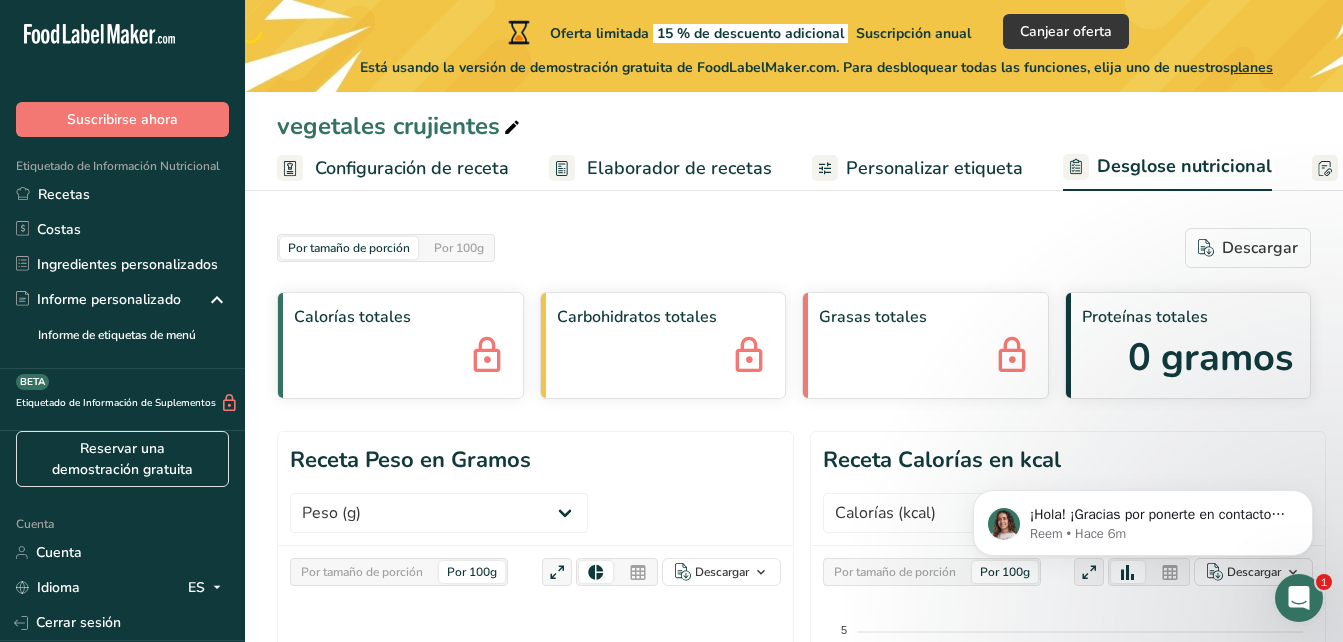 click on "Personalizar etiqueta" at bounding box center [934, 168] 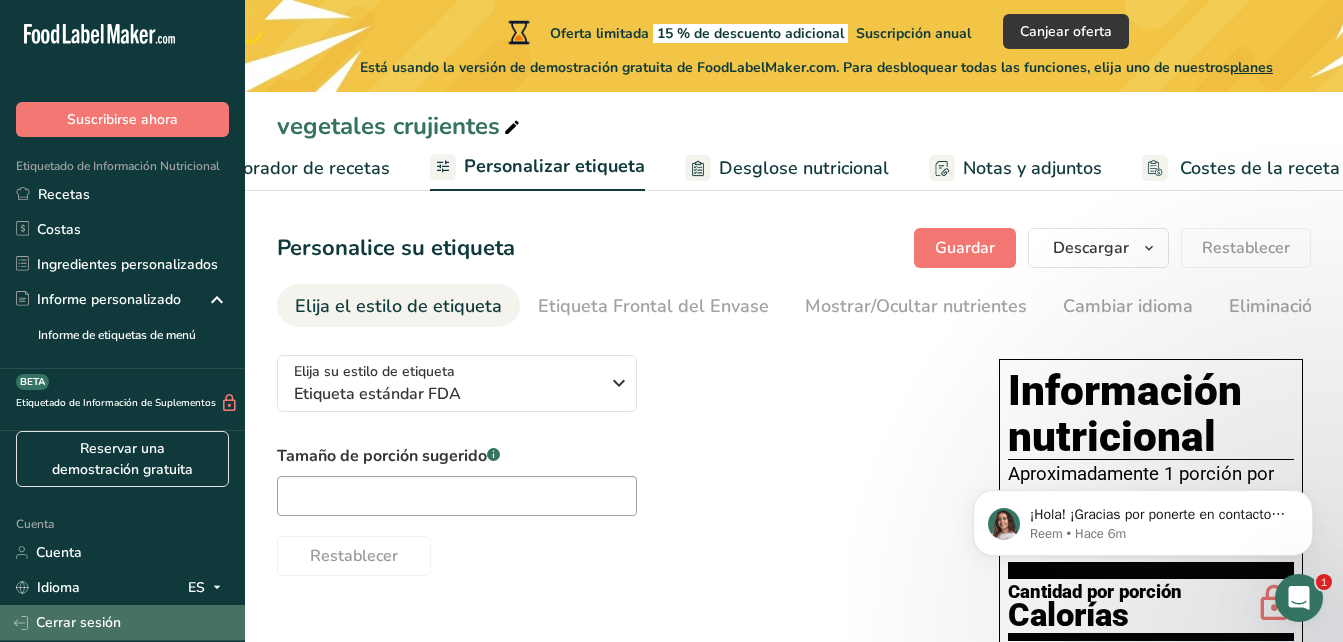 scroll, scrollTop: 0, scrollLeft: 401, axis: horizontal 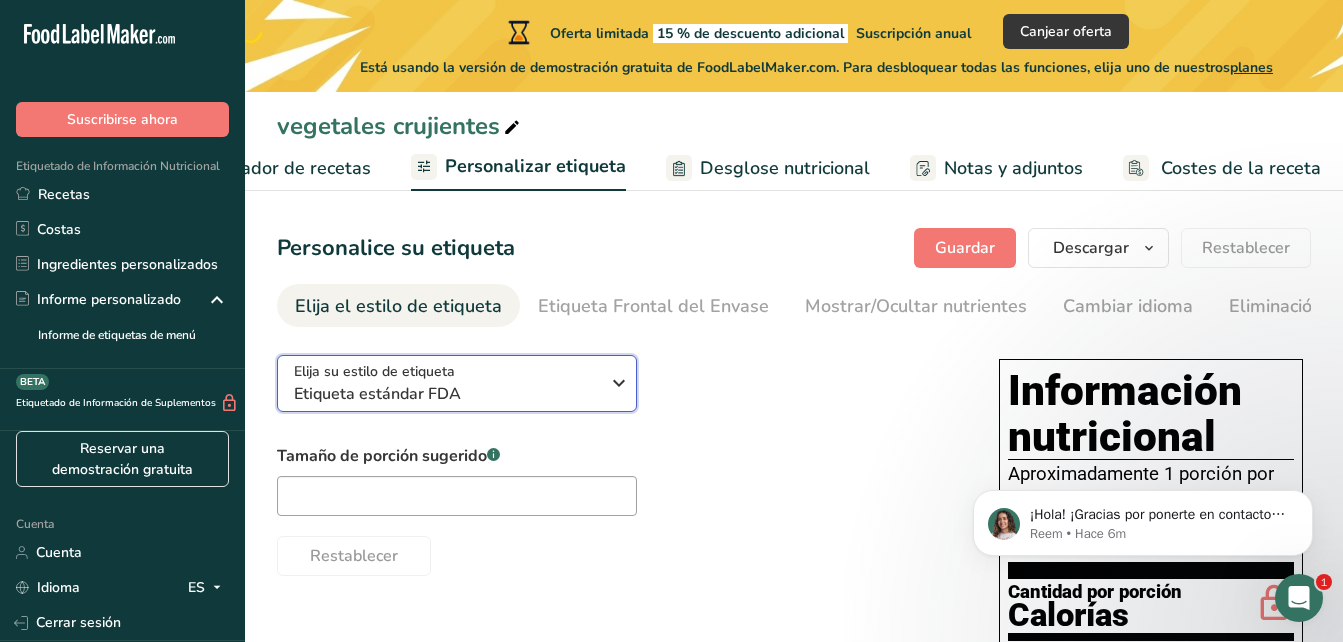 click at bounding box center [619, 383] 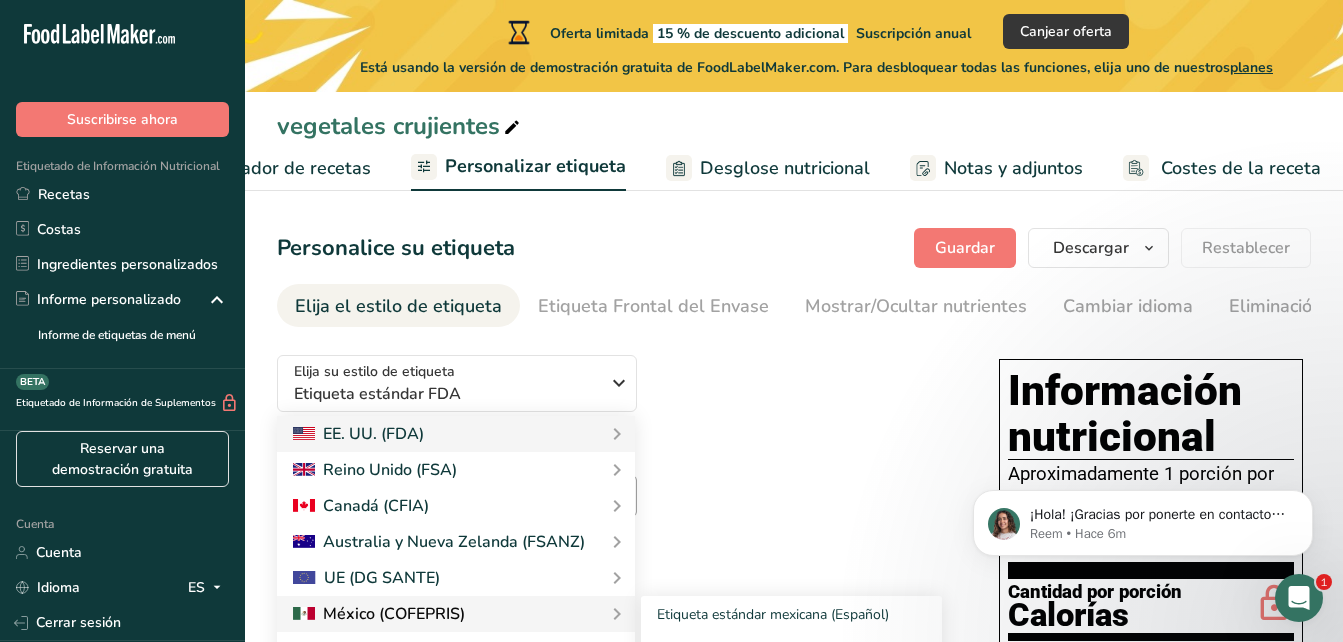 click at bounding box center [456, 614] 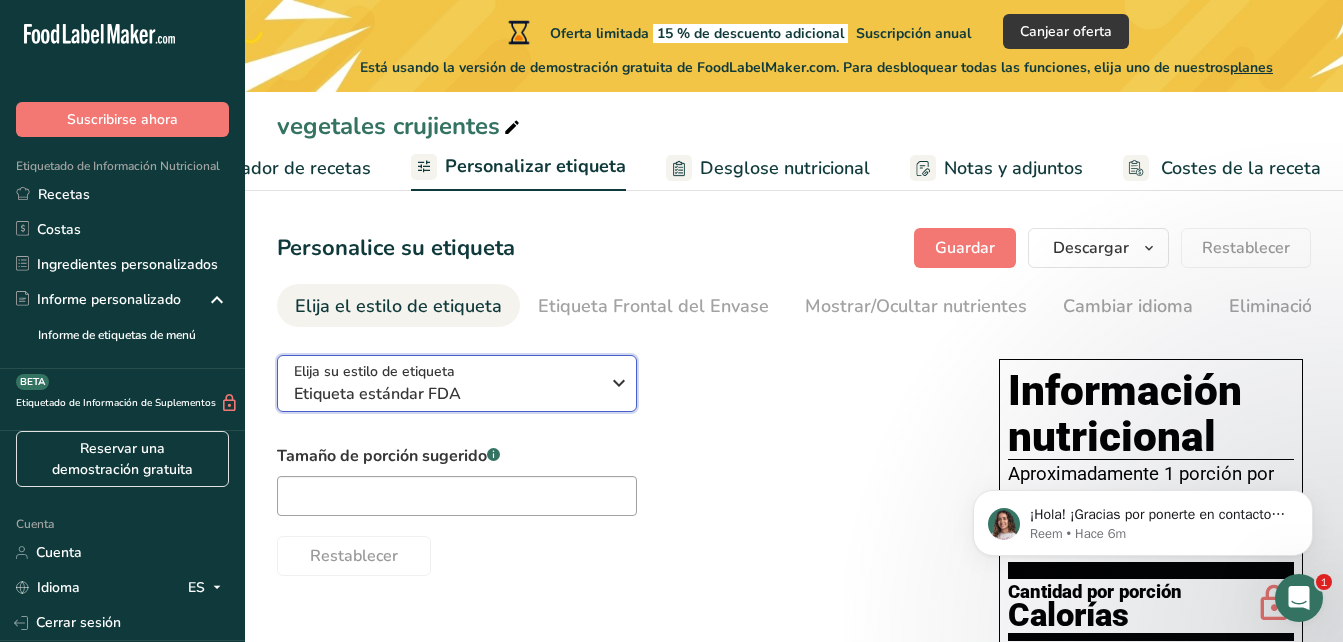 click on "Elija su estilo de etiqueta
Etiqueta estándar FDA" at bounding box center (446, 383) 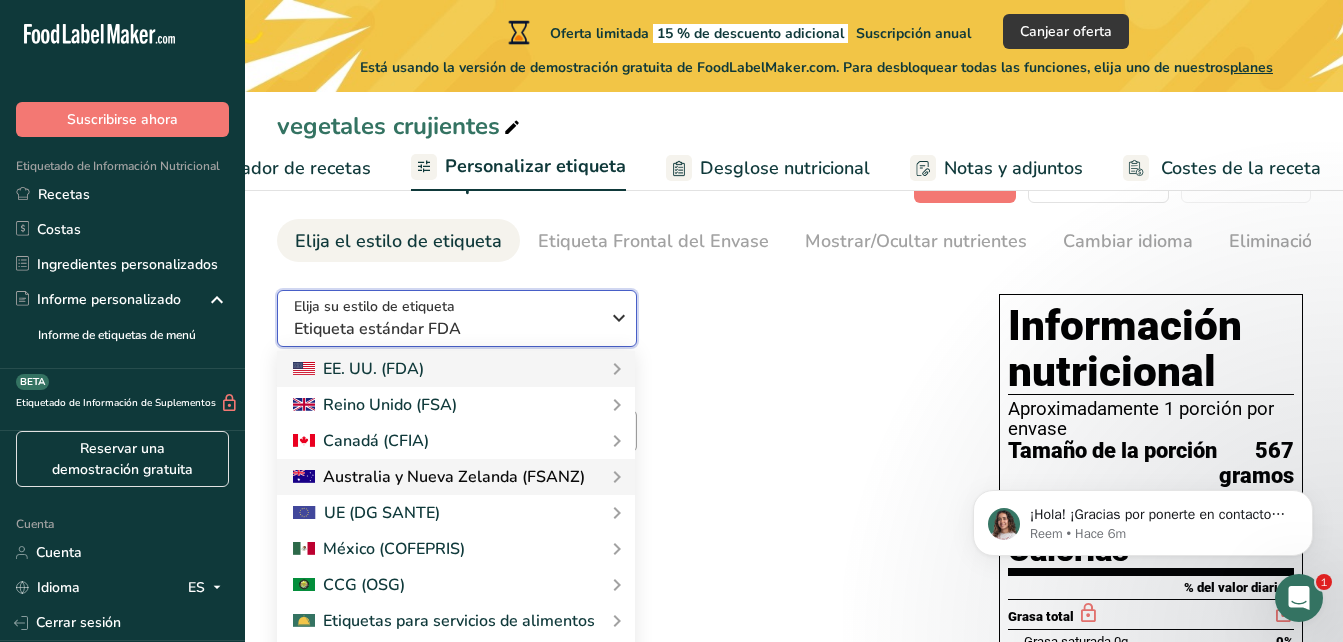 scroll, scrollTop: 100, scrollLeft: 0, axis: vertical 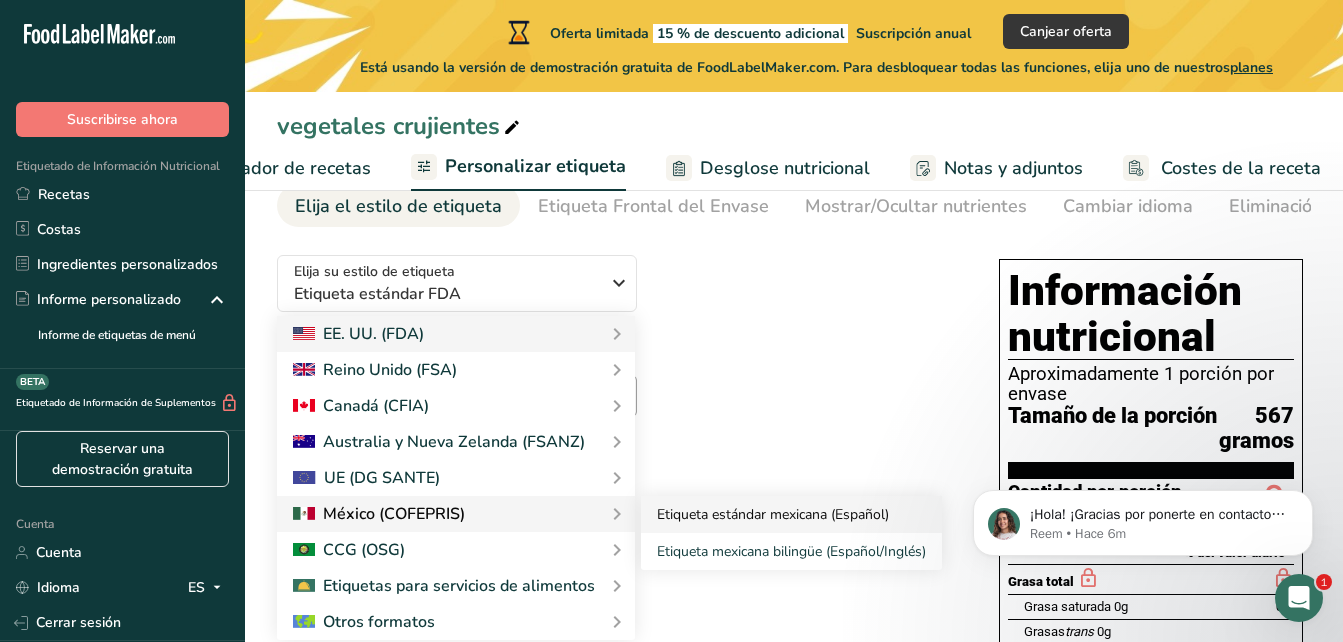 click on "Etiqueta estándar mexicana (Español)" at bounding box center [791, 514] 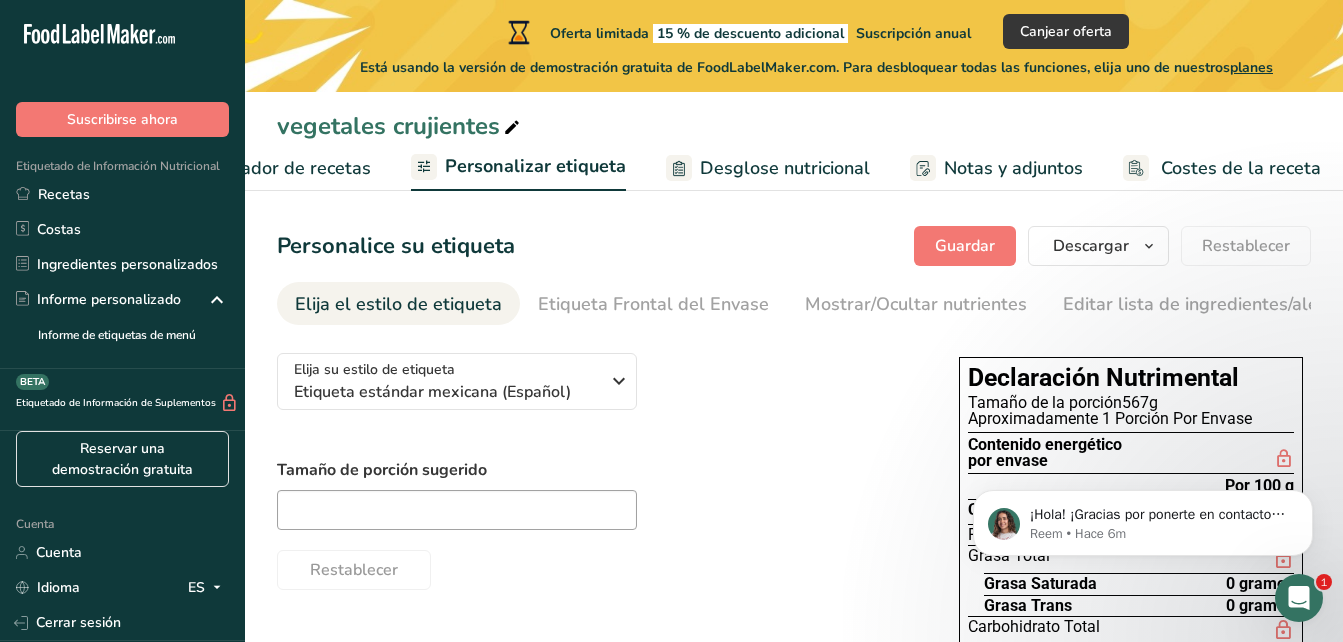scroll, scrollTop: 0, scrollLeft: 0, axis: both 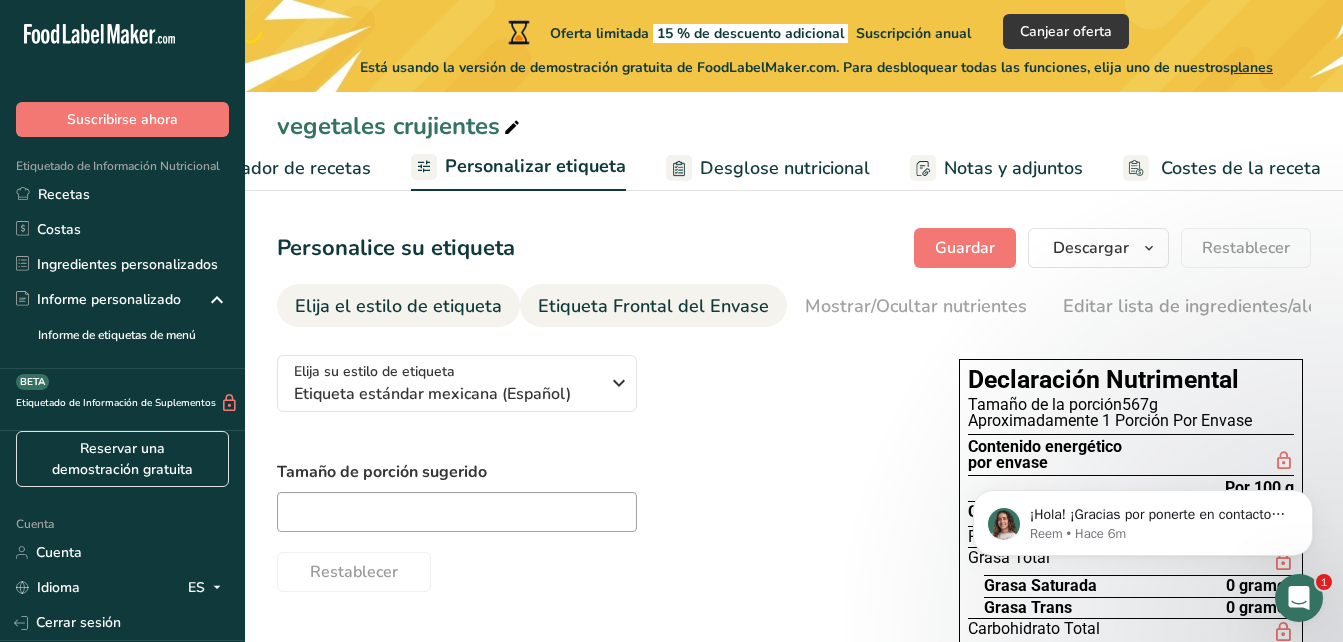 click on "Etiqueta Frontal del Envase" at bounding box center (653, 306) 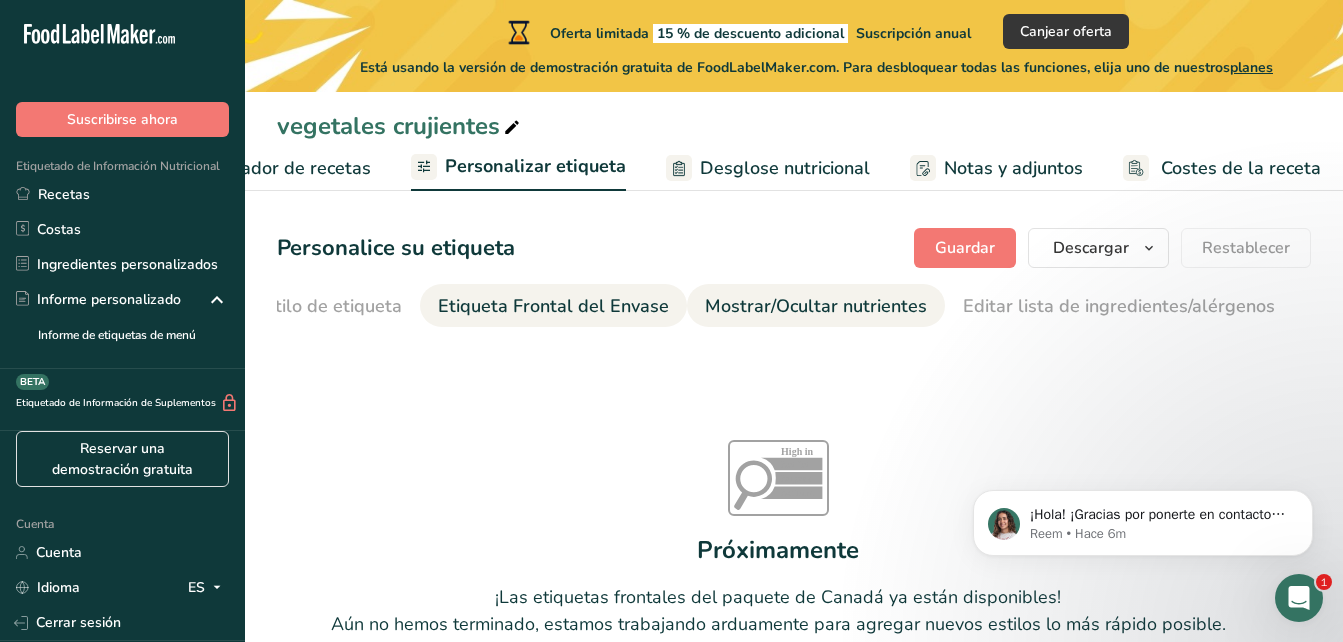 scroll, scrollTop: 0, scrollLeft: 238, axis: horizontal 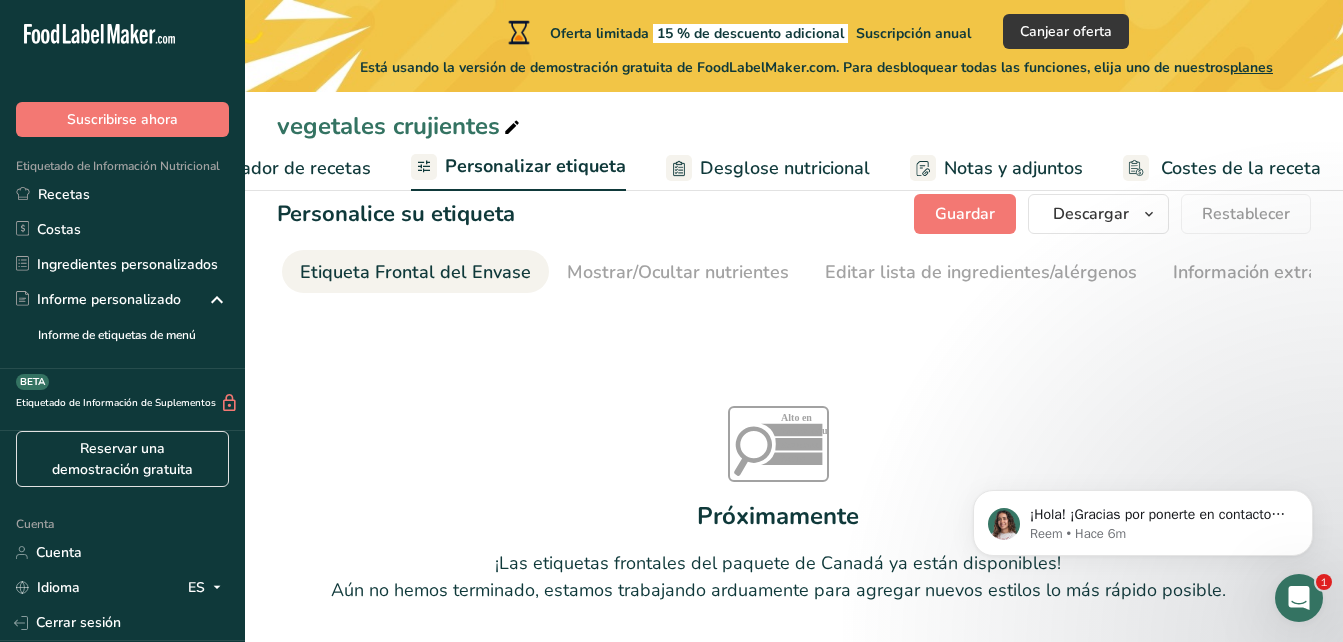 click on "Desglose nutricional" at bounding box center [785, 168] 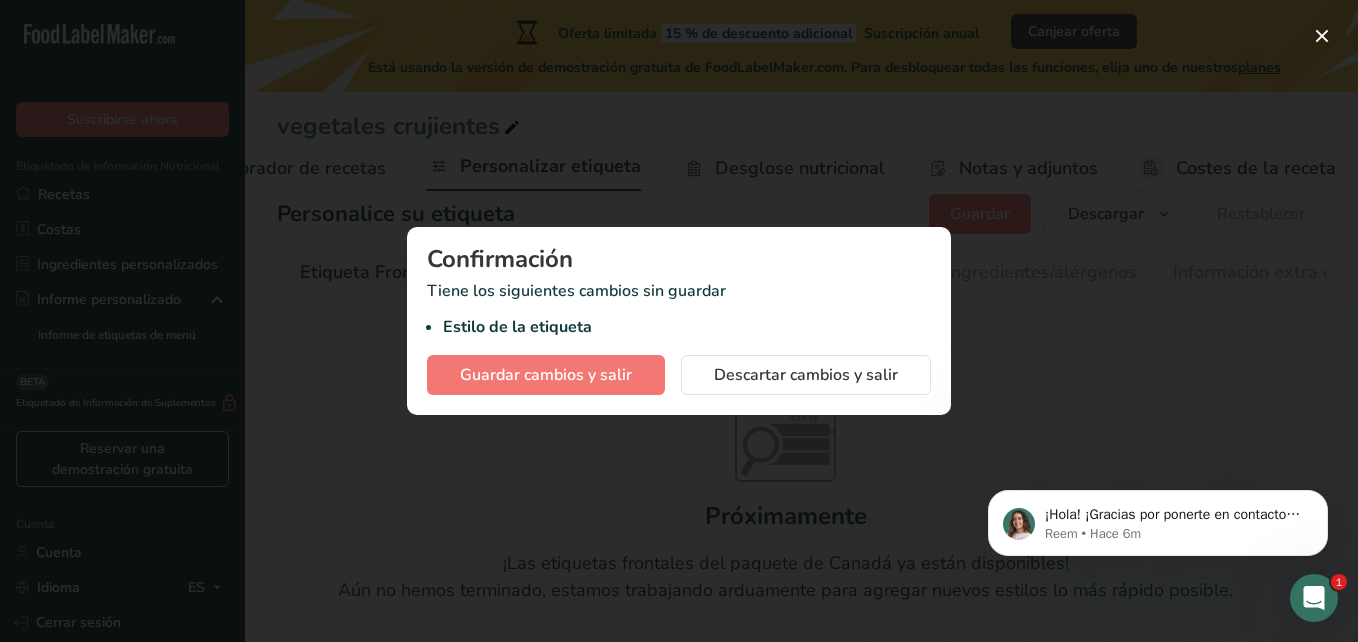 click on "Confirmación
Tiene los siguientes cambios sin guardar
Estilo de la etiqueta
Guardar cambios y salir
Descartar cambios y salir" at bounding box center (679, 321) 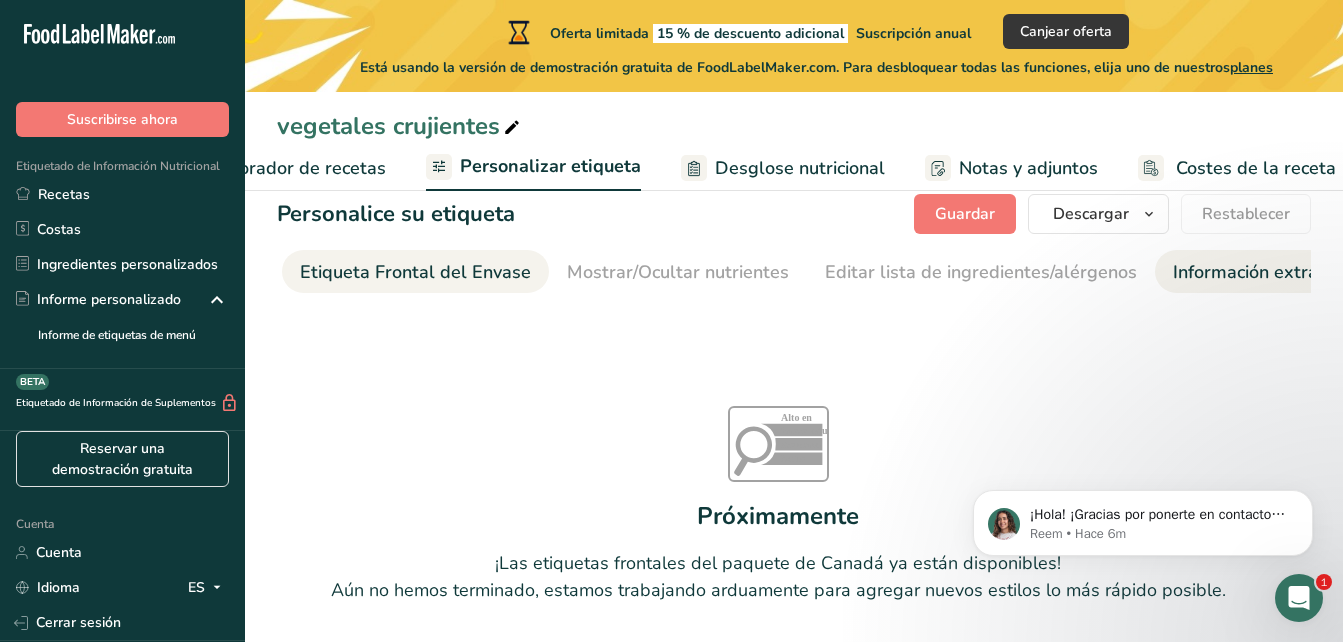 click on "Información extra de la etiqueta" at bounding box center (1306, 272) 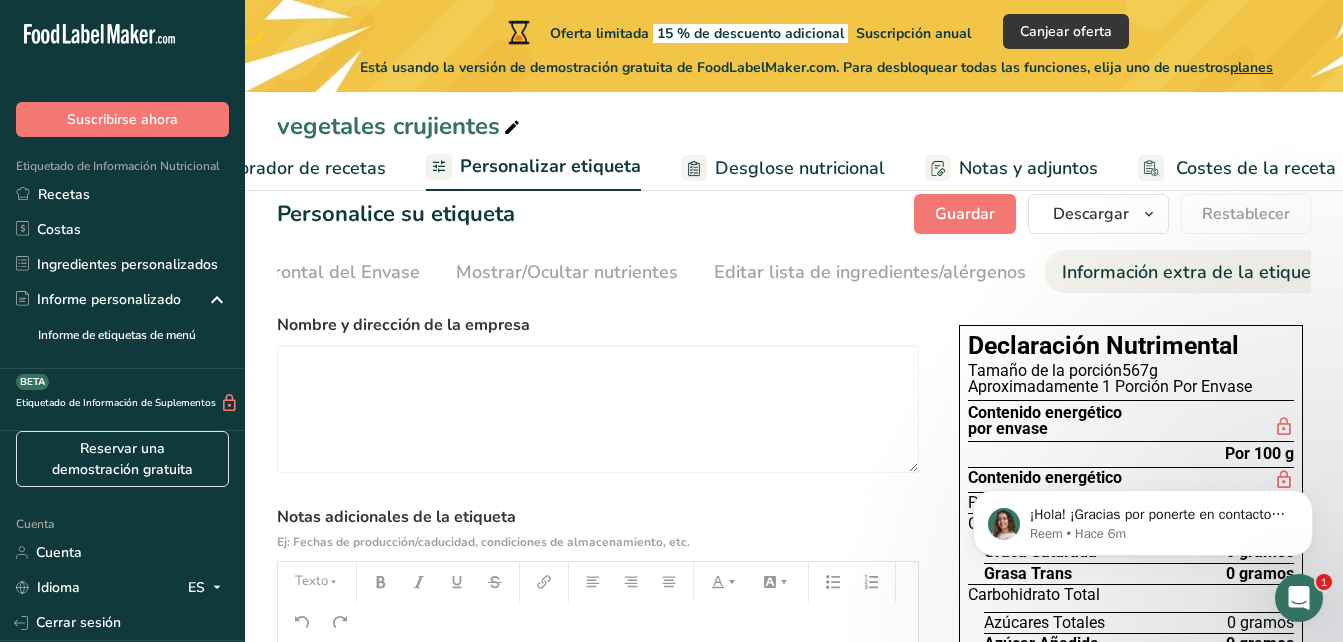 scroll, scrollTop: 0, scrollLeft: 356, axis: horizontal 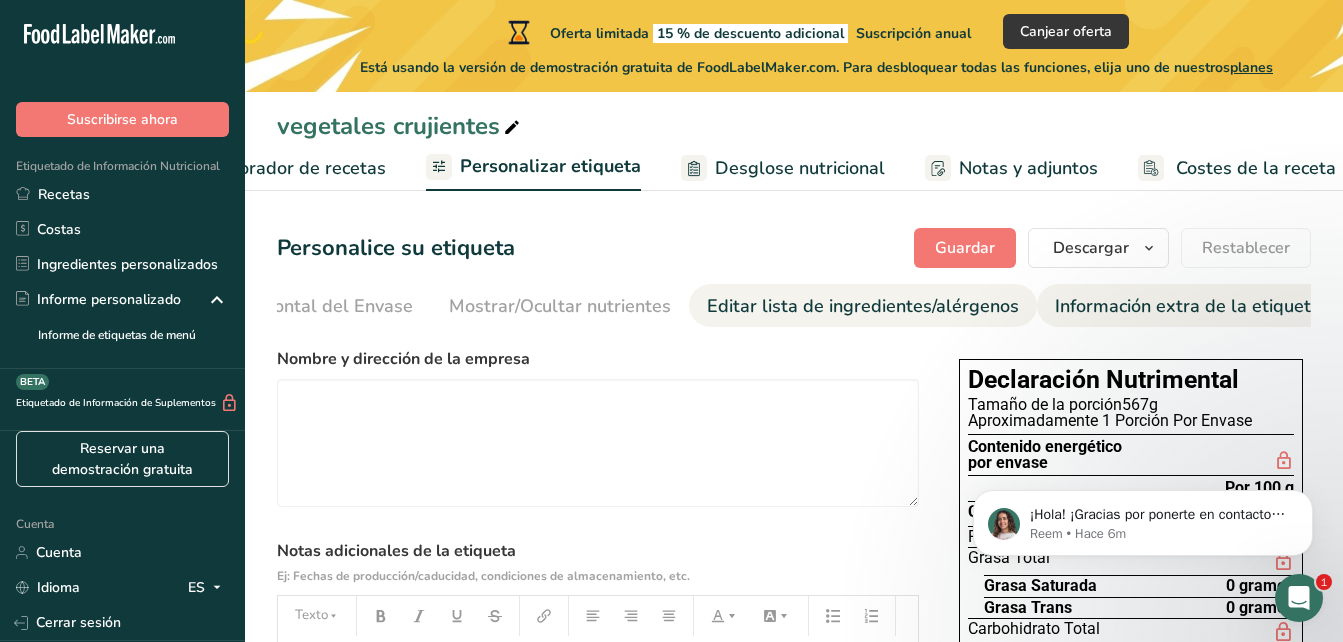 click on "Editar lista de ingredientes/alérgenos" at bounding box center (863, 306) 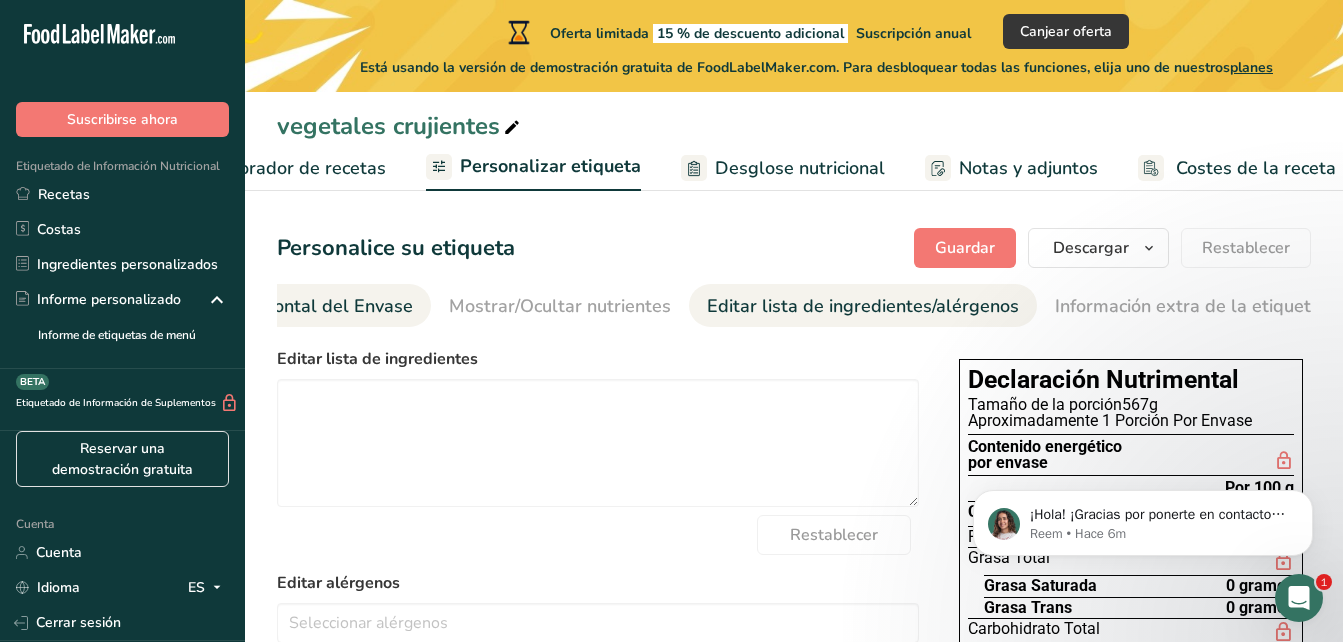 click on "Etiqueta Frontal del Envase" at bounding box center [297, 305] 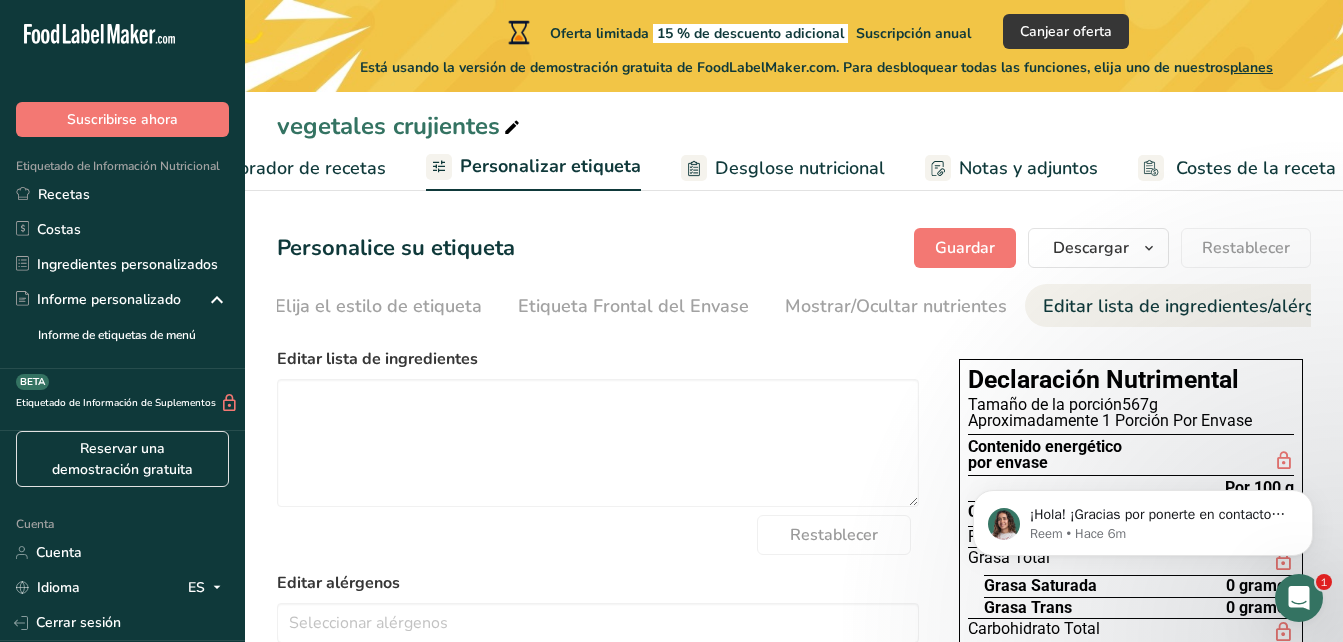 scroll, scrollTop: 0, scrollLeft: 7, axis: horizontal 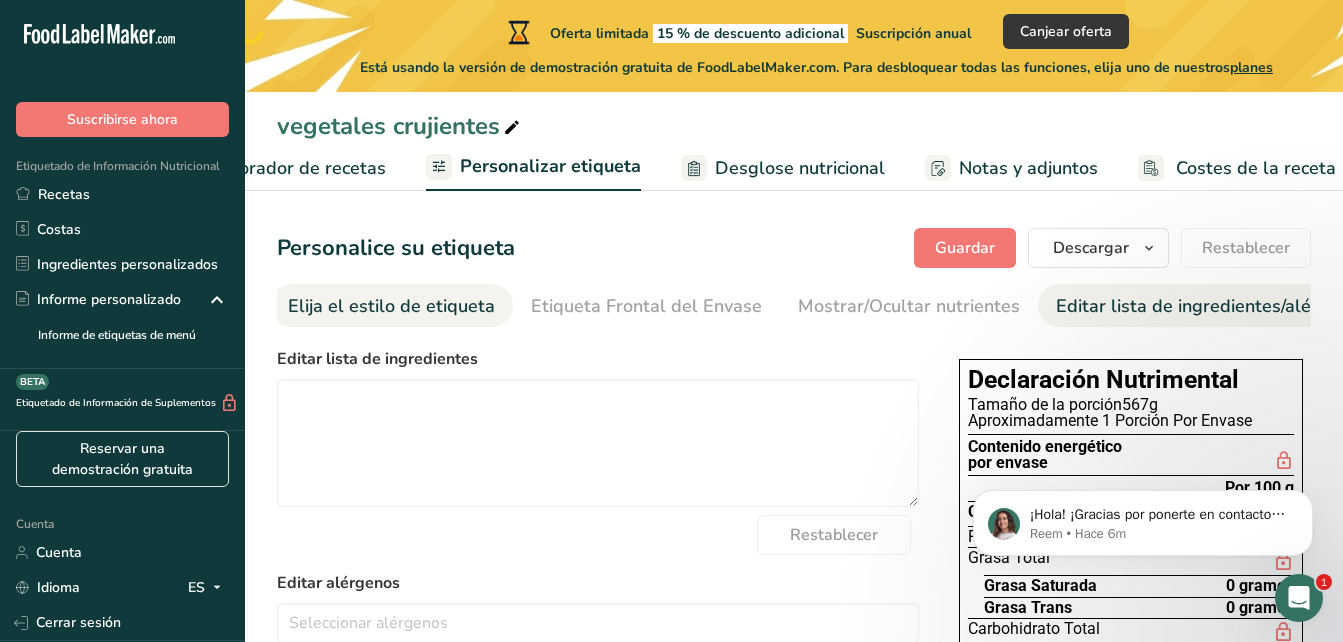 click on "Elija el estilo de etiqueta" at bounding box center (391, 306) 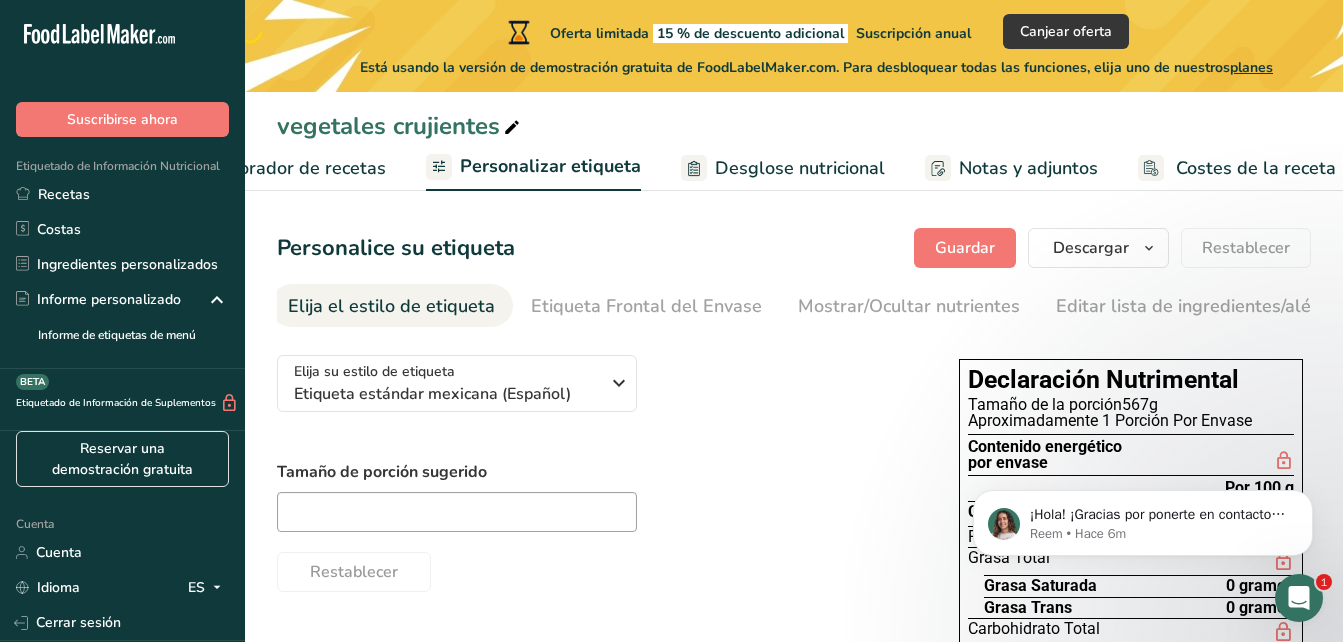 scroll, scrollTop: 0, scrollLeft: 0, axis: both 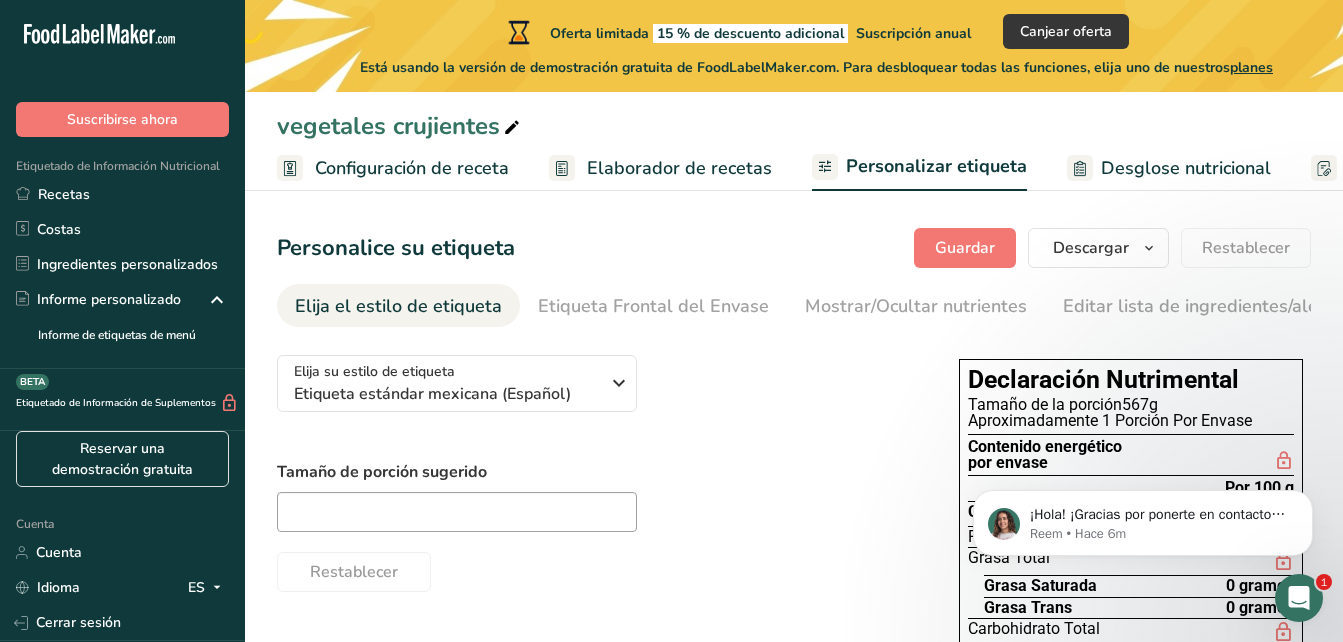 click on "Configuración de receta" at bounding box center (412, 168) 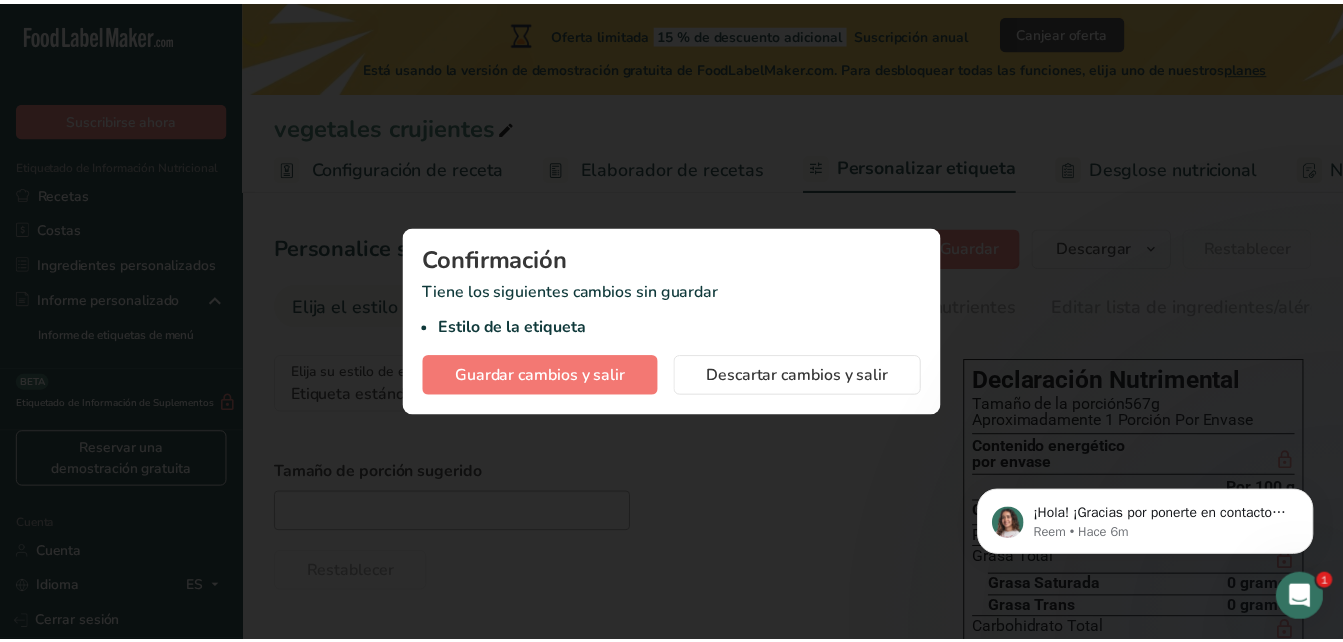 scroll, scrollTop: 0, scrollLeft: 7, axis: horizontal 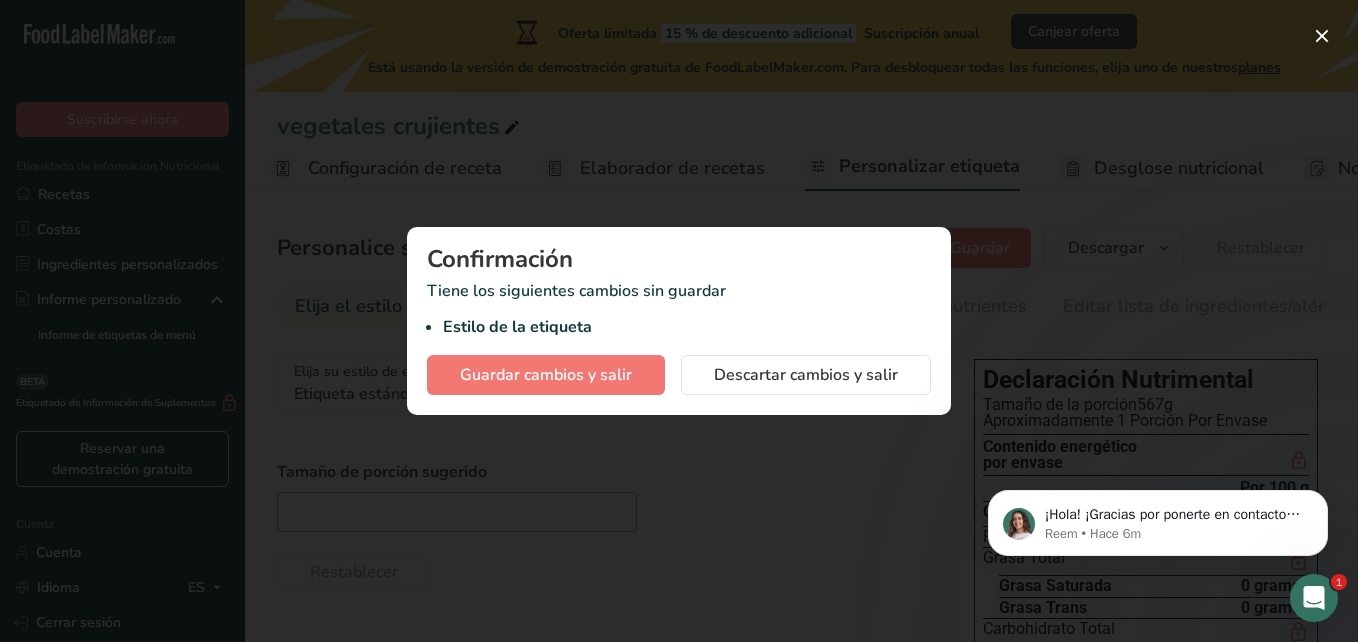click at bounding box center (679, 321) 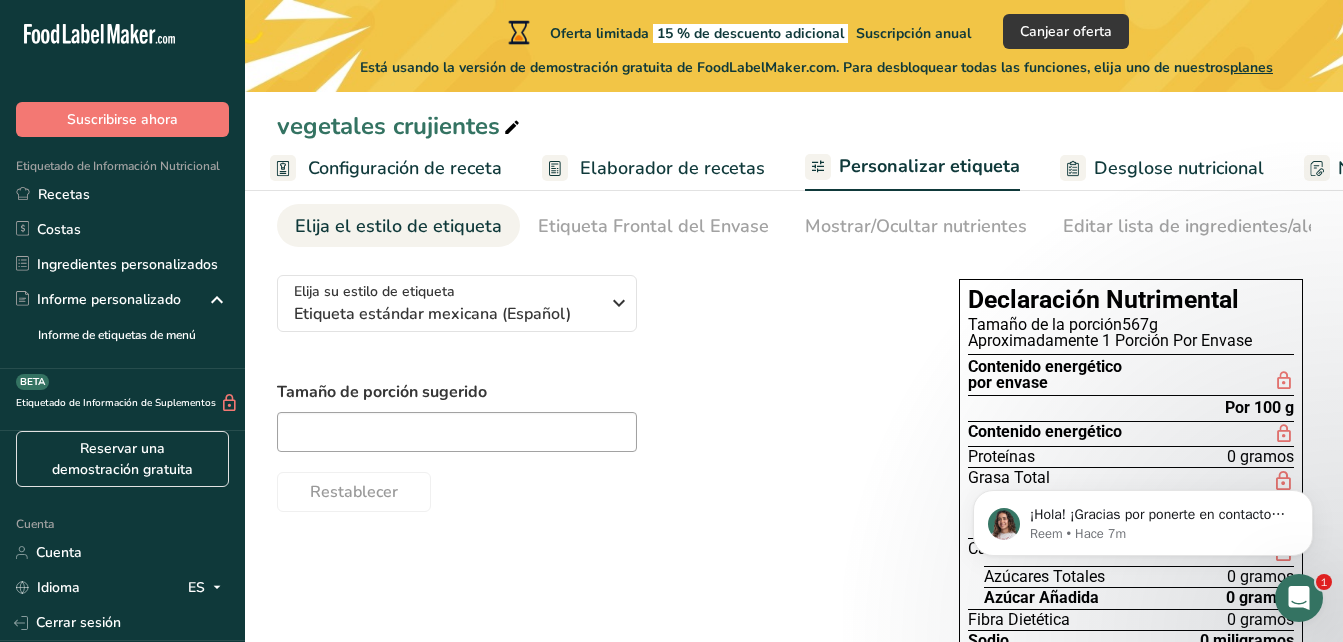 scroll, scrollTop: 0, scrollLeft: 0, axis: both 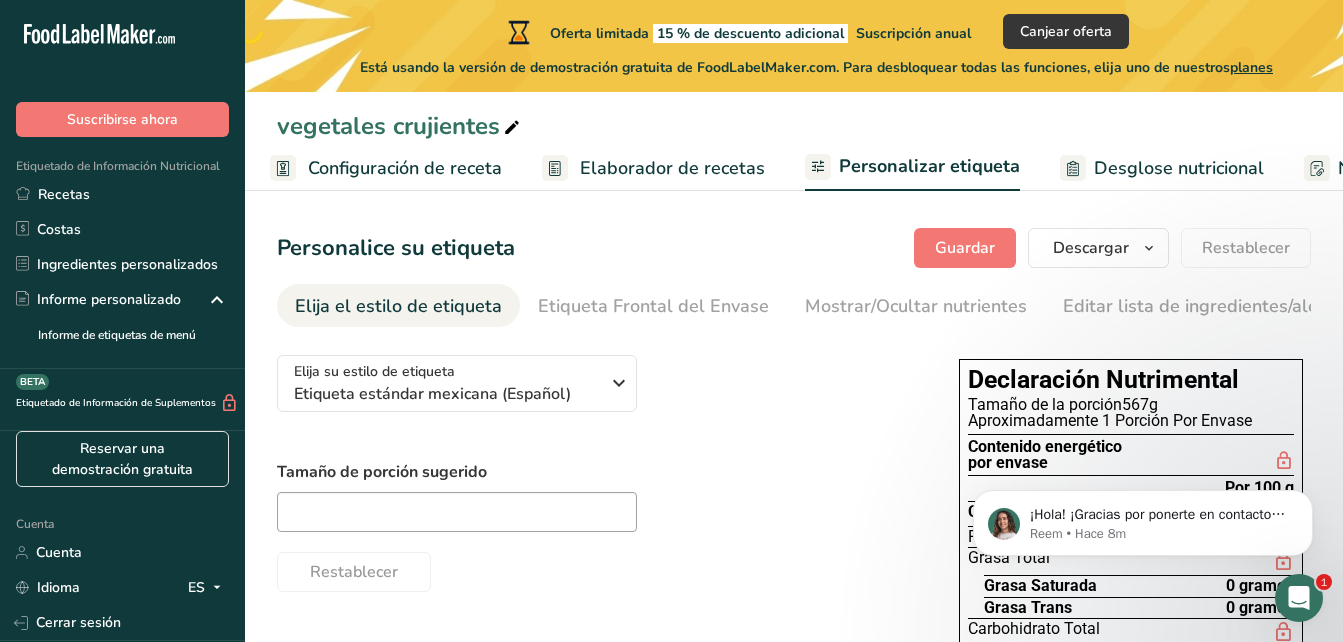 click on "Configuración de receta" at bounding box center [405, 168] 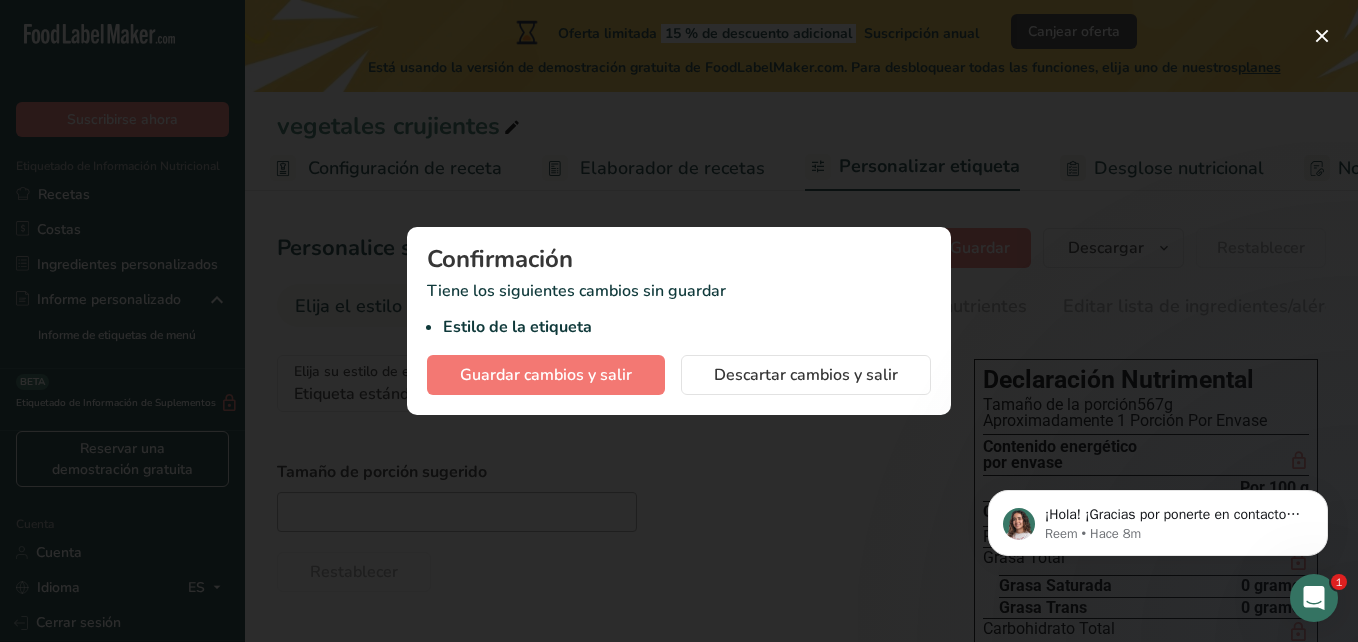 click at bounding box center (679, 321) 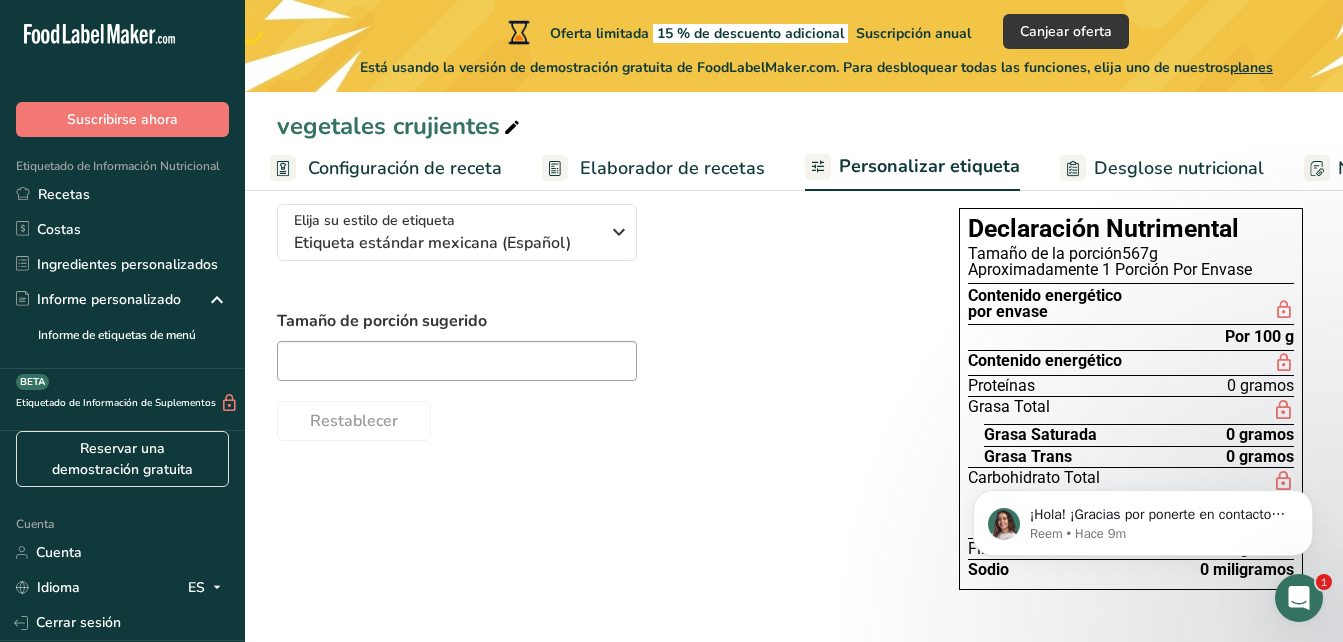 scroll, scrollTop: 0, scrollLeft: 0, axis: both 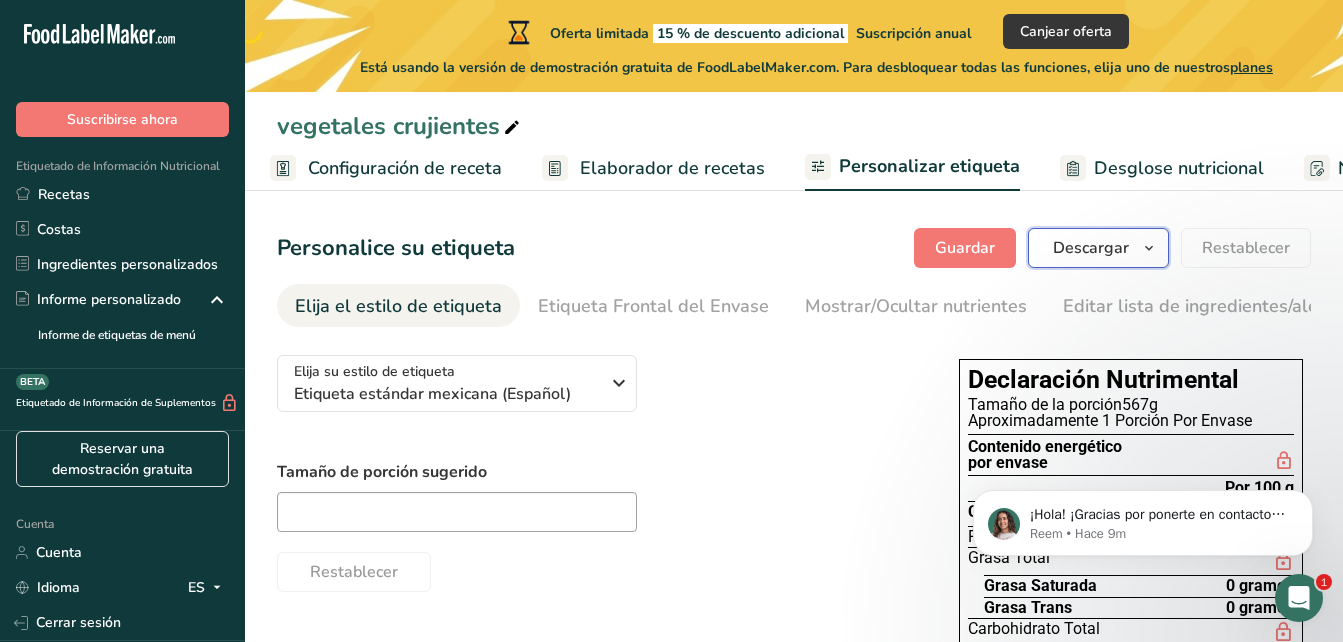 click on "Descargar" at bounding box center (1098, 248) 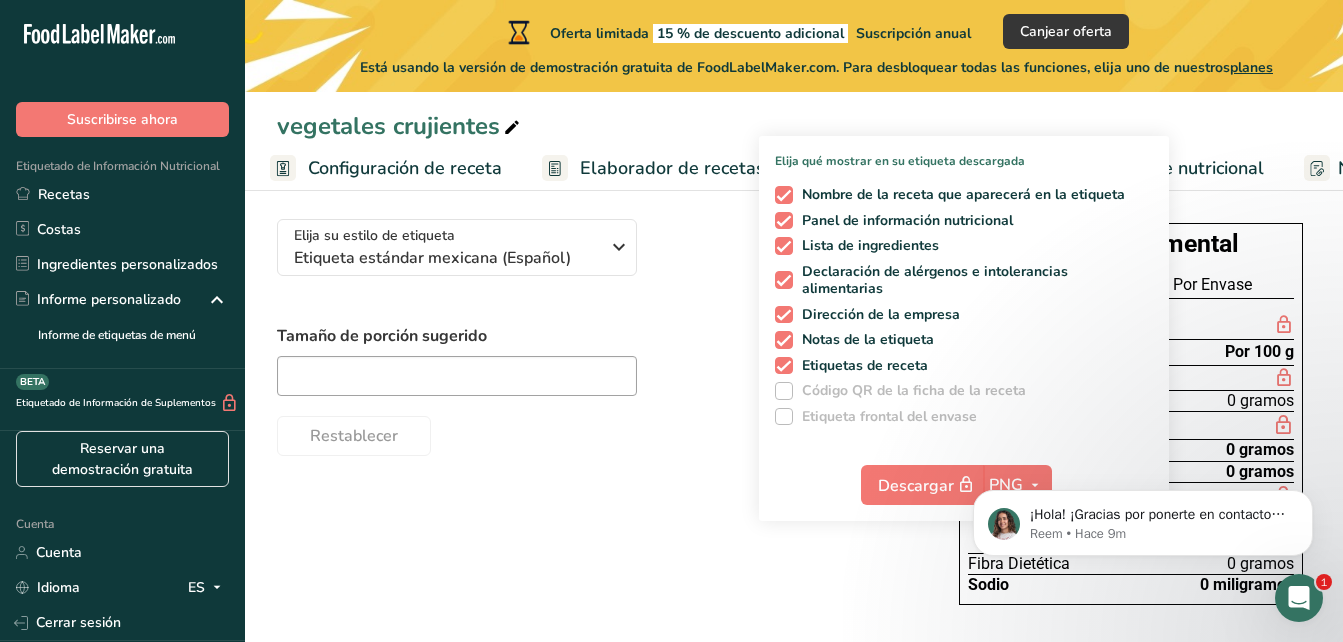 scroll, scrollTop: 156, scrollLeft: 0, axis: vertical 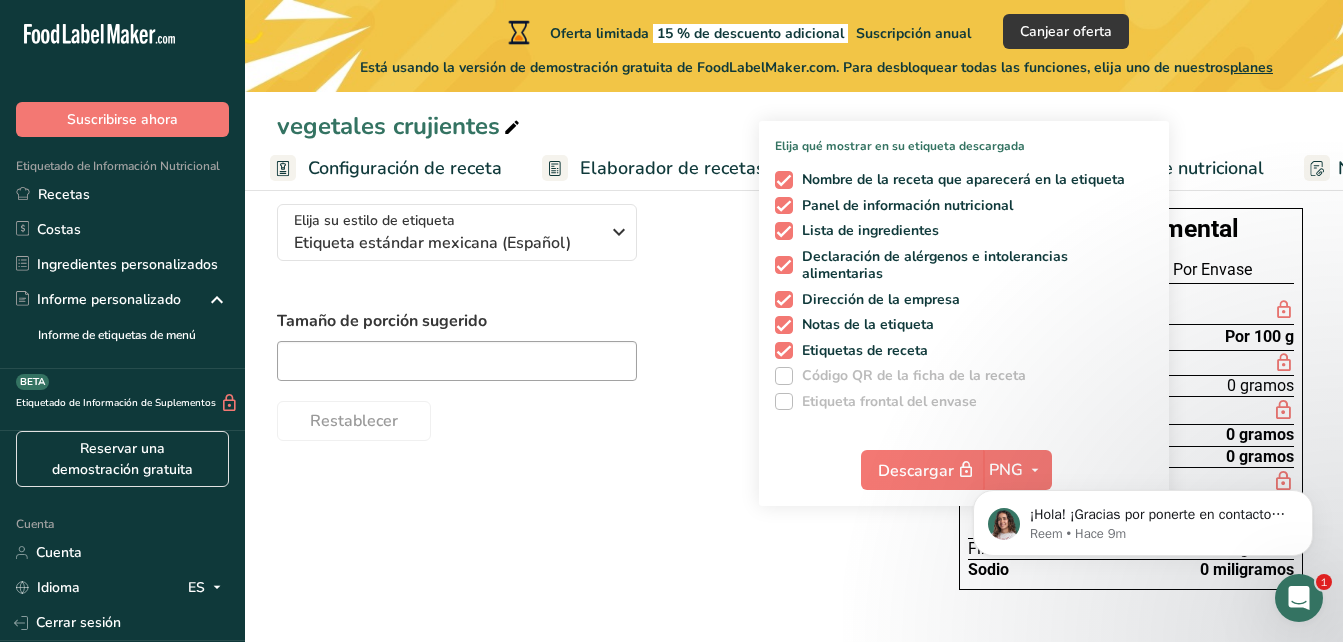 click on "Elija su estilo de etiqueta
Etiqueta estándar mexicana (Español)
EE. UU. (FDA)
Etiqueta estándar FDA
Etiqueta tabular FDA
Etiqueta lineal FDA
Etiqueta simplificada FDA
Etiqueta FDA de dos columnas (Por porción/Por envase)
Etiqueta FDA de dos columnas (Tal como se vende/Tal como se prepara)
Etiqueta estándar FDA agregada
Etiqueta estándar FDA con micronutrientes listados lado a lado
Reino Unido (FSA)
Etiqueta obligatoria del Reino Unido "Parte trasera del envase"
Etiqueta de semáforo del Reino Unido "Parte frontal del envase"
Canadá (CFIA)" at bounding box center [598, 314] 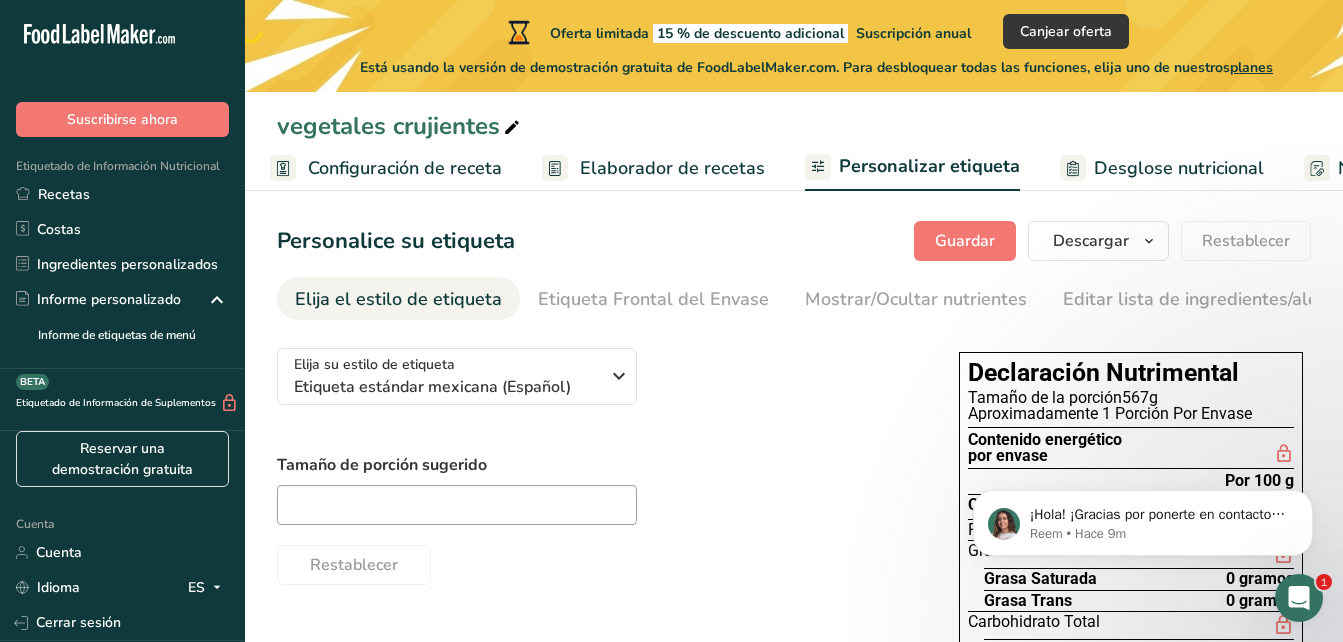 scroll, scrollTop: 0, scrollLeft: 0, axis: both 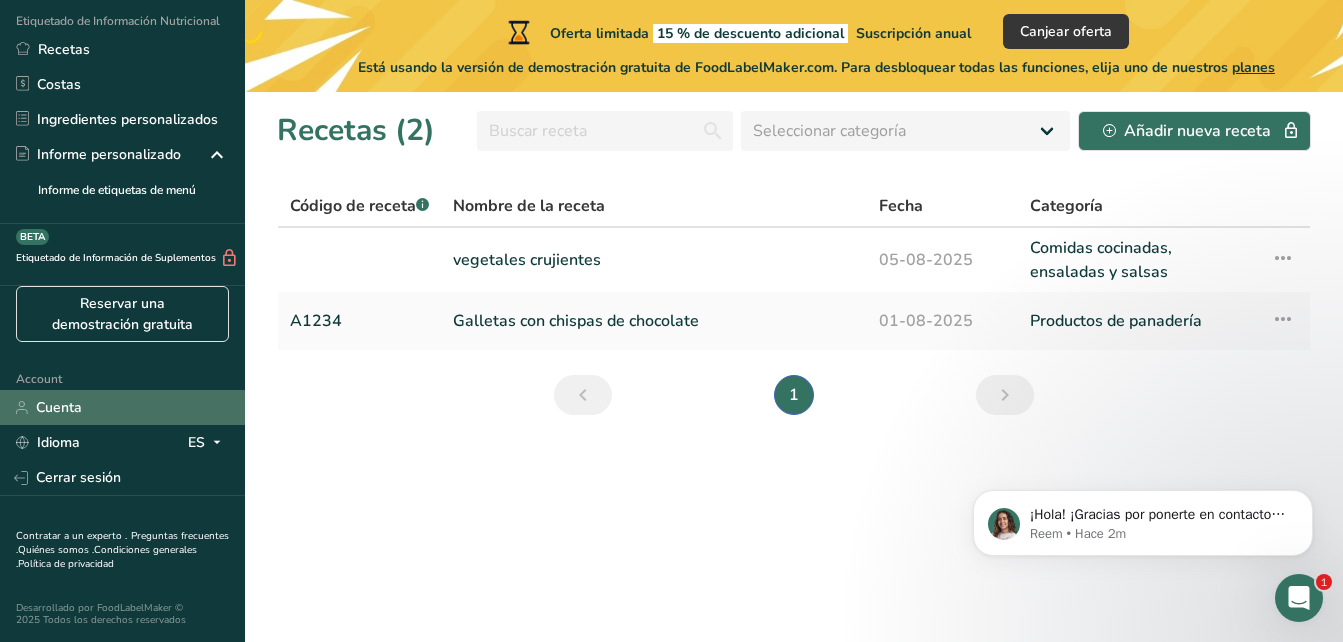 click on "Cuenta" at bounding box center [122, 407] 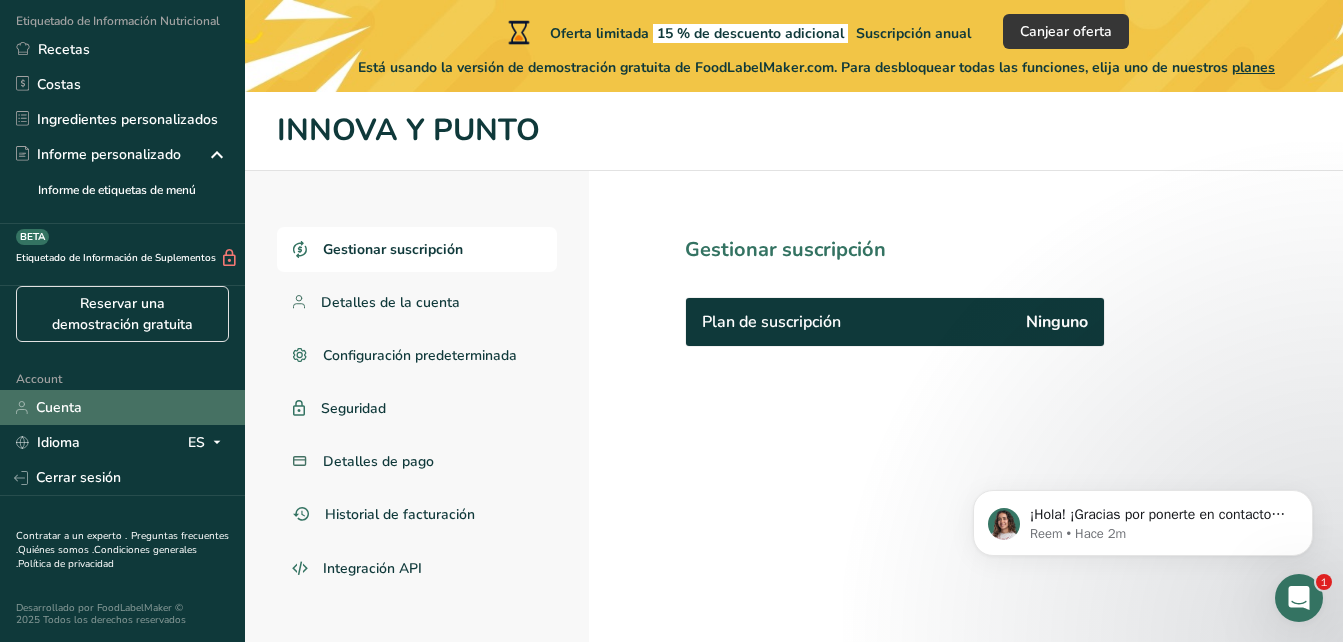 click on "Cuenta" at bounding box center [122, 407] 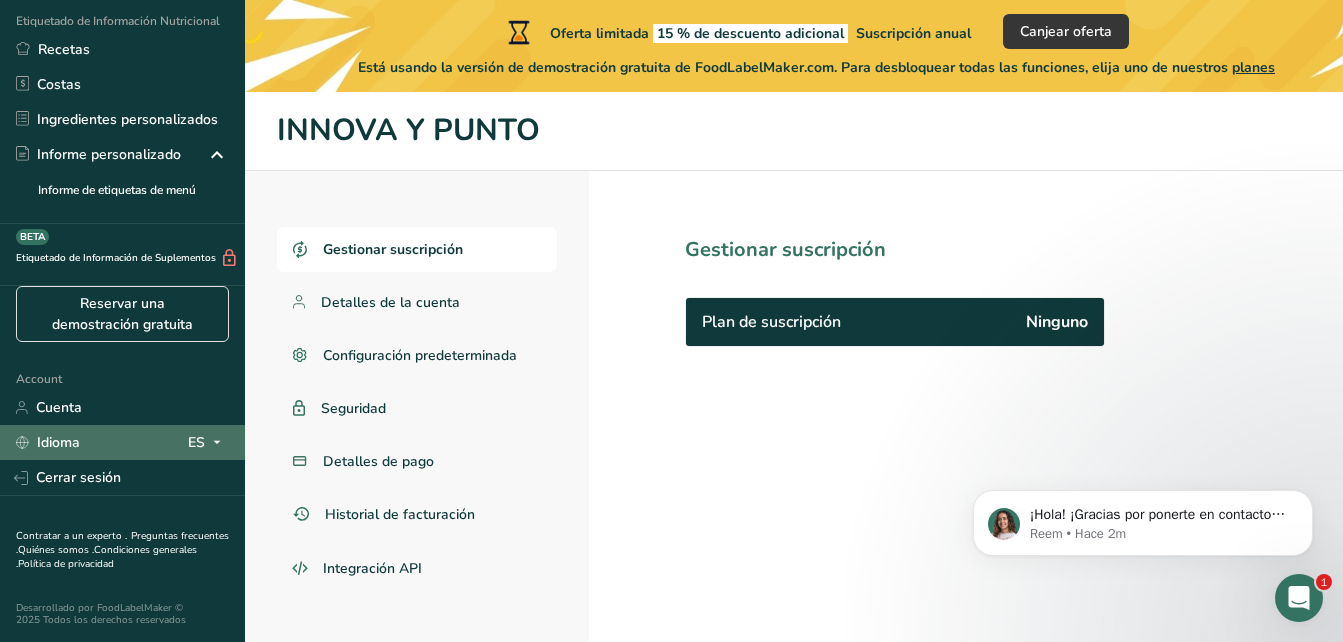click on "Idioma
ES" at bounding box center [122, 442] 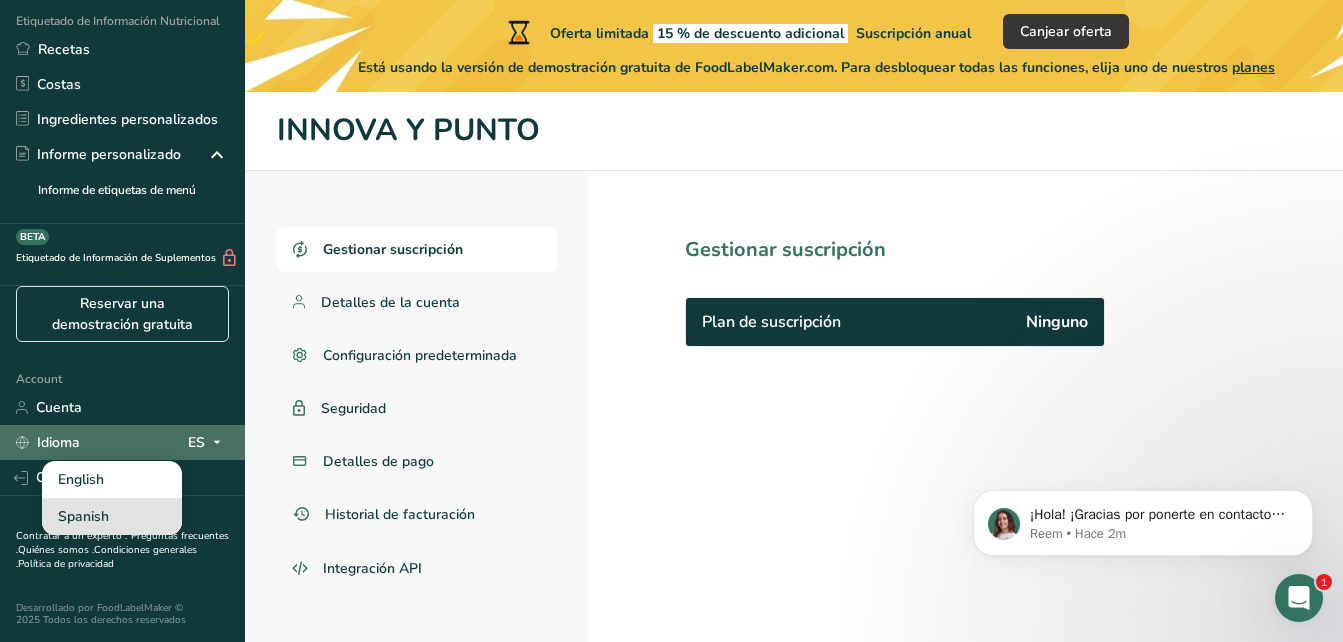click on "Spanish" at bounding box center [112, 516] 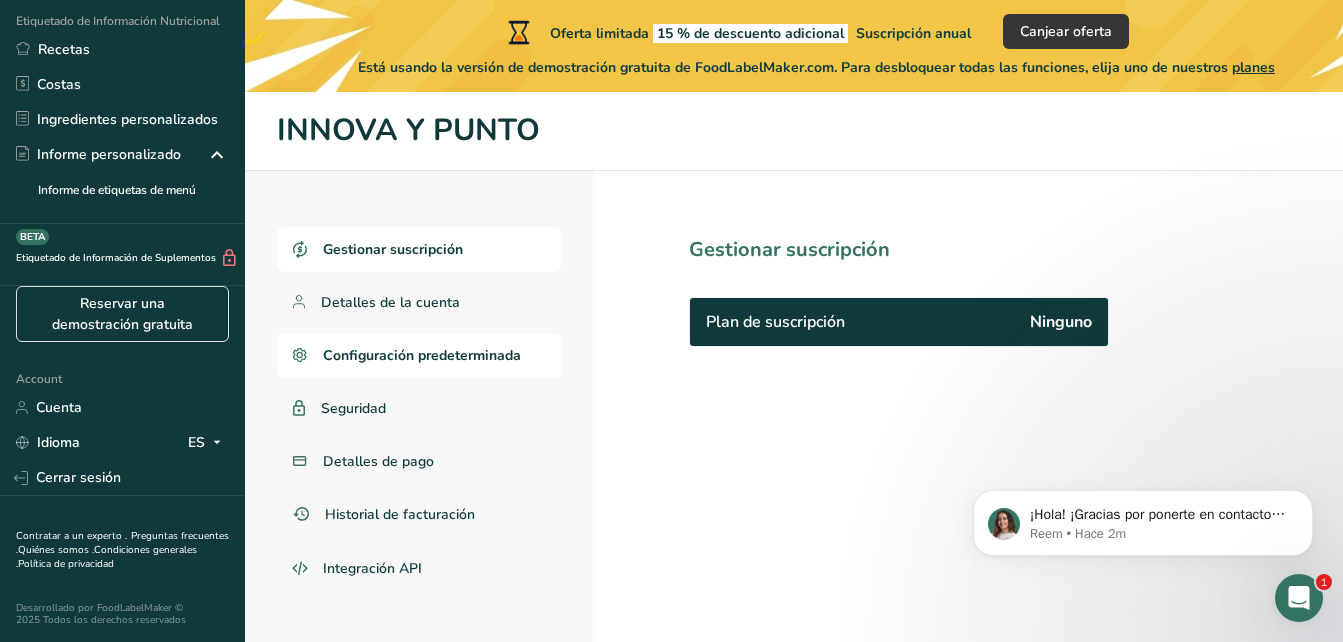 click on "Configuración predeterminada" at bounding box center (422, 355) 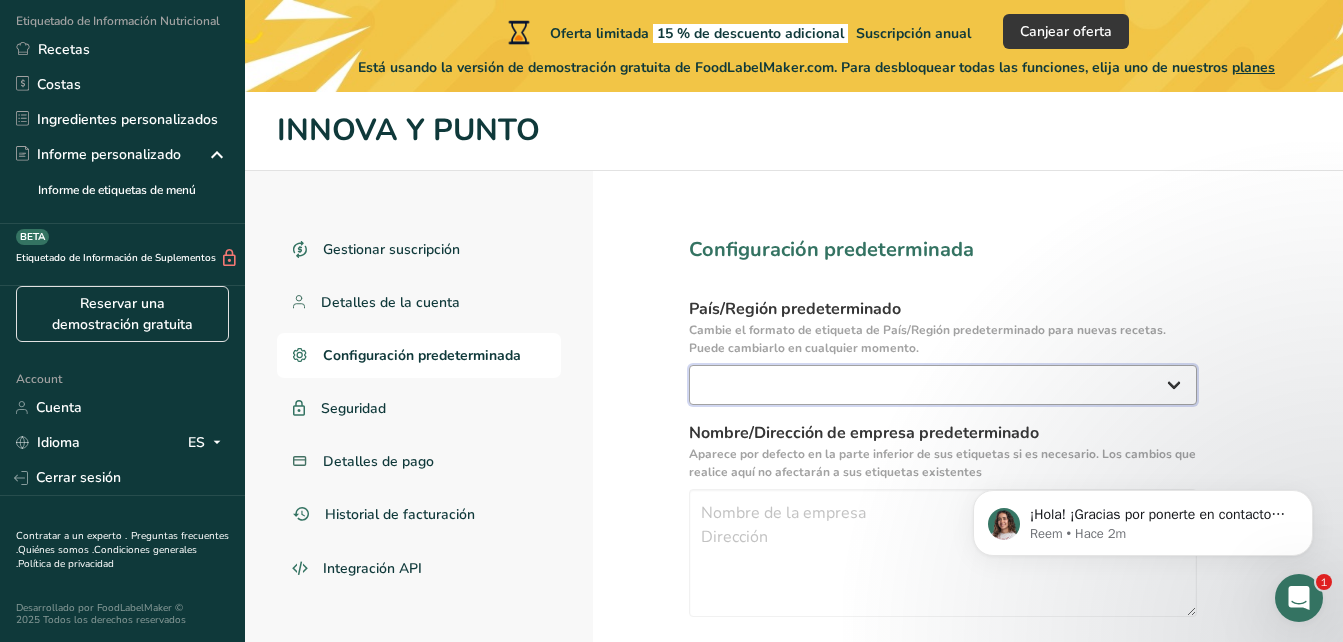 click on "United States
Canada
Australia/New Zealand
United Kingdom
European Union
Mexico
GCC
Otro" at bounding box center (943, 385) 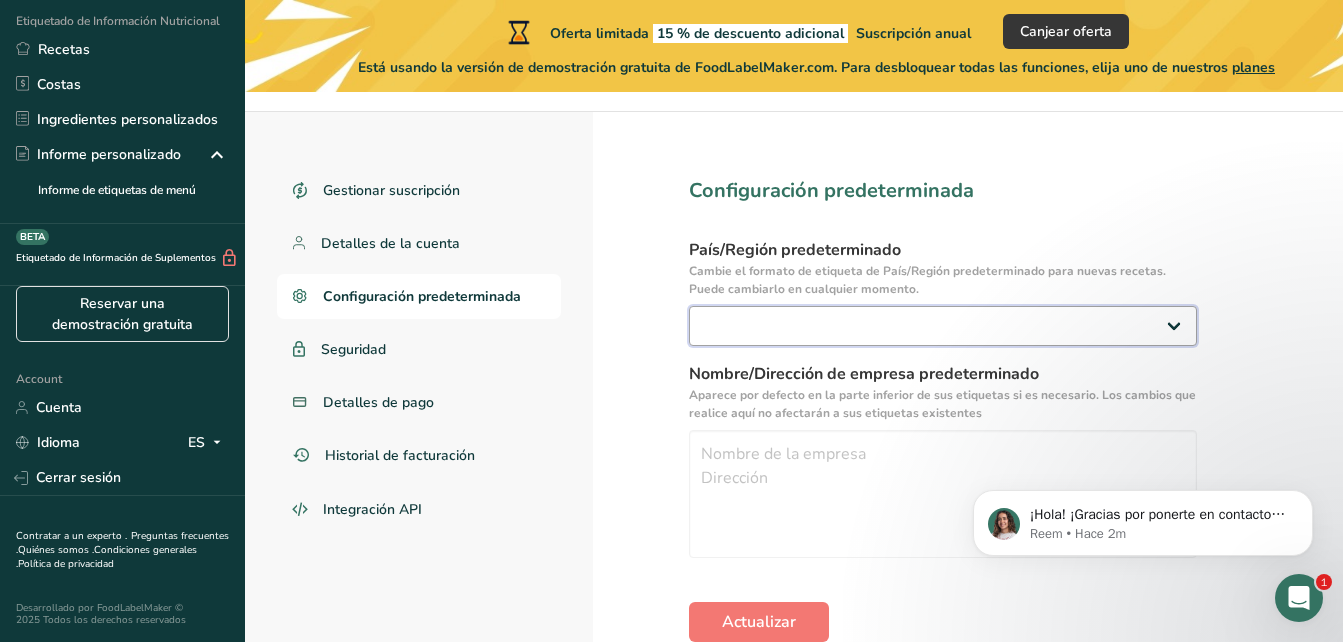 scroll, scrollTop: 92, scrollLeft: 0, axis: vertical 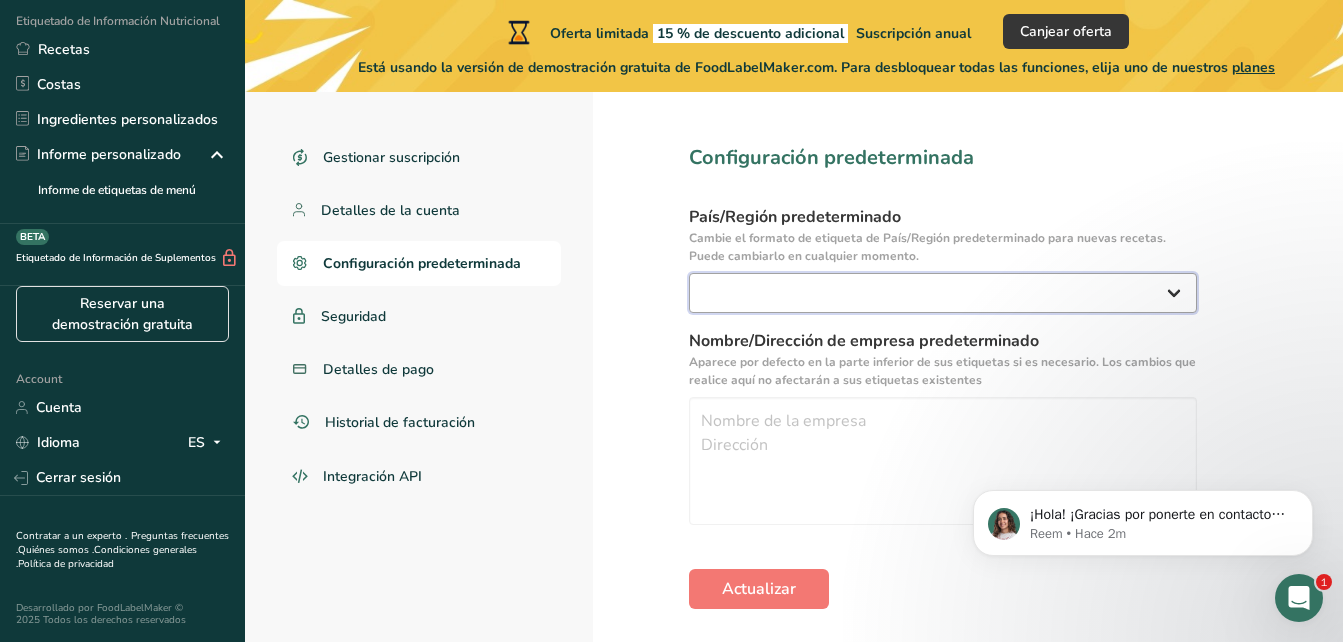click on "United States
Canada
Australia/New Zealand
United Kingdom
European Union
Mexico
GCC
Otro" at bounding box center [943, 293] 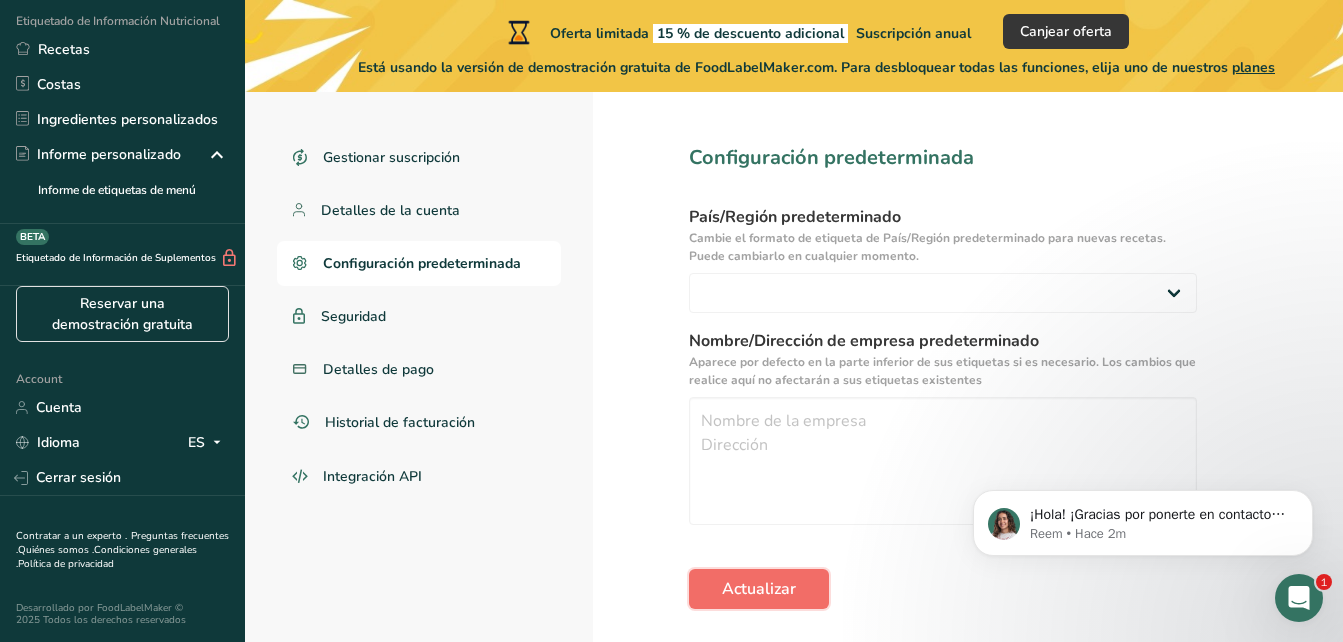 click on "Actualizar" at bounding box center (759, 589) 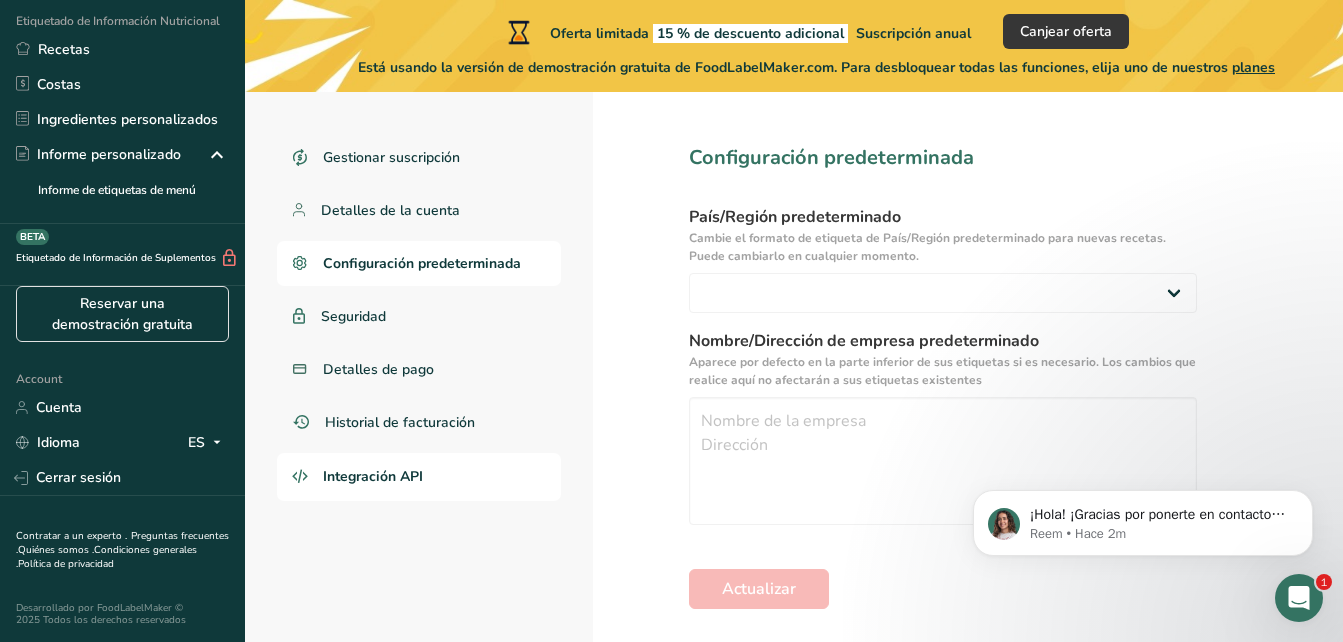 click on "Integración API" at bounding box center (419, 477) 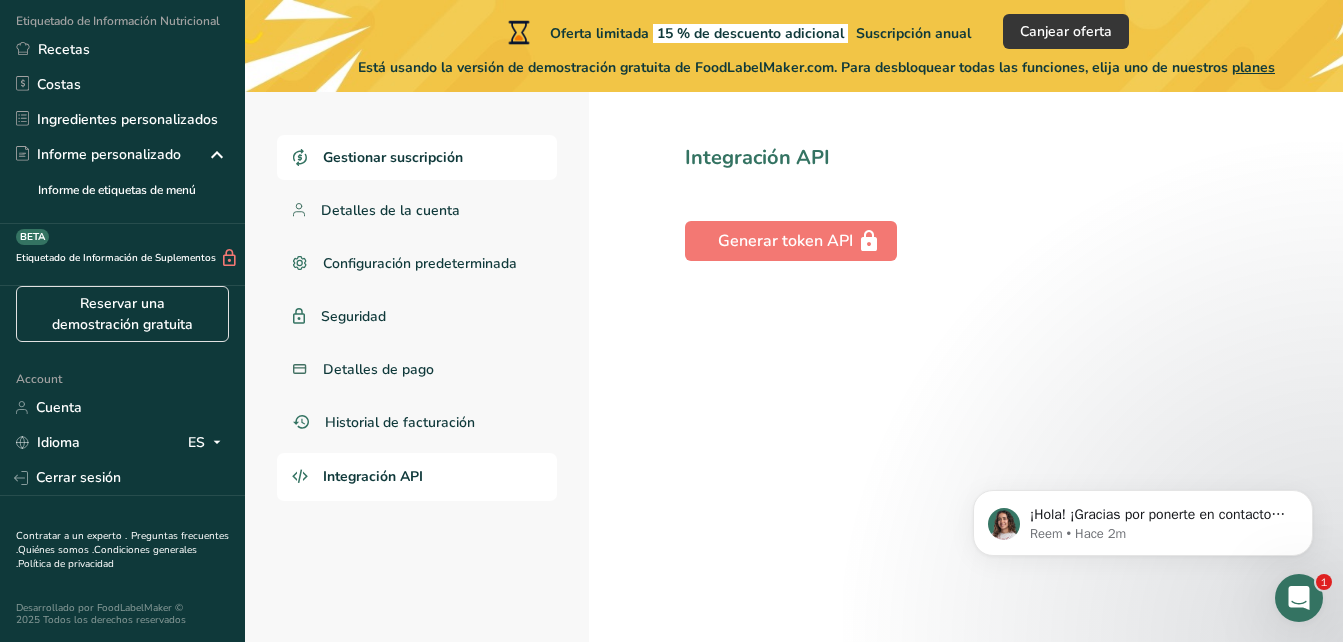 click on "Gestionar suscripción" at bounding box center (417, 157) 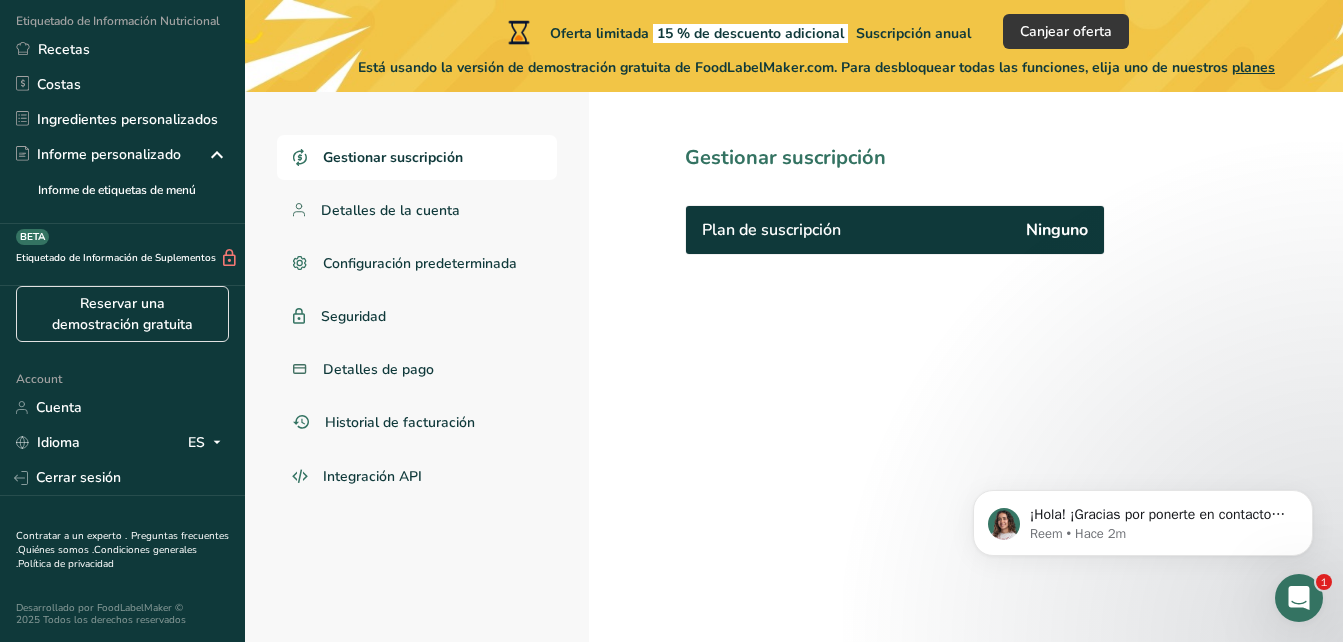 click on "Gestionar suscripción
Detalles de la cuenta
Configuración predeterminada
Seguridad
Detalles de pago
Historial de facturación
Integración API" at bounding box center [417, 318] 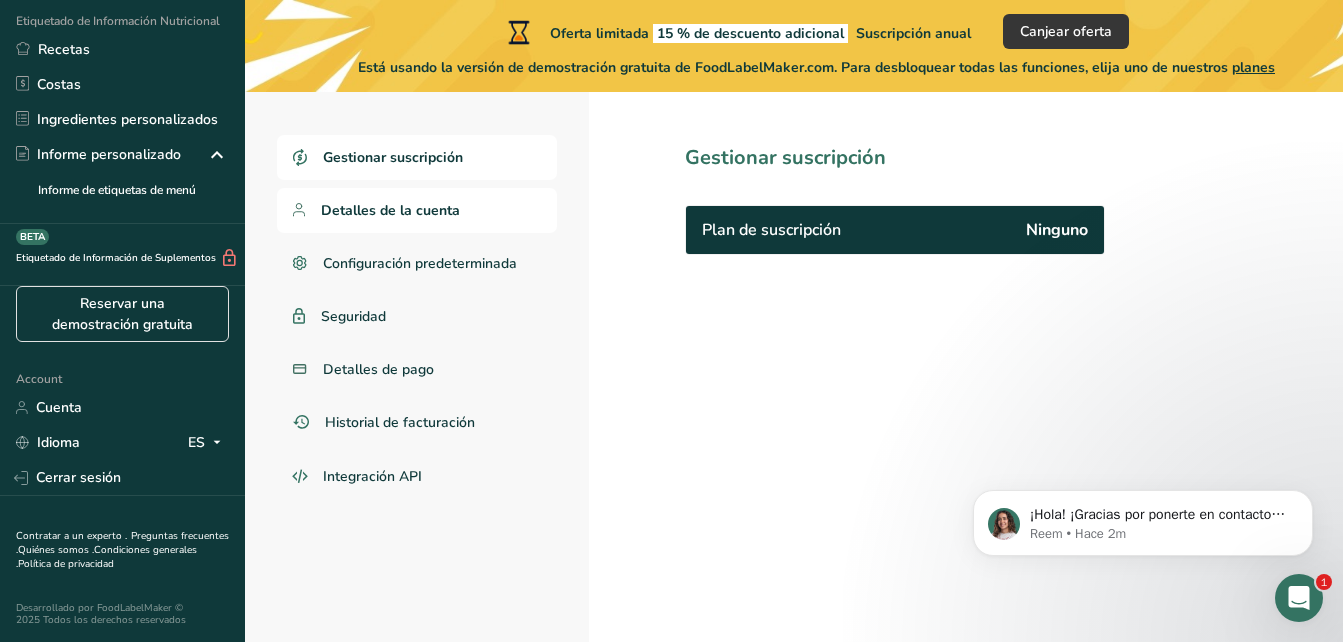 click on "Detalles de la cuenta" at bounding box center (417, 210) 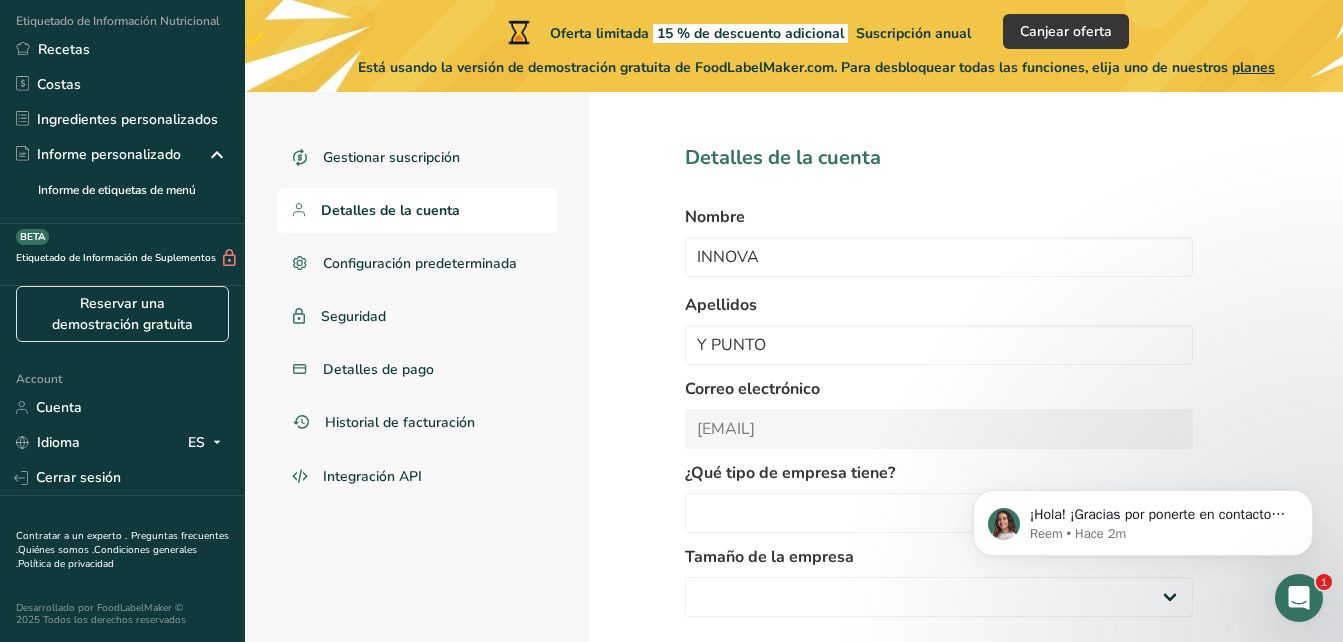 select on "8" 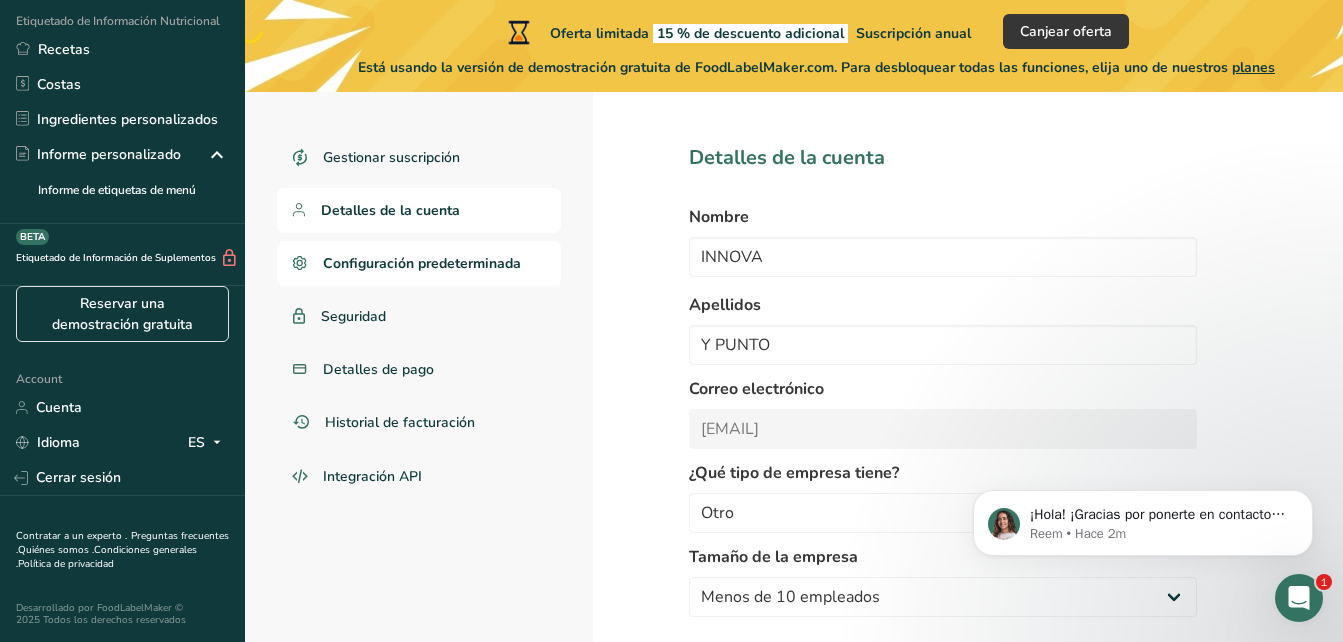 click on "Configuración predeterminada" at bounding box center (422, 263) 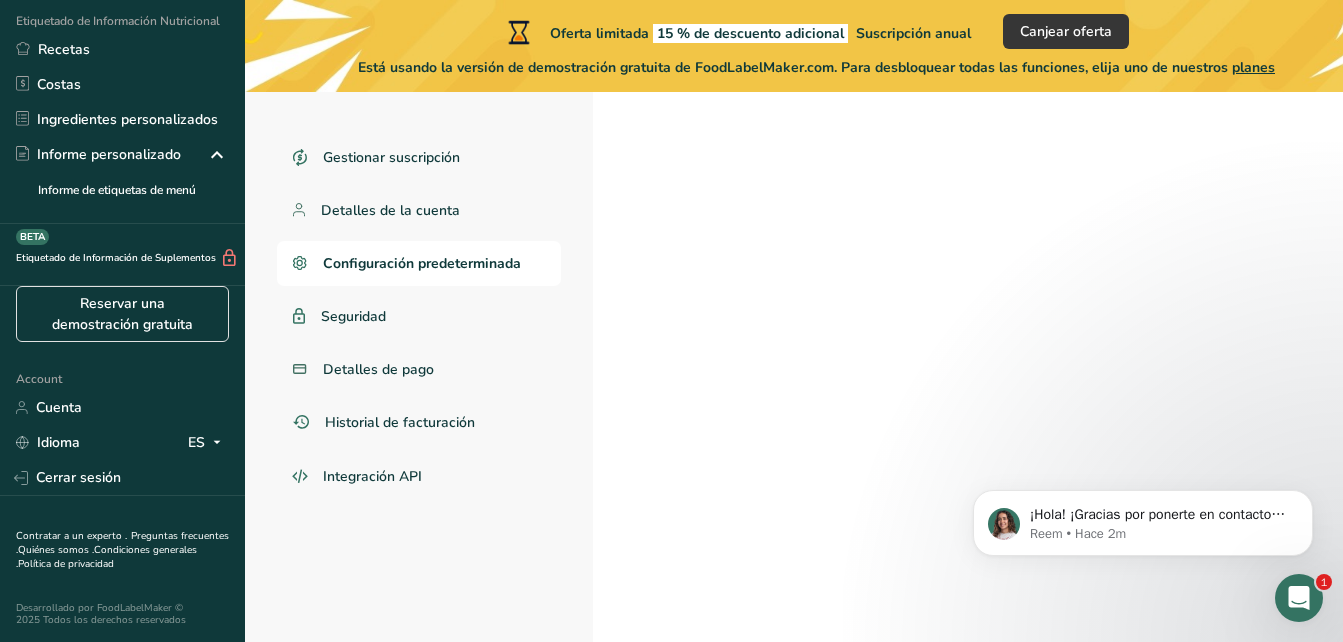 select on "MX" 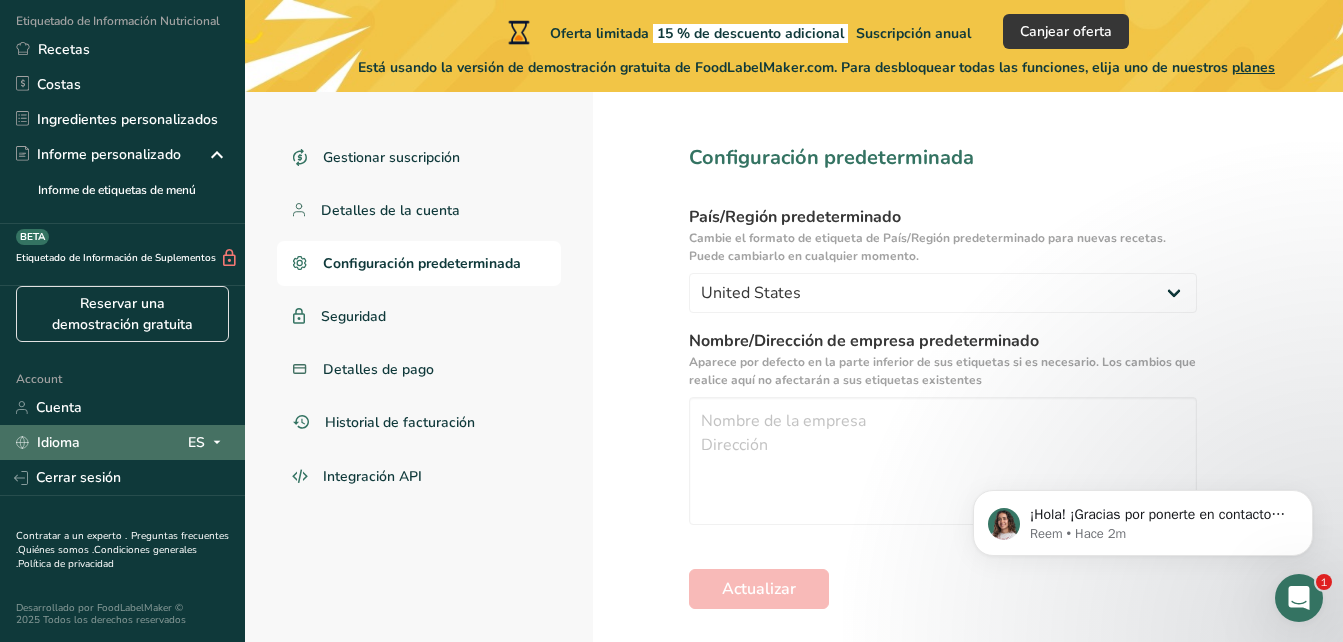 click on "Idioma
ES" at bounding box center (122, 442) 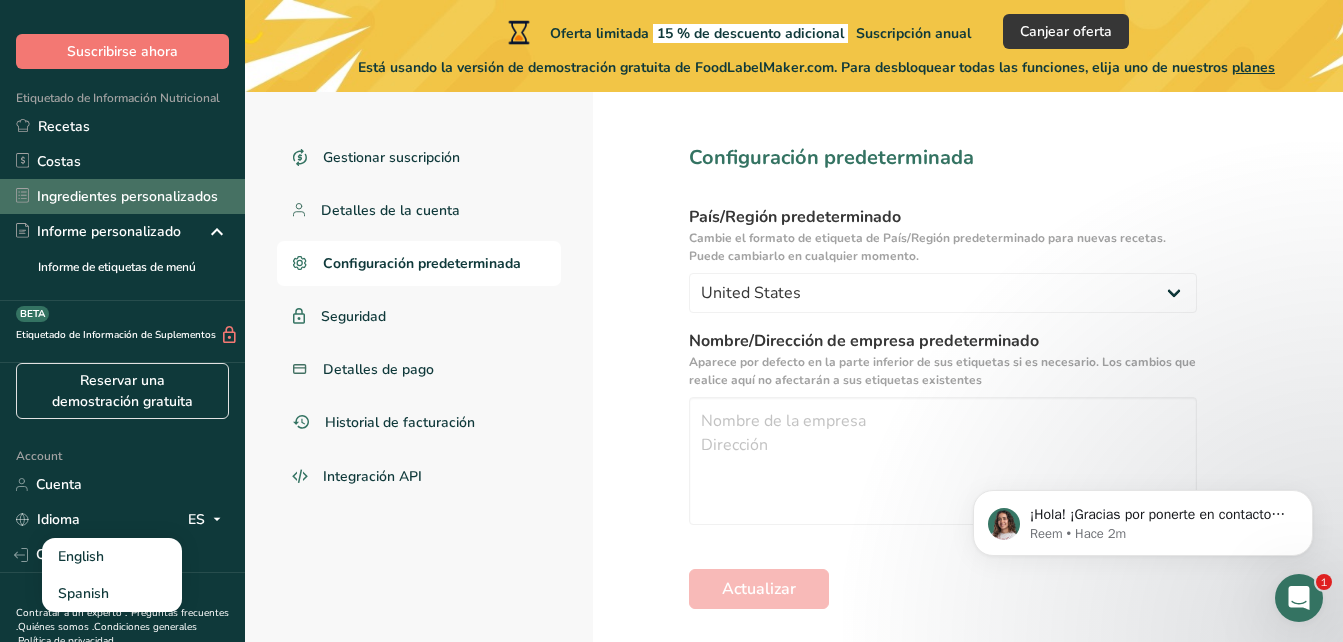scroll, scrollTop: 0, scrollLeft: 0, axis: both 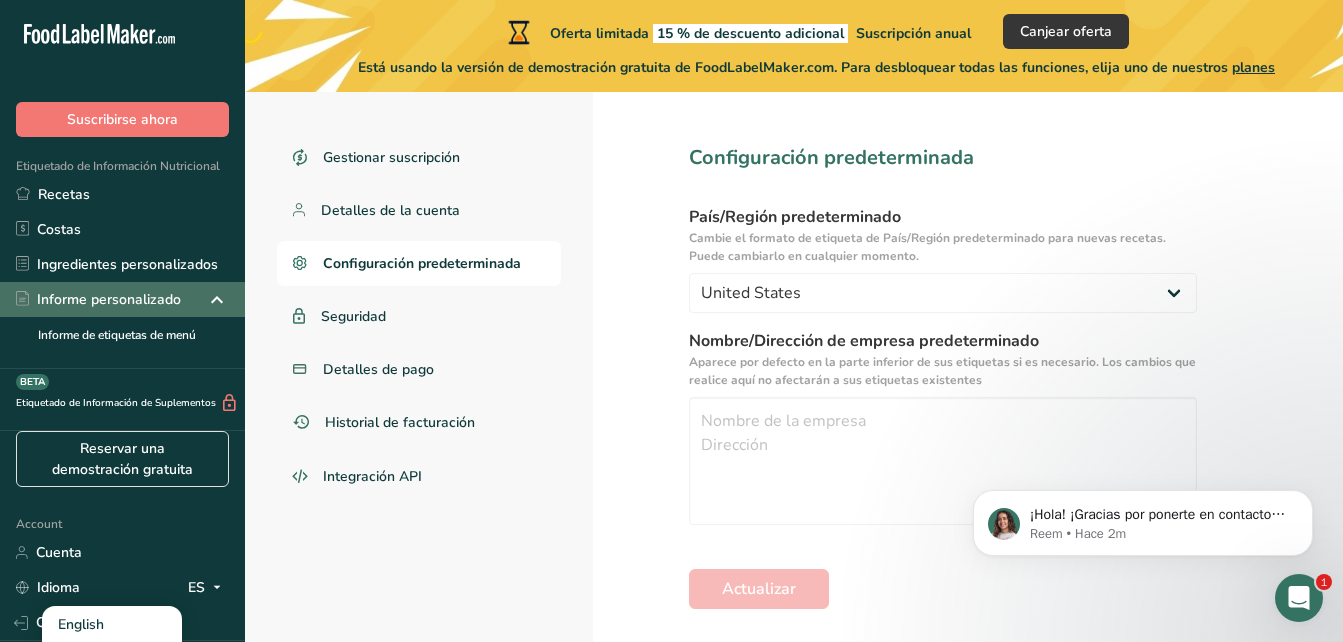 click on "Informe personalizado" at bounding box center [122, 299] 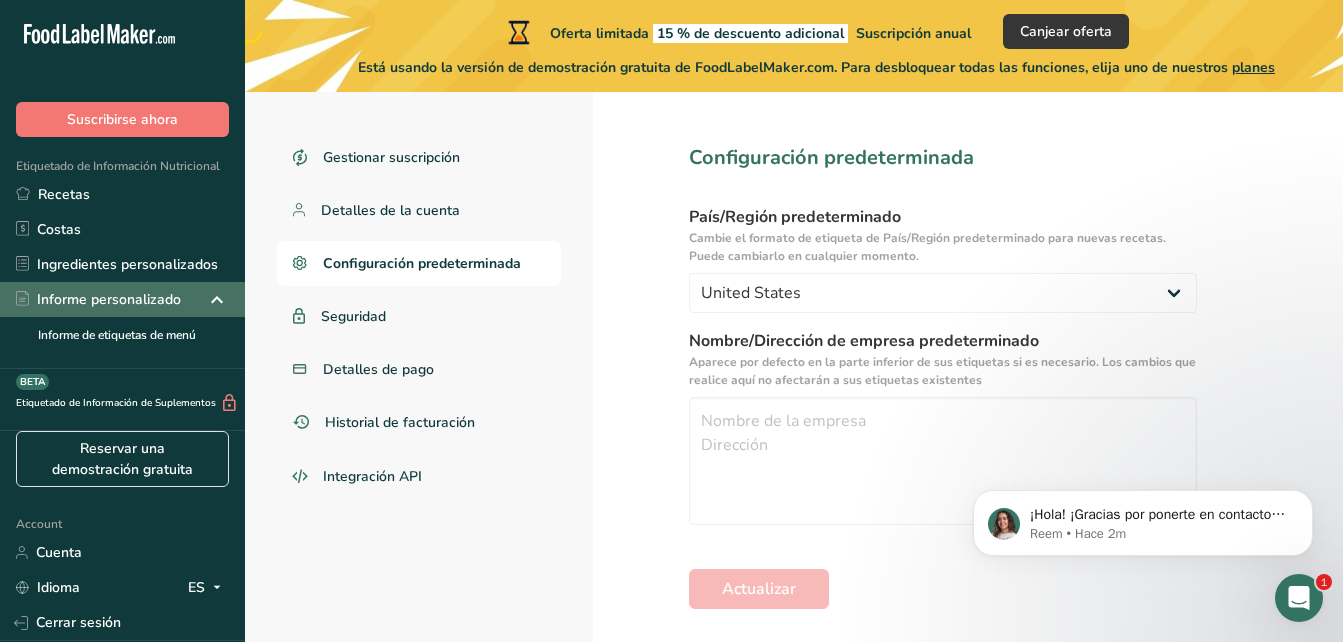 click at bounding box center [217, 300] 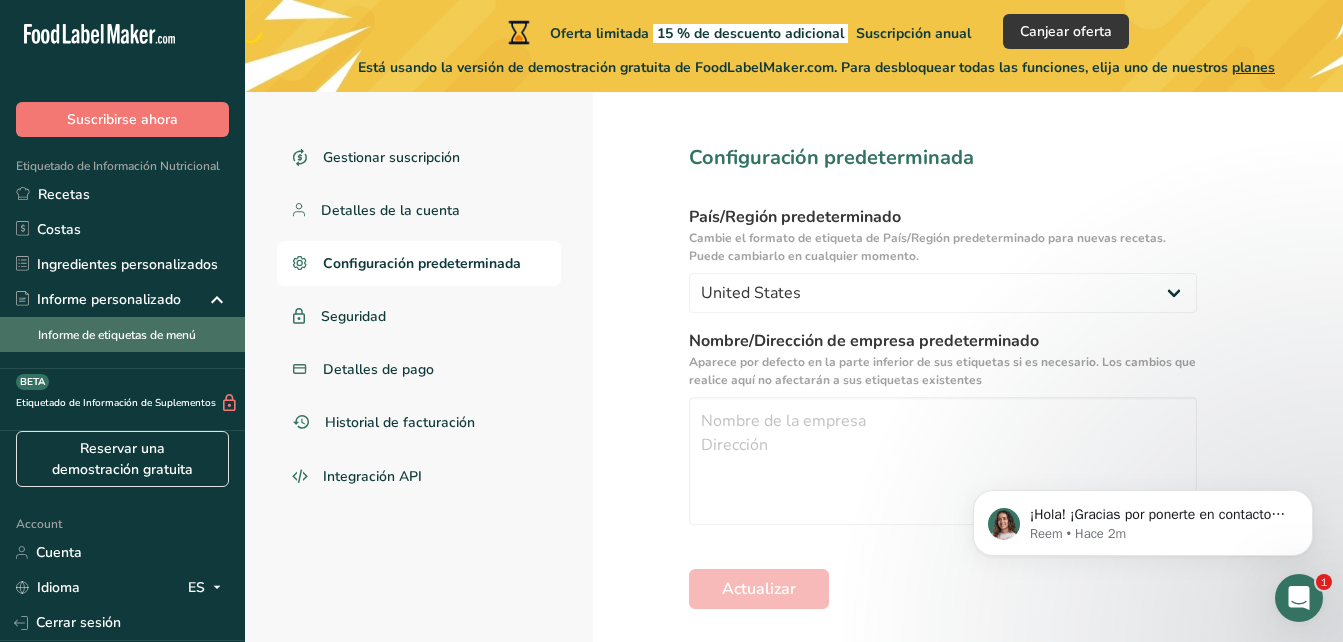 click on "Informe de etiquetas de menú" at bounding box center [122, 334] 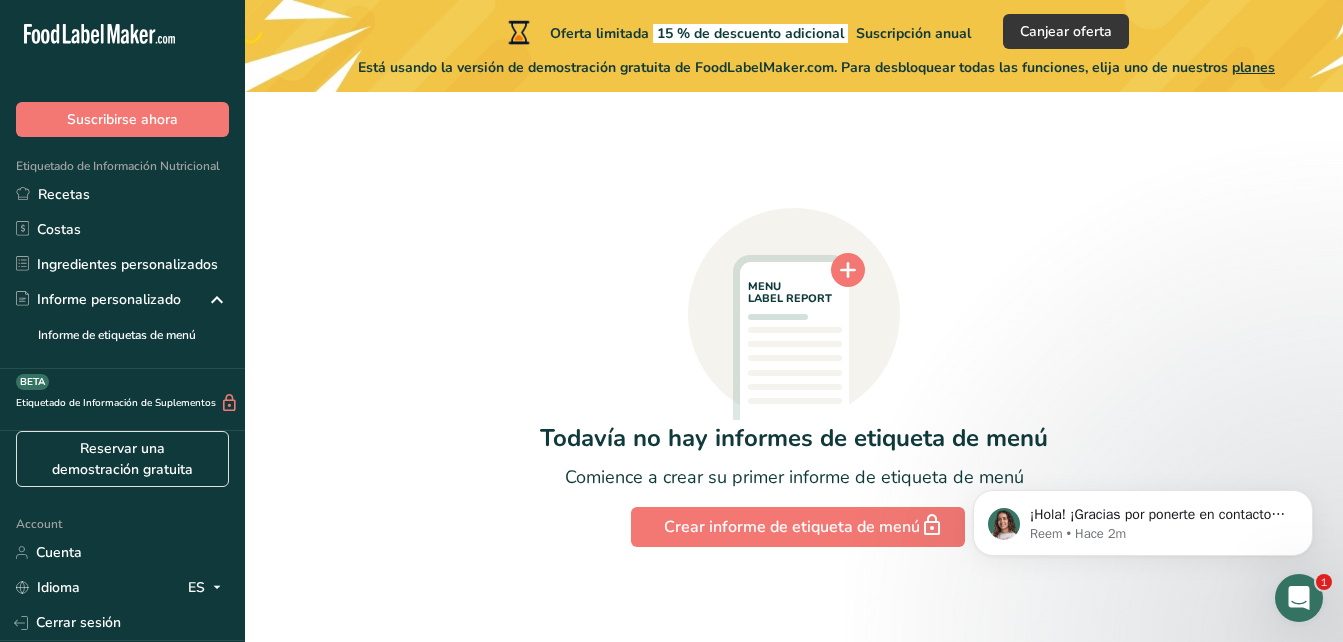 scroll, scrollTop: 101, scrollLeft: 0, axis: vertical 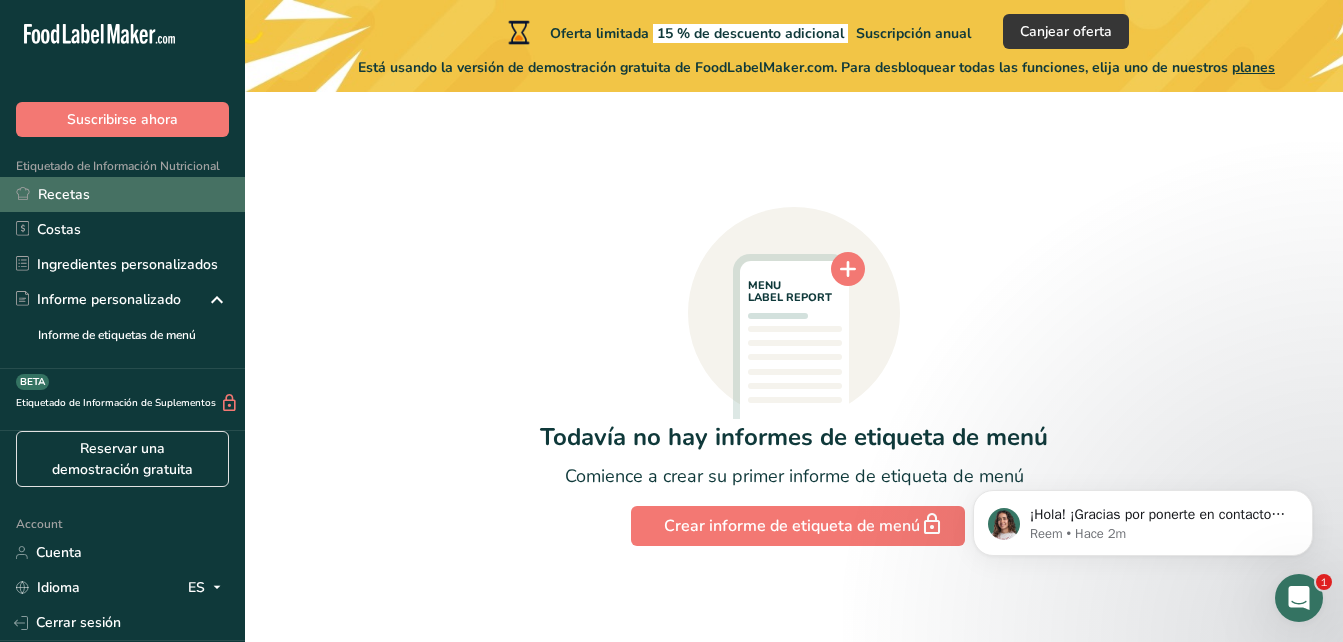 click on "Recetas" at bounding box center (122, 194) 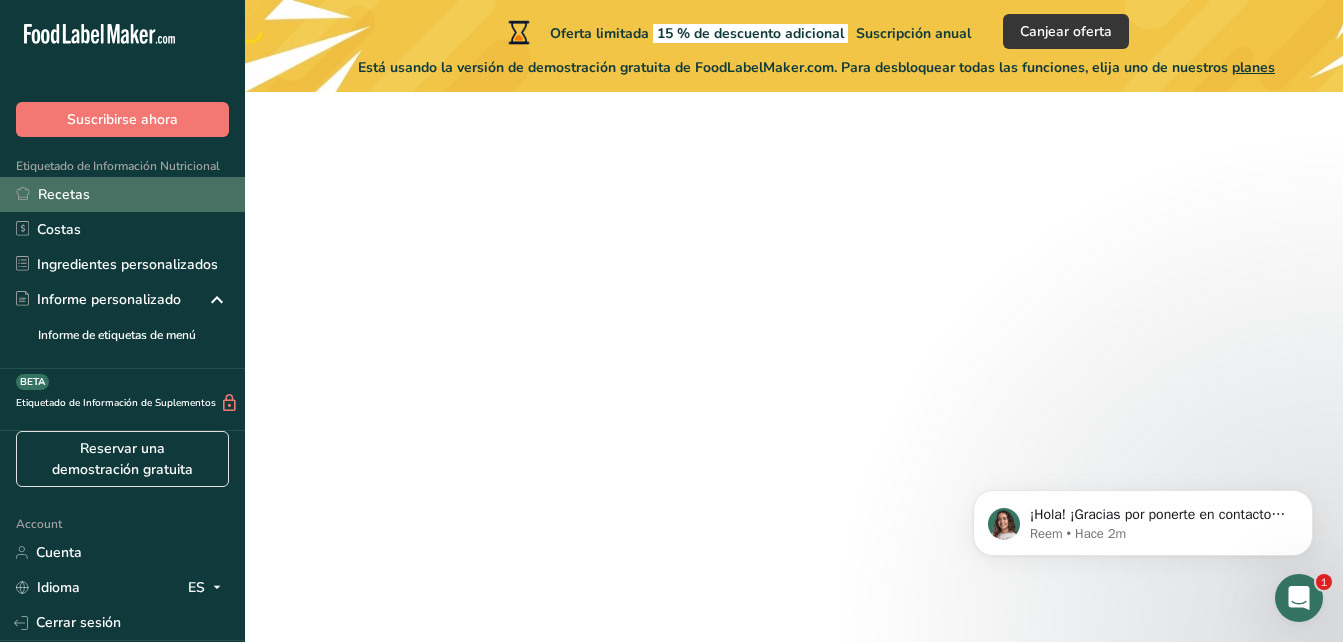 scroll, scrollTop: 0, scrollLeft: 0, axis: both 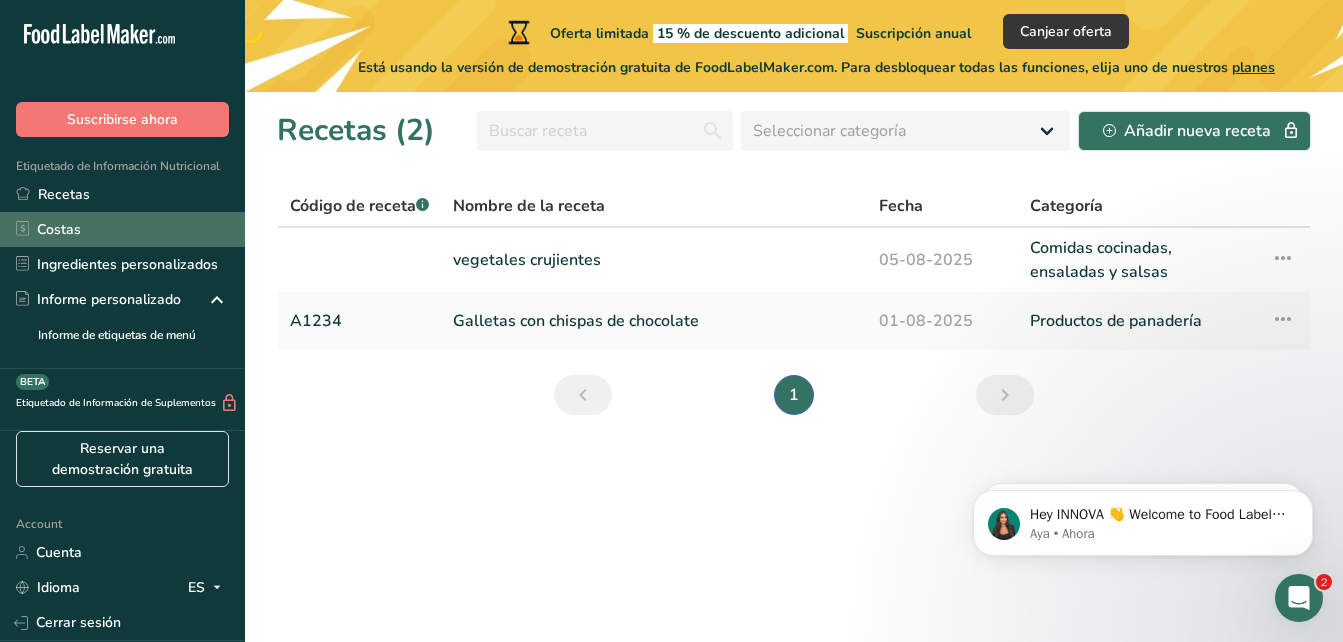 click on "Costas" at bounding box center (122, 229) 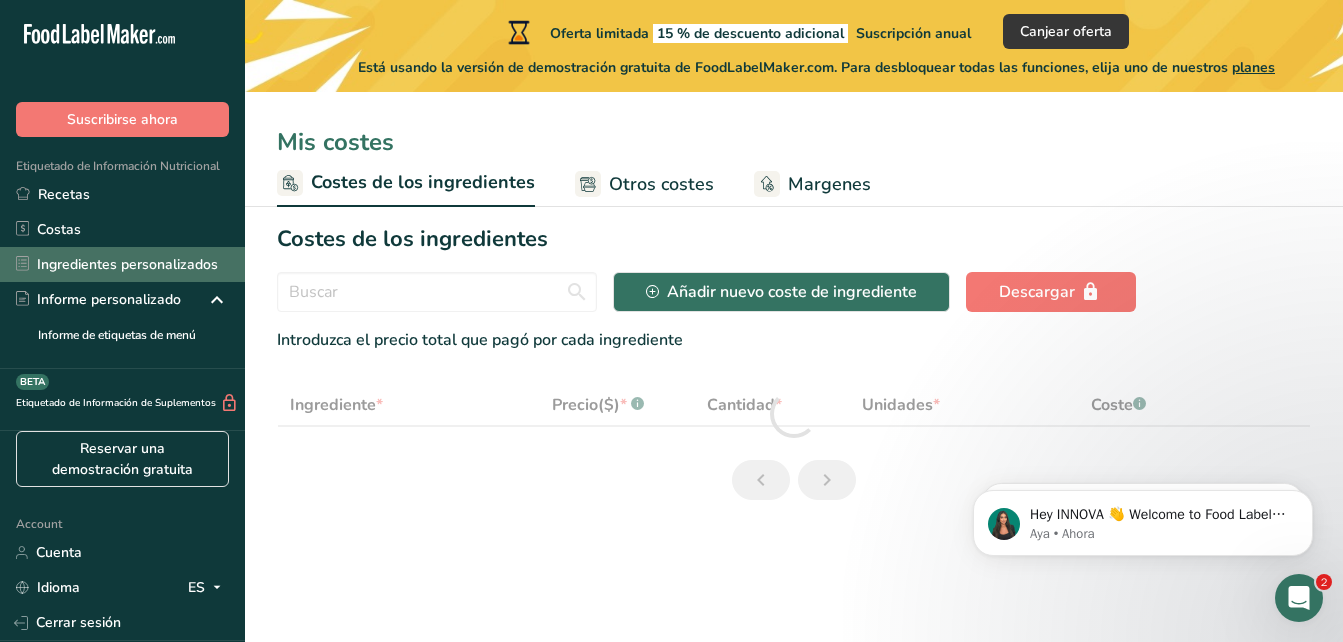 select on "1" 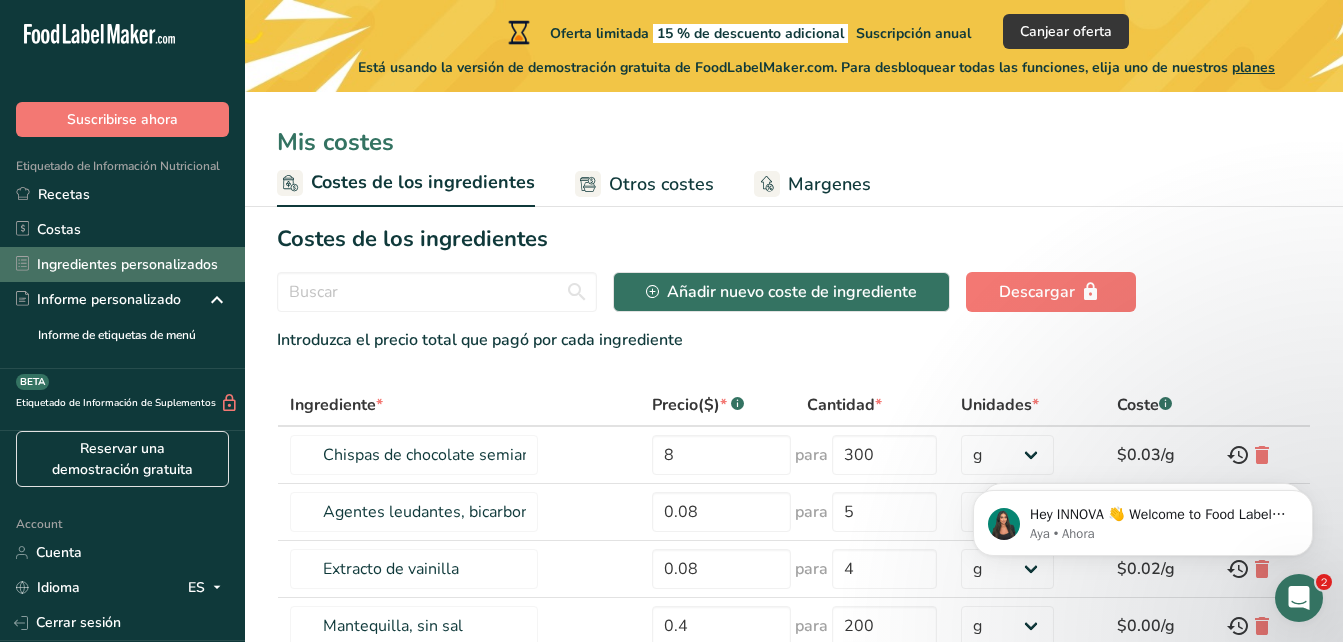 click on "Ingredientes personalizados" at bounding box center (122, 264) 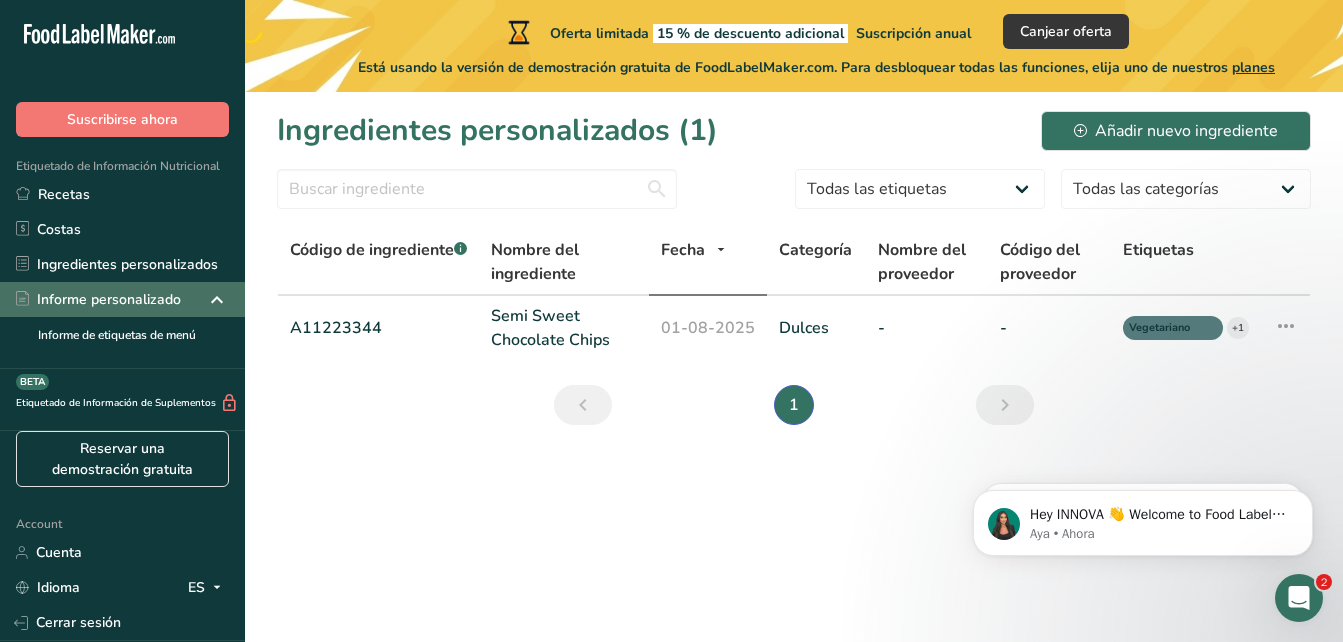 click on "Informe personalizado" at bounding box center [122, 299] 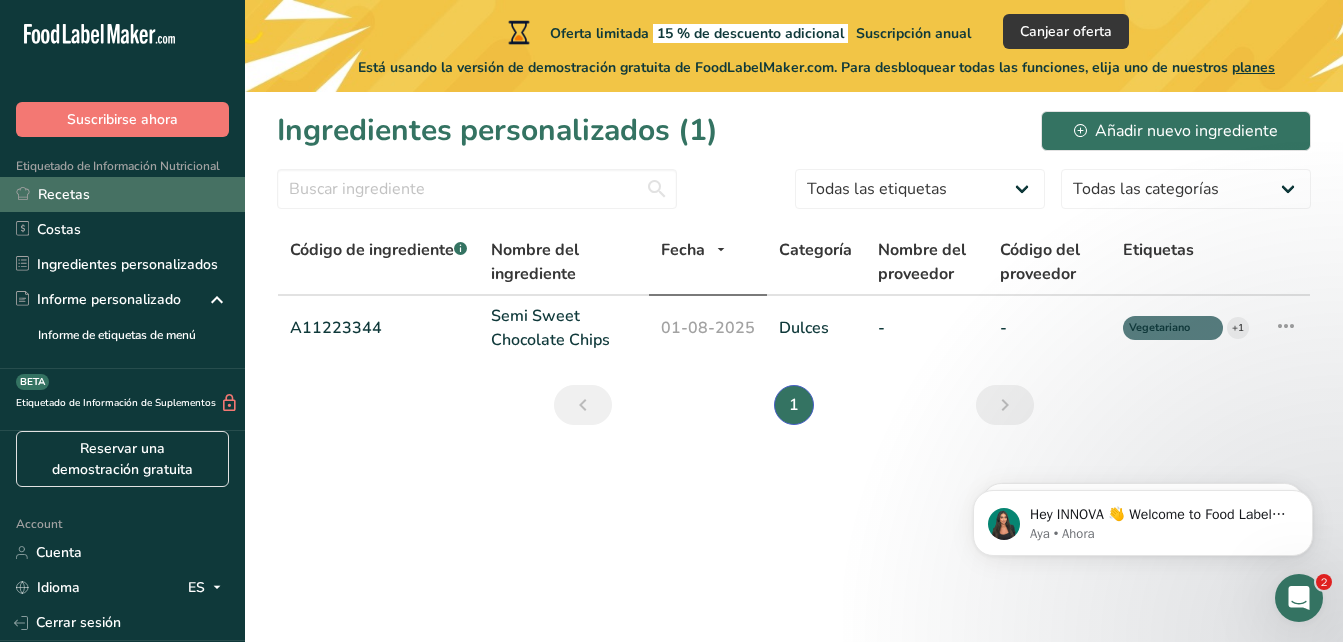 click on "Recetas" at bounding box center [122, 194] 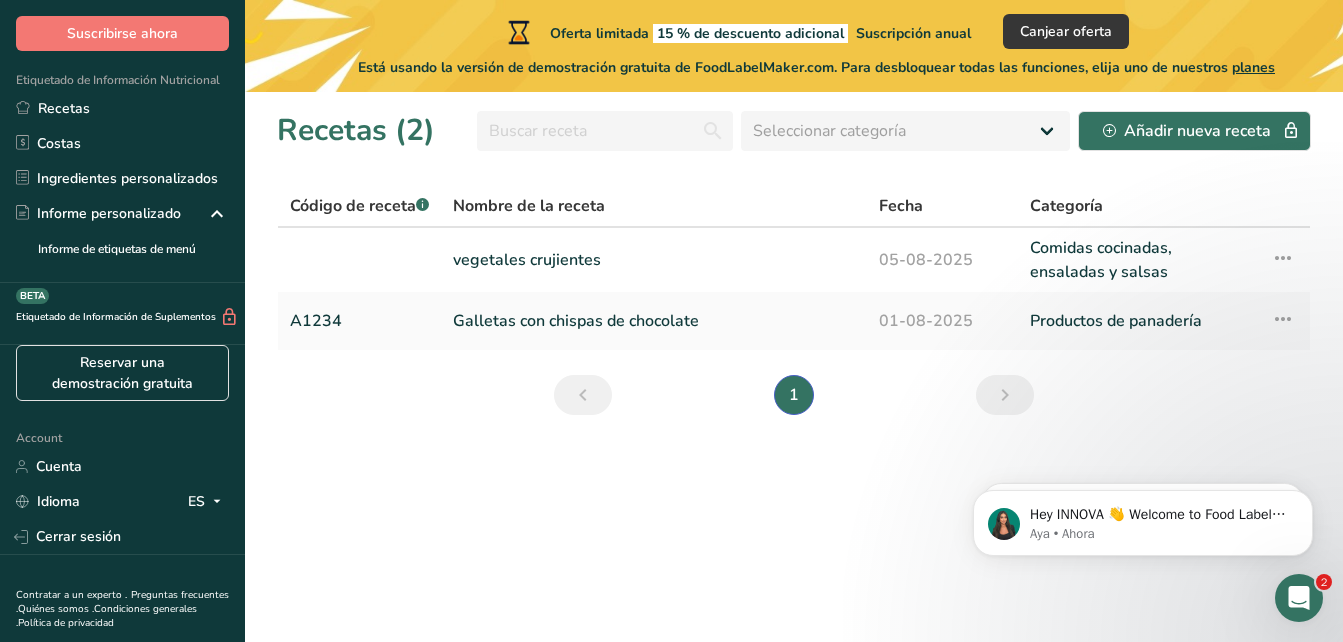 scroll, scrollTop: 0, scrollLeft: 0, axis: both 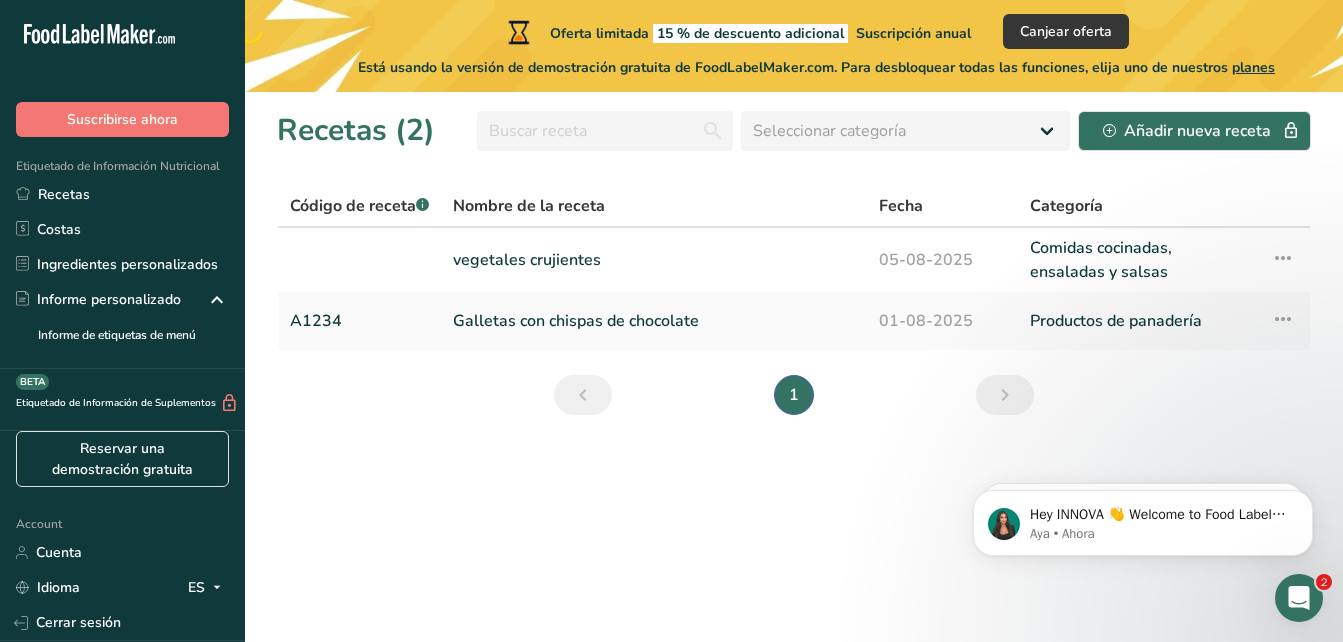 click on ".a-20{fill:#fff;}" 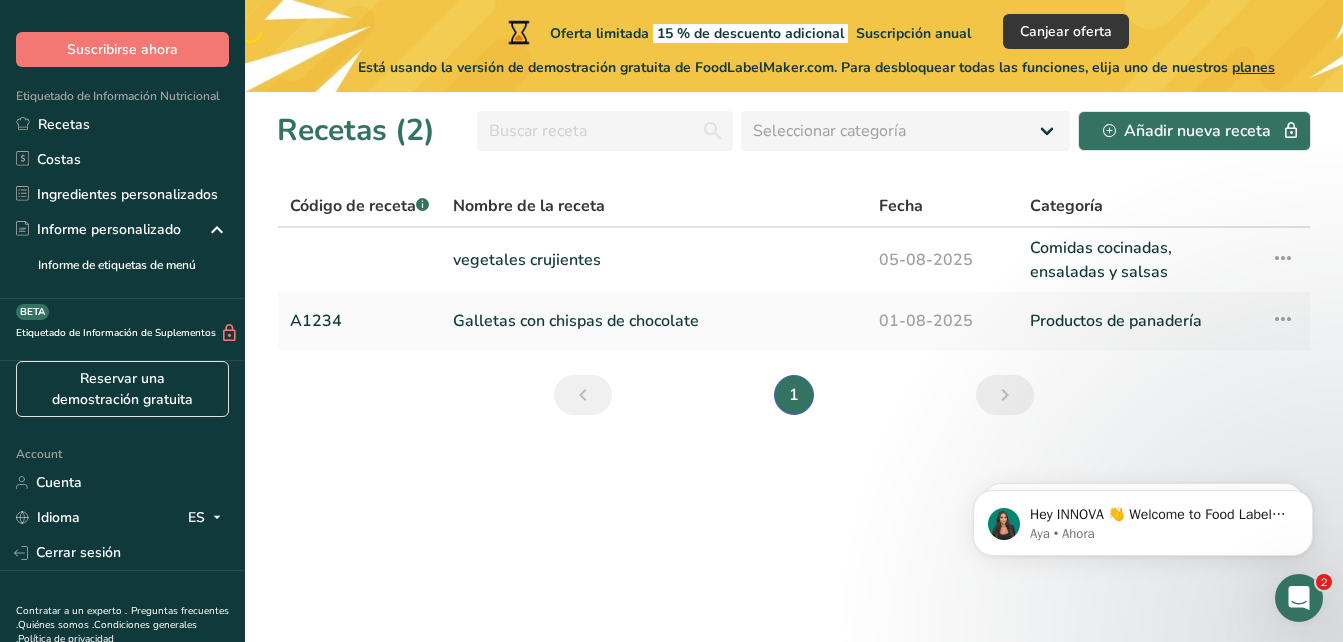 scroll, scrollTop: 145, scrollLeft: 0, axis: vertical 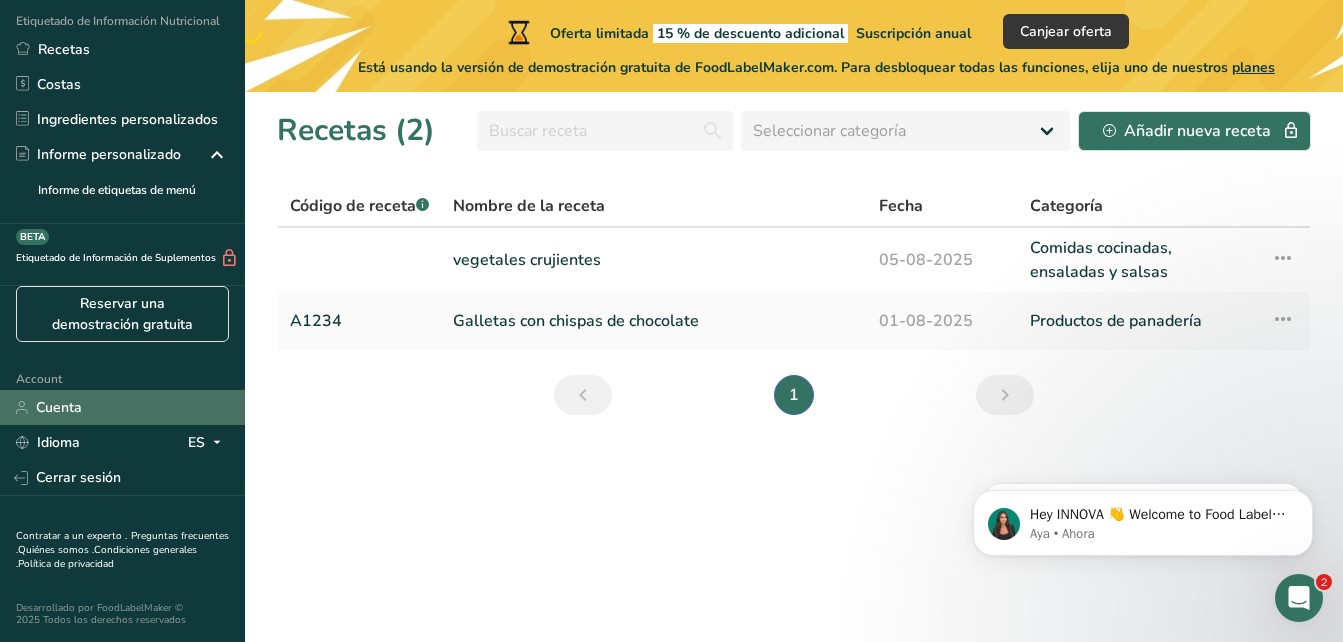 click on "Cuenta" at bounding box center [122, 407] 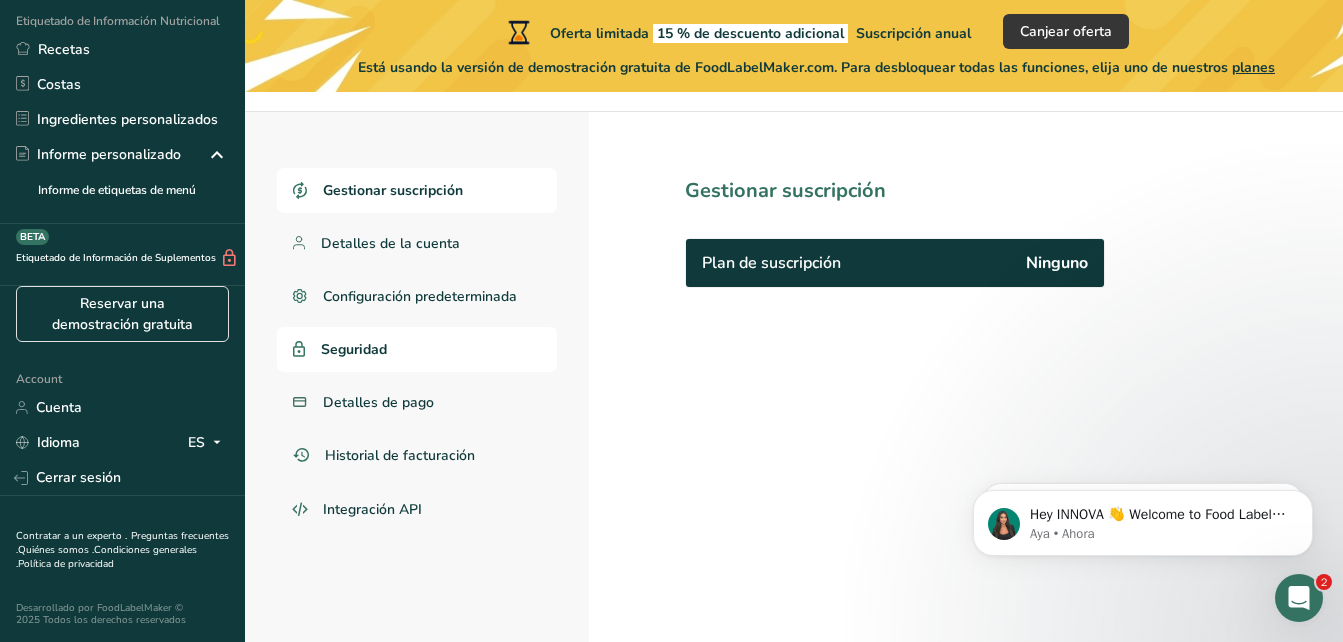 scroll, scrollTop: 92, scrollLeft: 0, axis: vertical 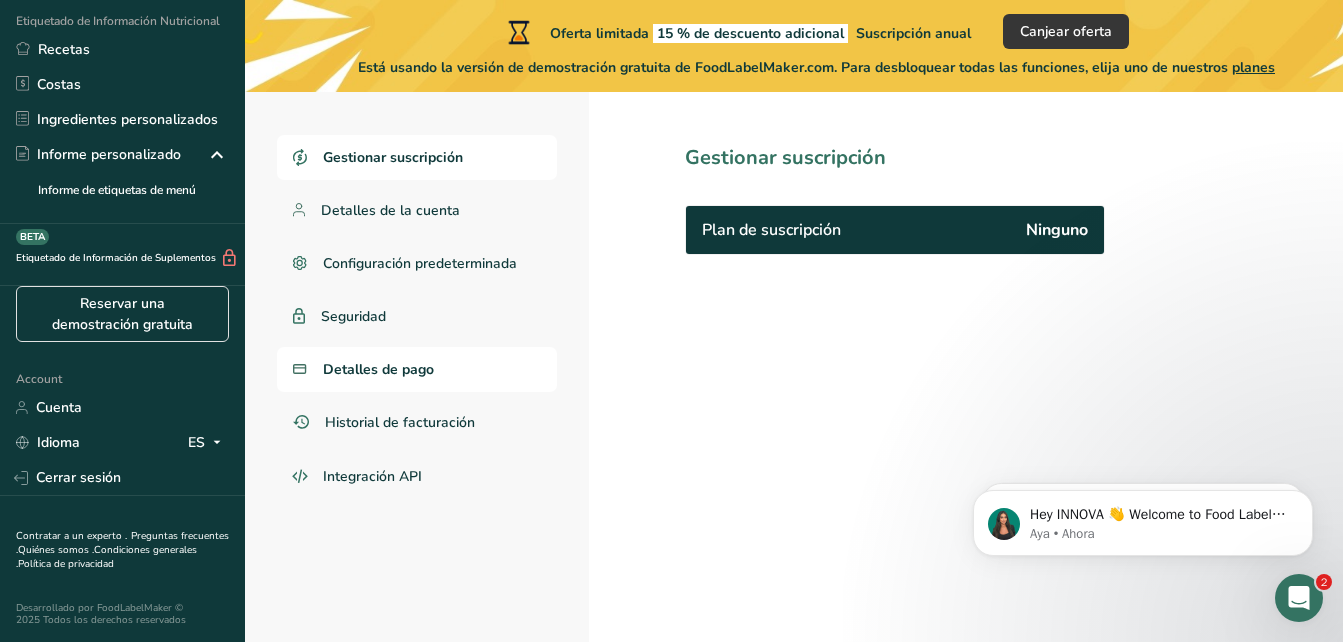 click on "Detalles de pago" at bounding box center [417, 369] 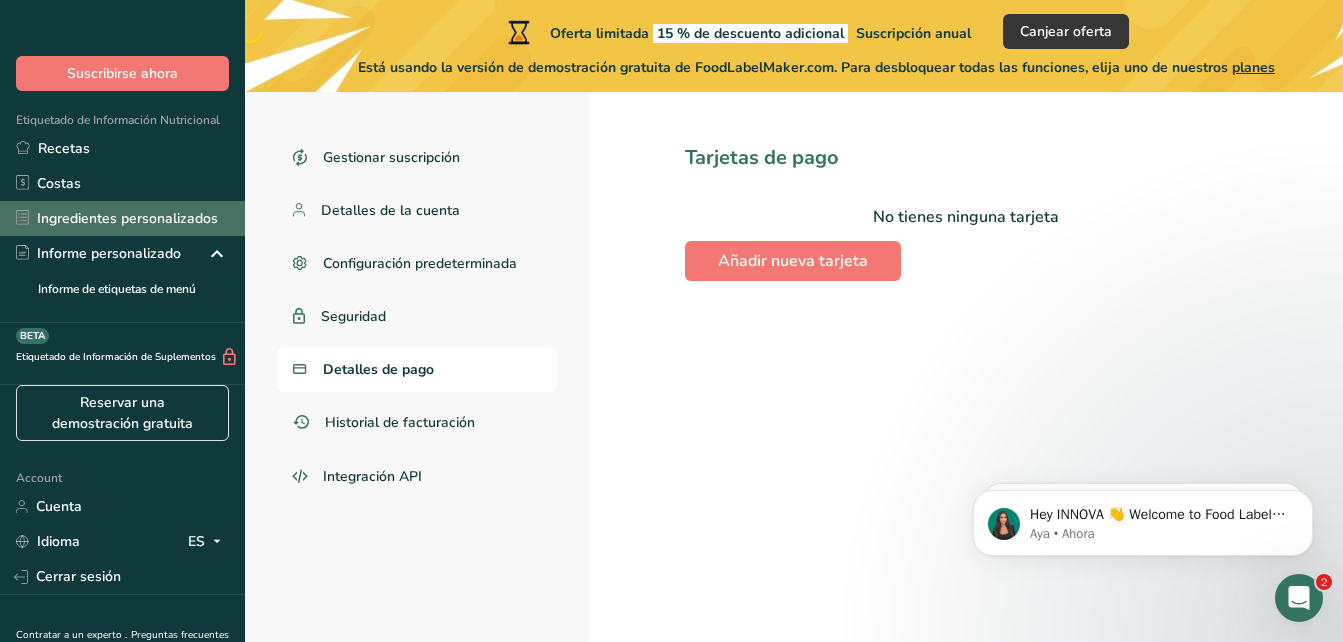 scroll, scrollTop: 0, scrollLeft: 0, axis: both 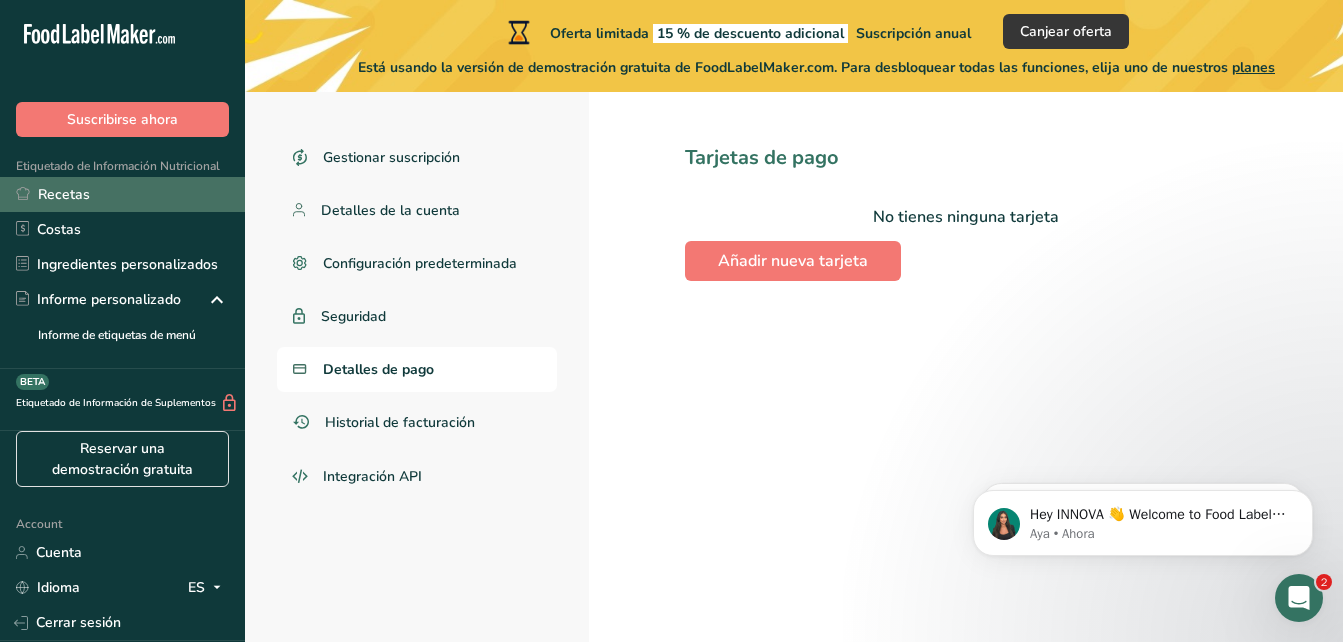 click on "Recetas" at bounding box center (122, 194) 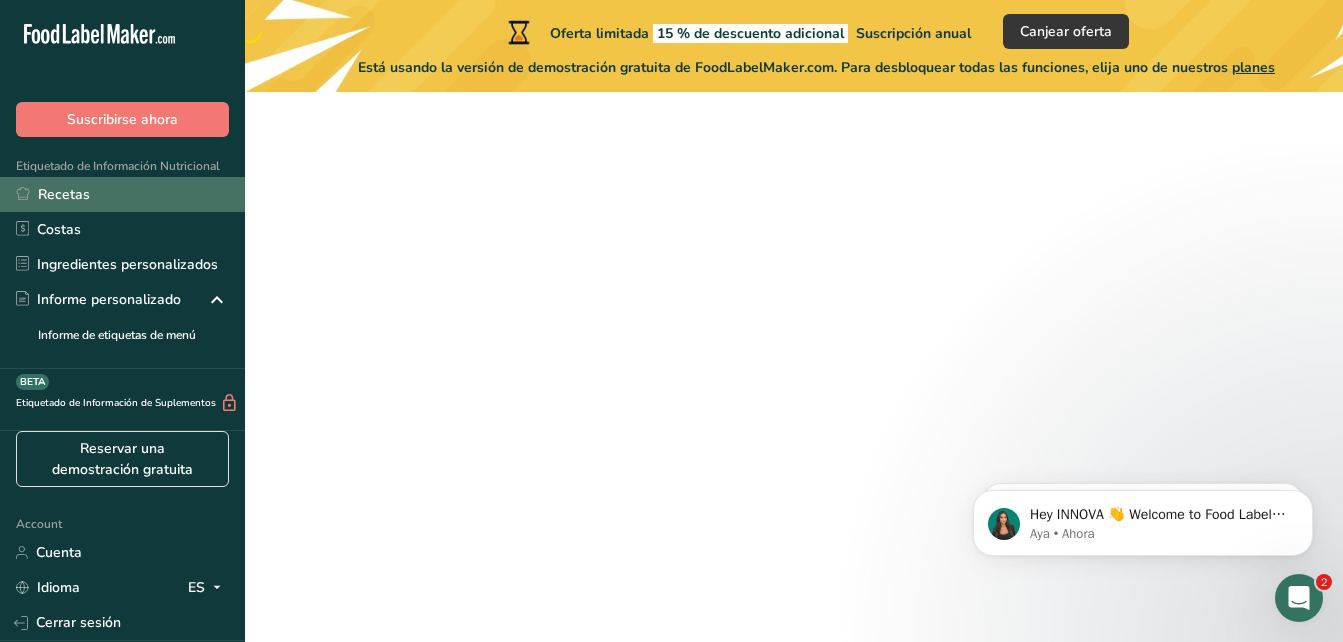 scroll, scrollTop: 0, scrollLeft: 0, axis: both 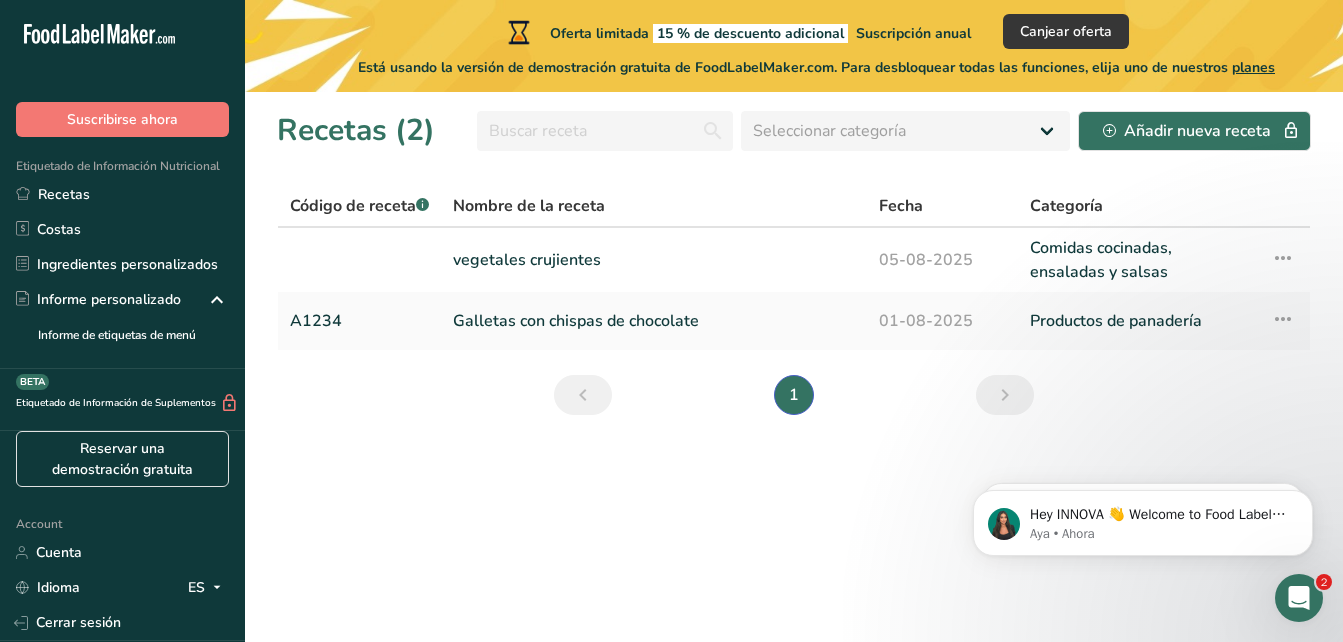 click at bounding box center (1299, 598) 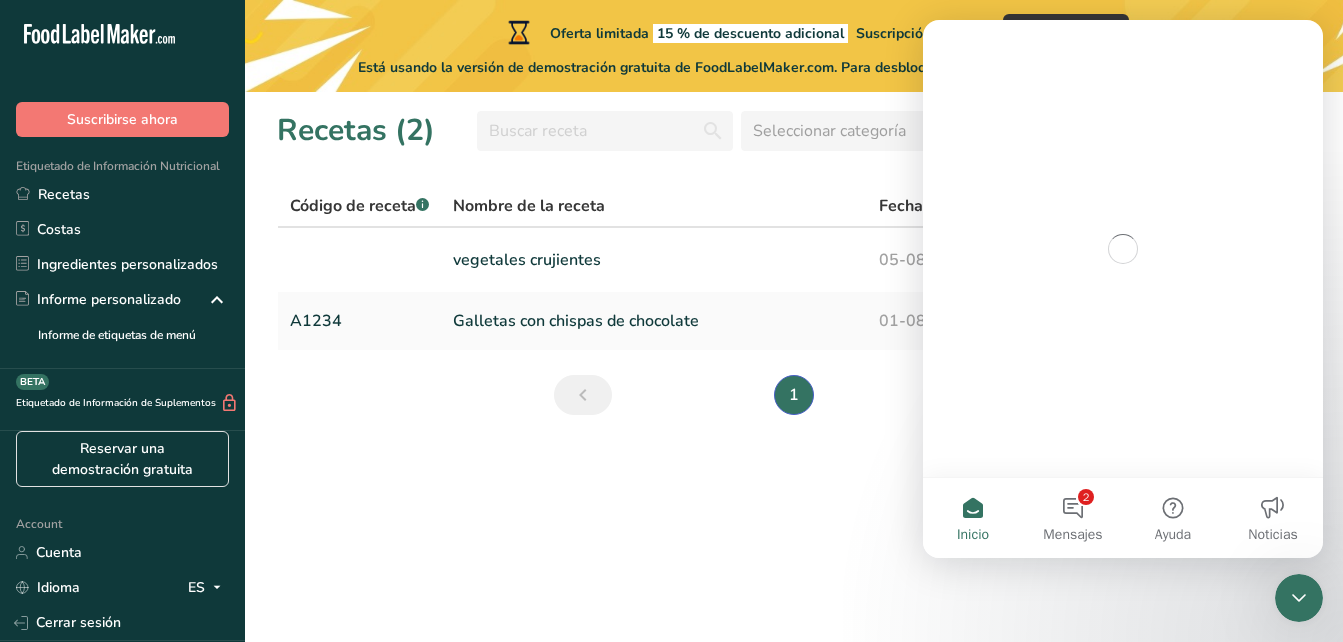 scroll, scrollTop: 0, scrollLeft: 0, axis: both 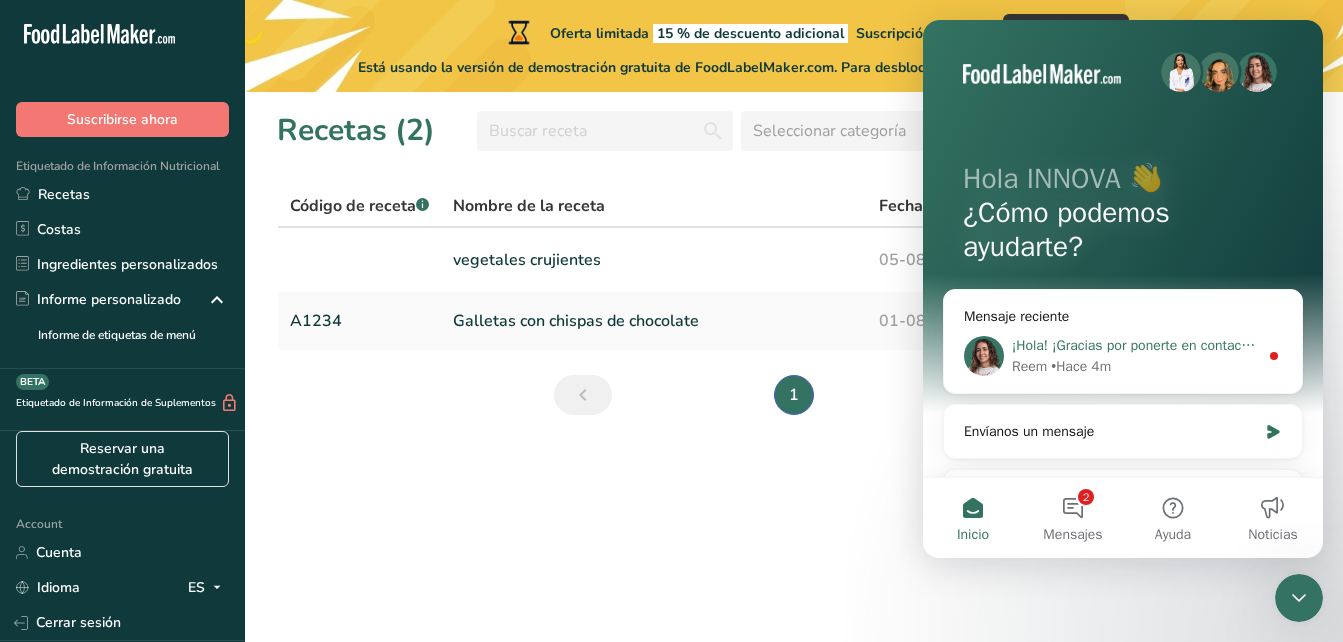 click on "•  Hace 4m" at bounding box center (1081, 366) 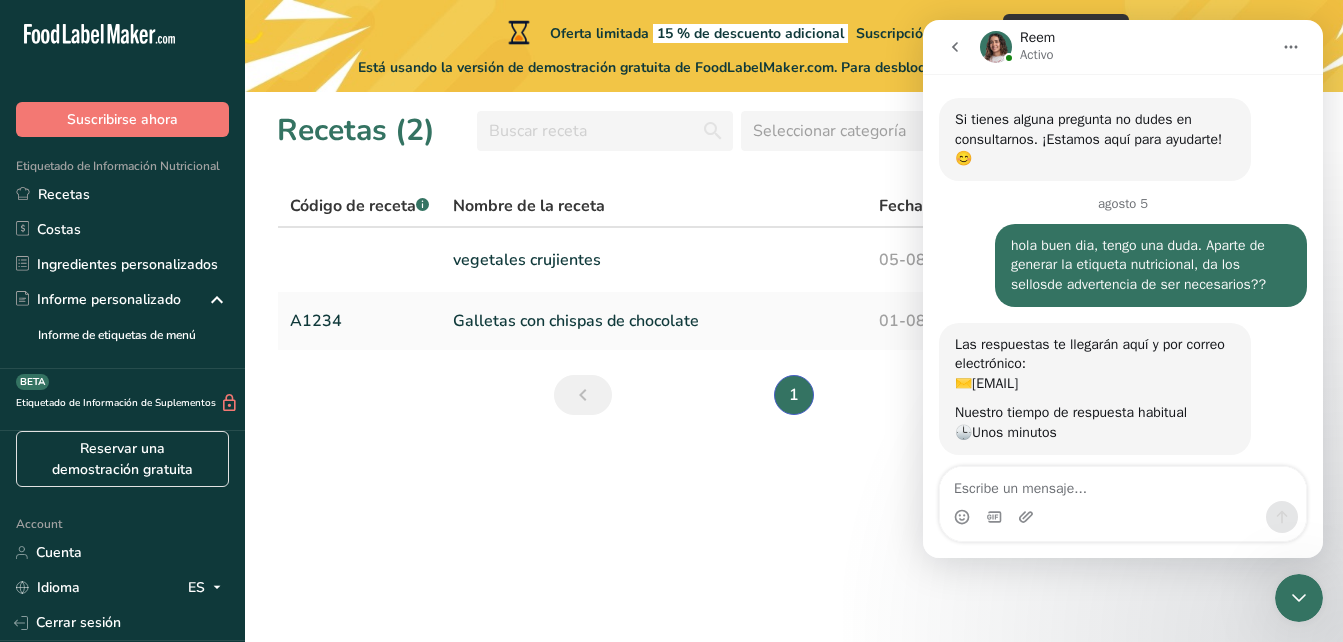 scroll, scrollTop: 3, scrollLeft: 0, axis: vertical 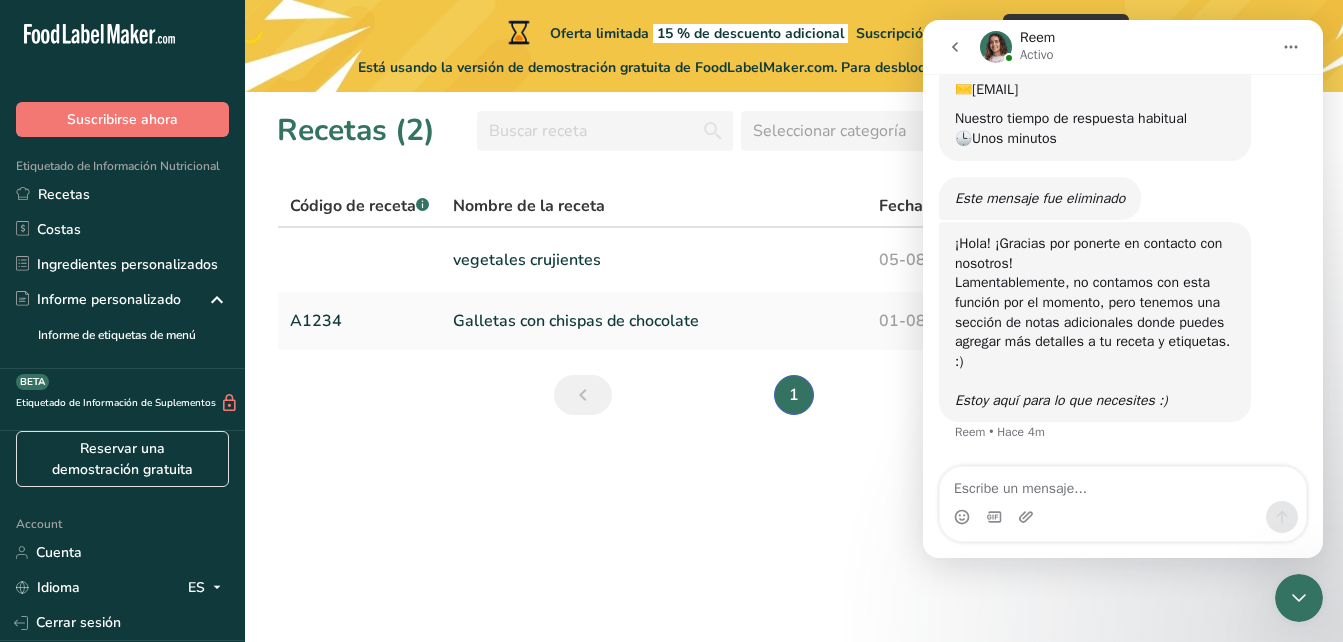 click on "Recetas (2)
Seleccionar categoría
Todos
Productos de panadería
Bebidas
Confitería
Comidas cocinadas, ensaladas y salsas
Lácteos
Aperitivos
Añadir nueva receta
Código de receta
.a-a{fill:#347362;}.b-a{fill:#fff;}          Nombre de la receta   Fecha   Categoría
vegetales crujientes
05-08-2025
Comidas cocinadas, ensaladas y salsas
Configuración de receta       Eliminar receta             Duplicar receta               Escalar receta               Guardar como subreceta   .a-a{fill:#347362;}.b-a{fill:#fff;}                                 Desglose nutricional                 Tarjeta de la receta
Novedad" at bounding box center (794, 367) 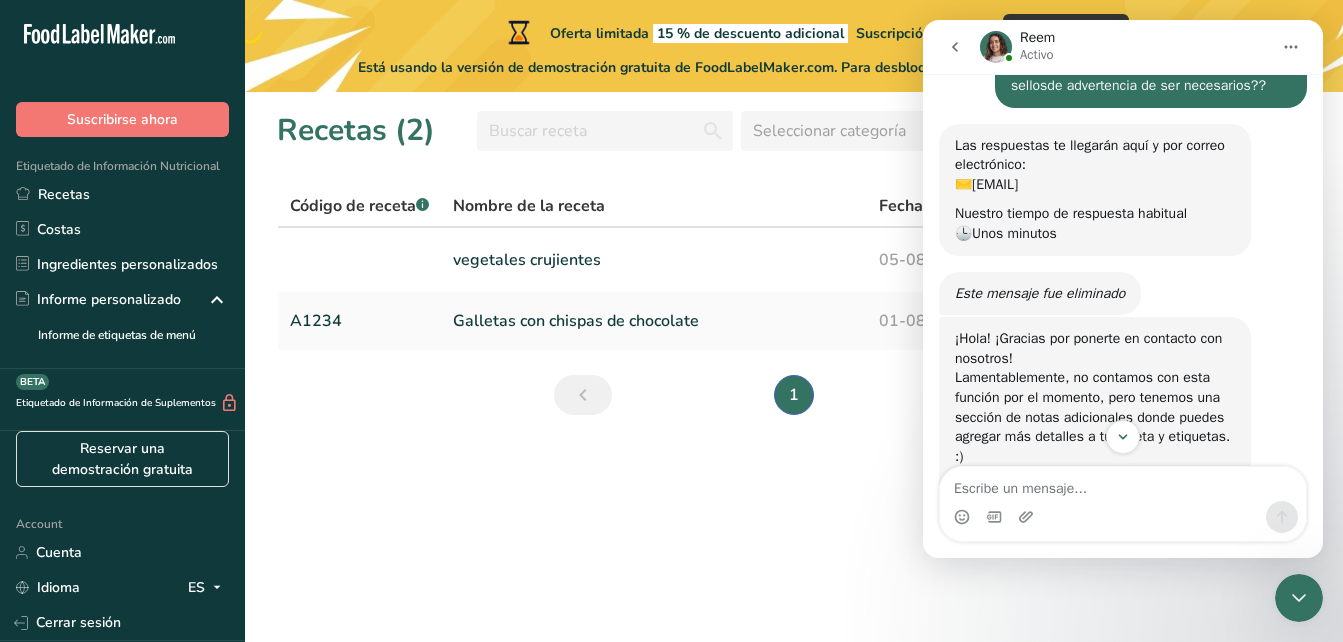 scroll, scrollTop: 291, scrollLeft: 0, axis: vertical 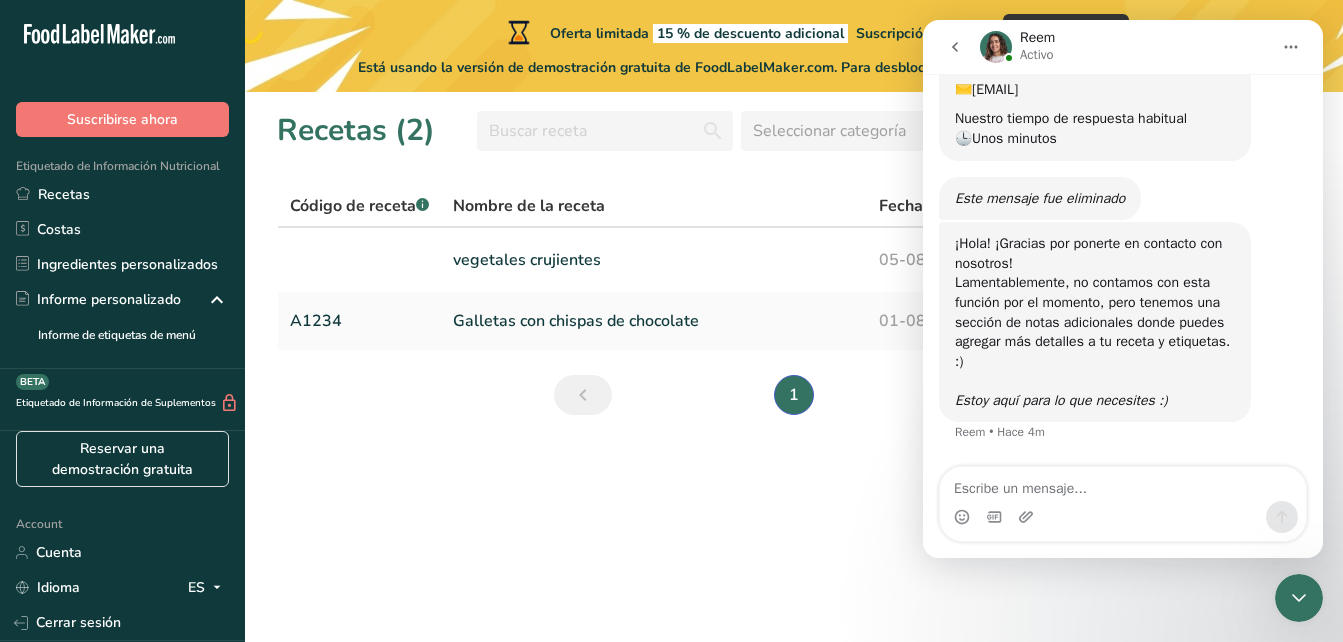 click on "Recetas (2)
Seleccionar categoría
Todos
Productos de panadería
Bebidas
Confitería
Comidas cocinadas, ensaladas y salsas
Lácteos
Aperitivos
Añadir nueva receta
Código de receta
.a-a{fill:#347362;}.b-a{fill:#fff;}          Nombre de la receta   Fecha   Categoría
vegetales crujientes
05-08-2025
Comidas cocinadas, ensaladas y salsas
Configuración de receta       Eliminar receta             Duplicar receta               Escalar receta               Guardar como subreceta   .a-a{fill:#347362;}.b-a{fill:#fff;}                                 Desglose nutricional                 Tarjeta de la receta
Novedad" at bounding box center [794, 367] 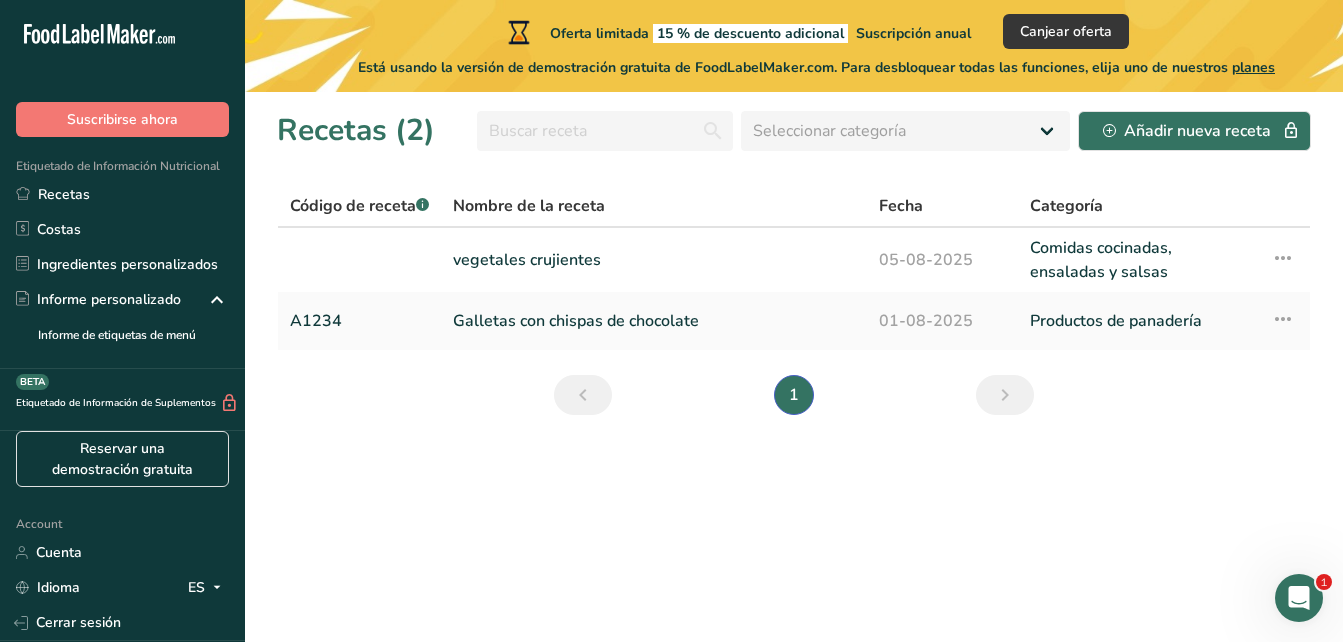 scroll, scrollTop: 0, scrollLeft: 0, axis: both 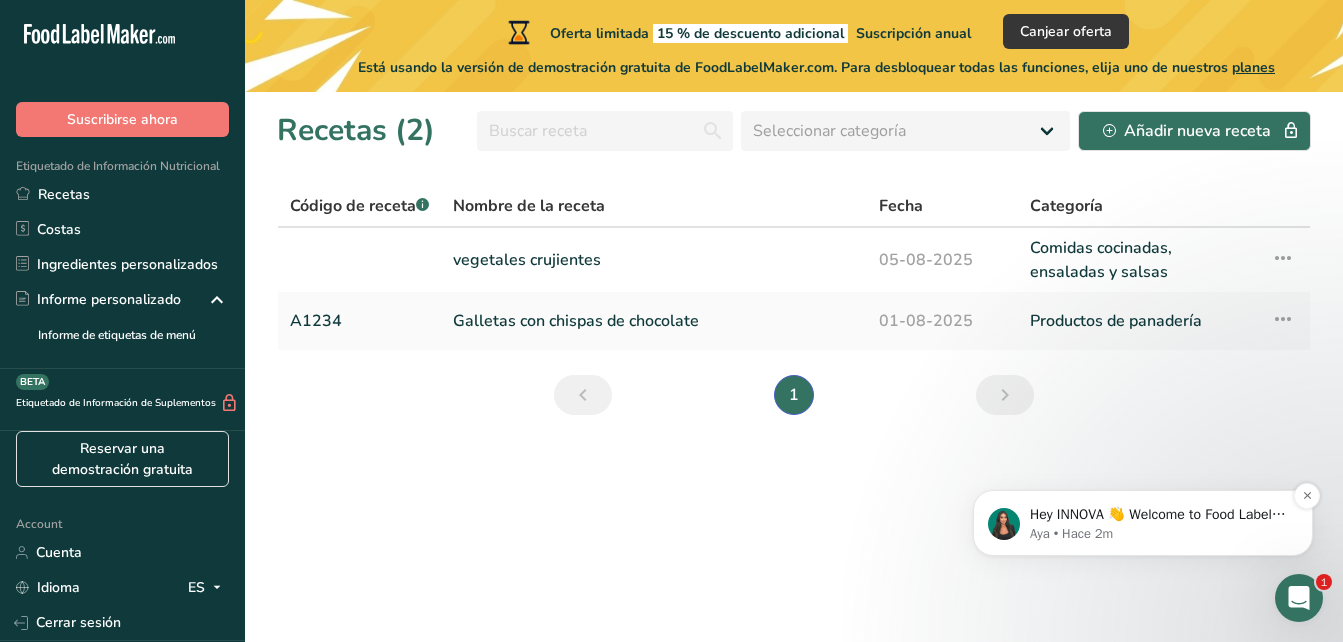 click on "Hey INNOVA 👋 Welcome to Food Label Maker🙌 Take a look around! If you have any questions, just reply to this message." at bounding box center (1159, 515) 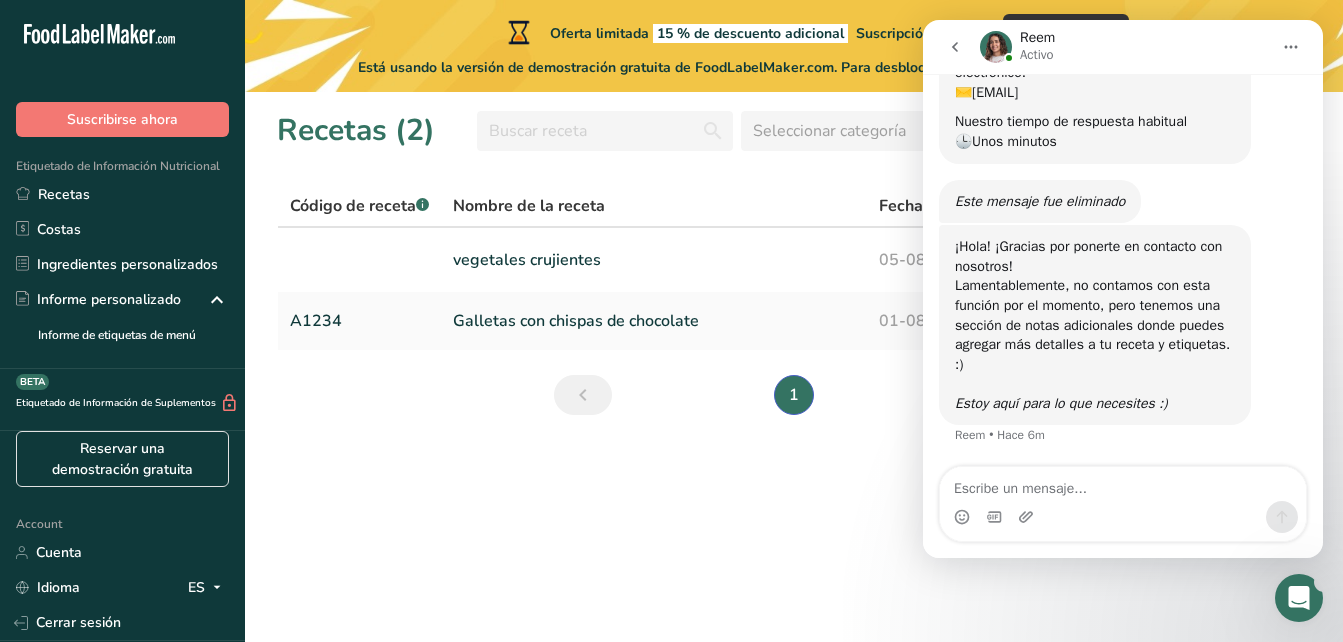 scroll, scrollTop: 0, scrollLeft: 0, axis: both 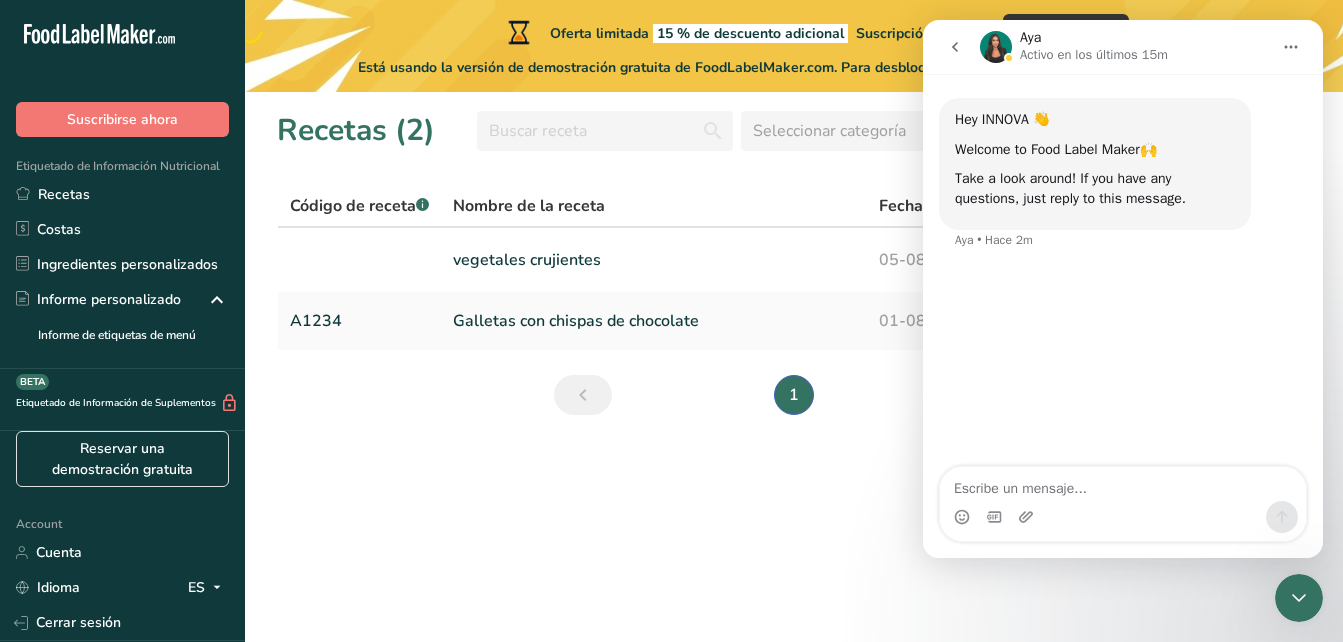 click at bounding box center (1291, 47) 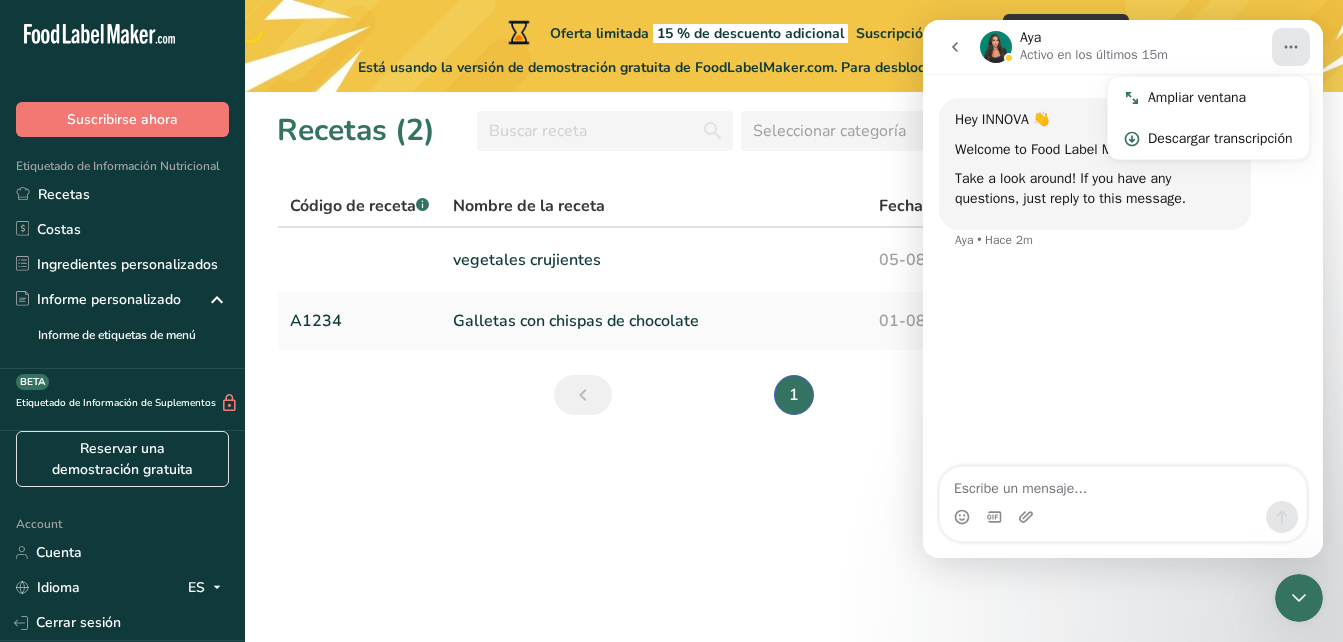 click at bounding box center [955, 47] 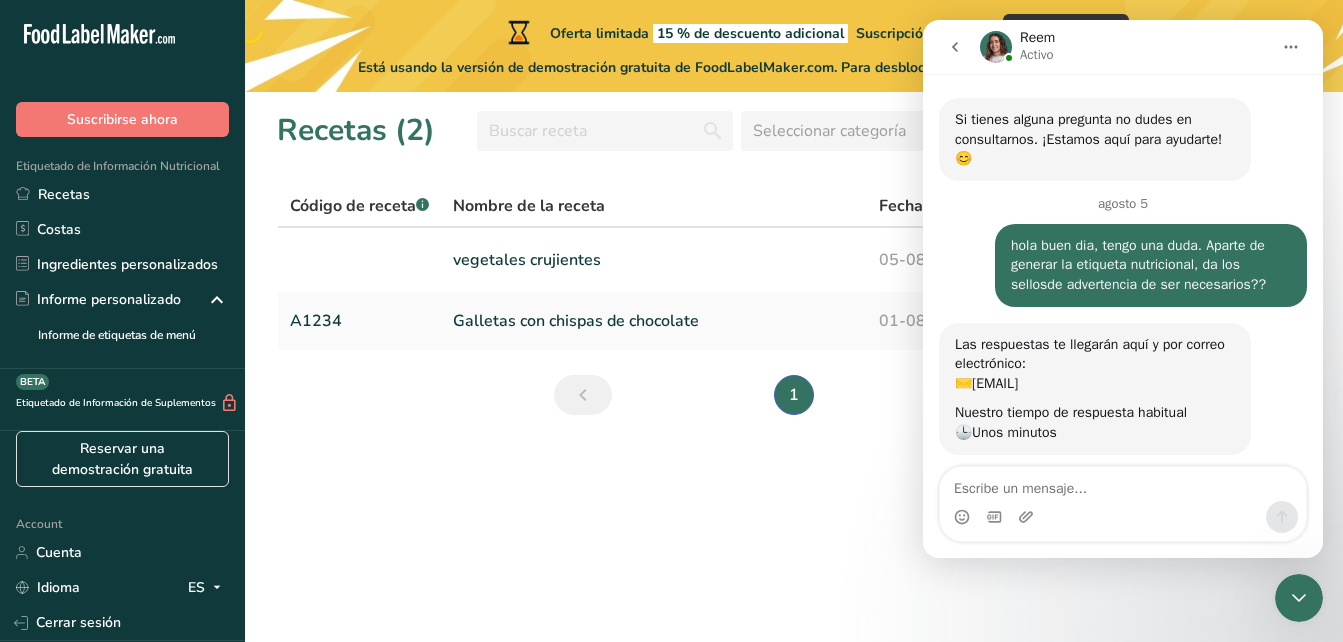 scroll, scrollTop: 277, scrollLeft: 0, axis: vertical 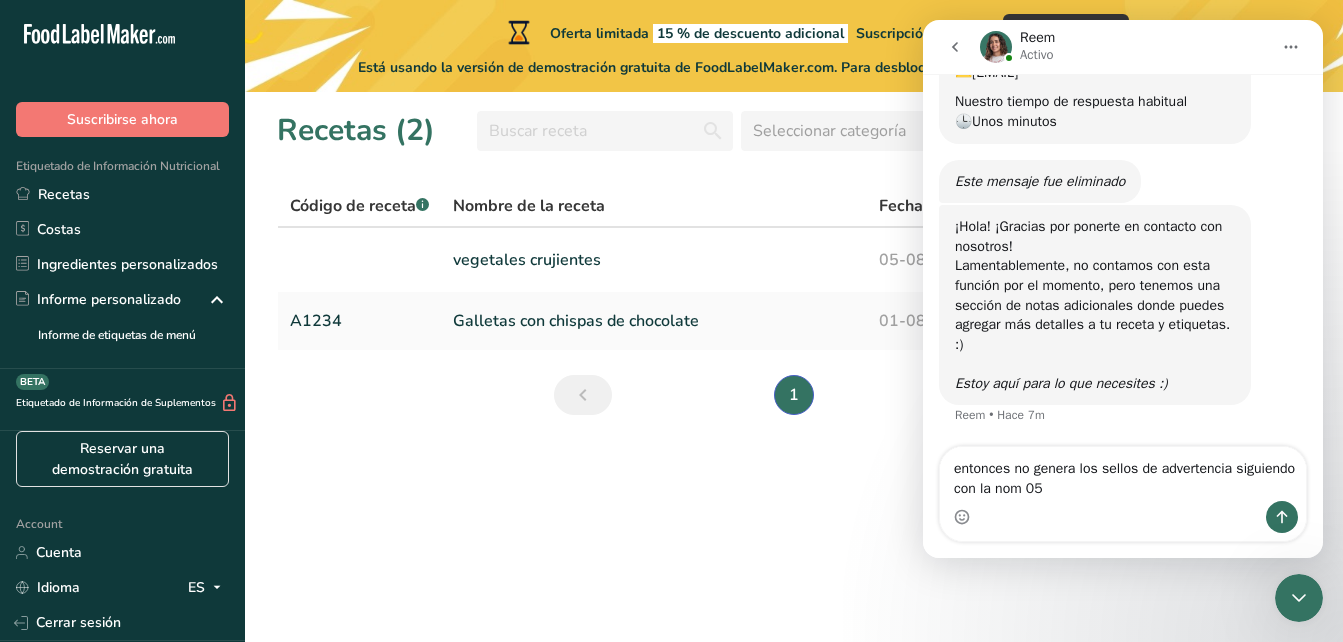 type on "entonces no genera los sellos de advertencia siguiendo con la nom 051" 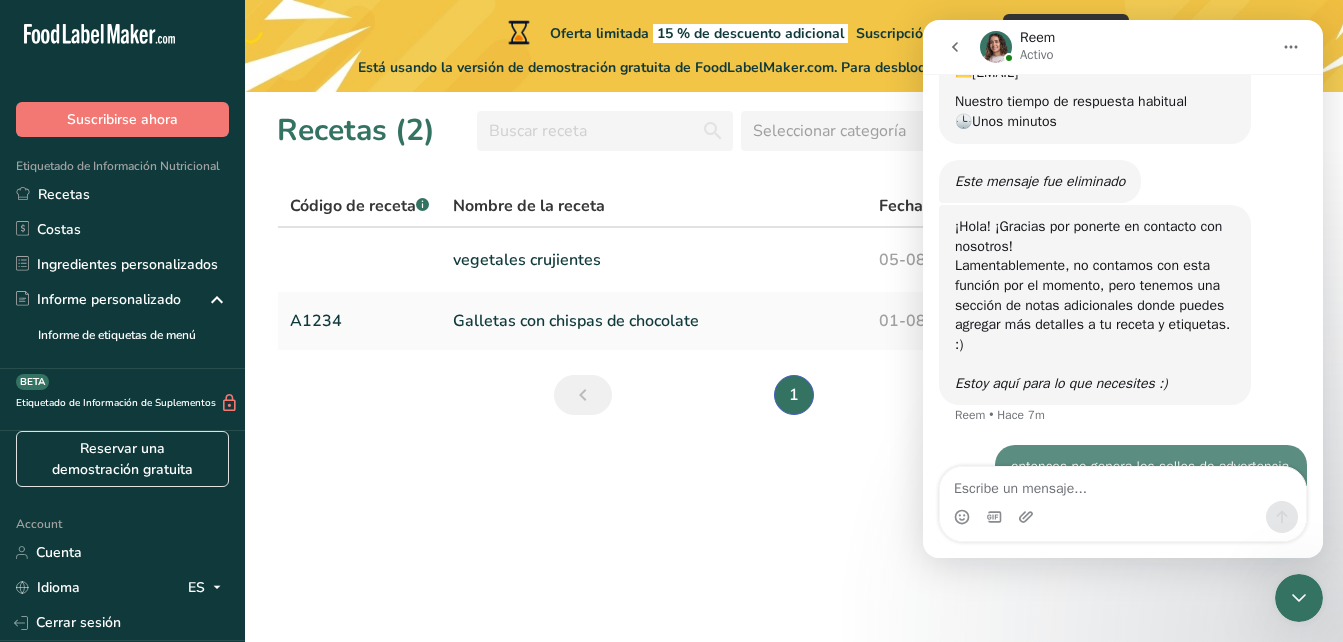 scroll, scrollTop: 371, scrollLeft: 0, axis: vertical 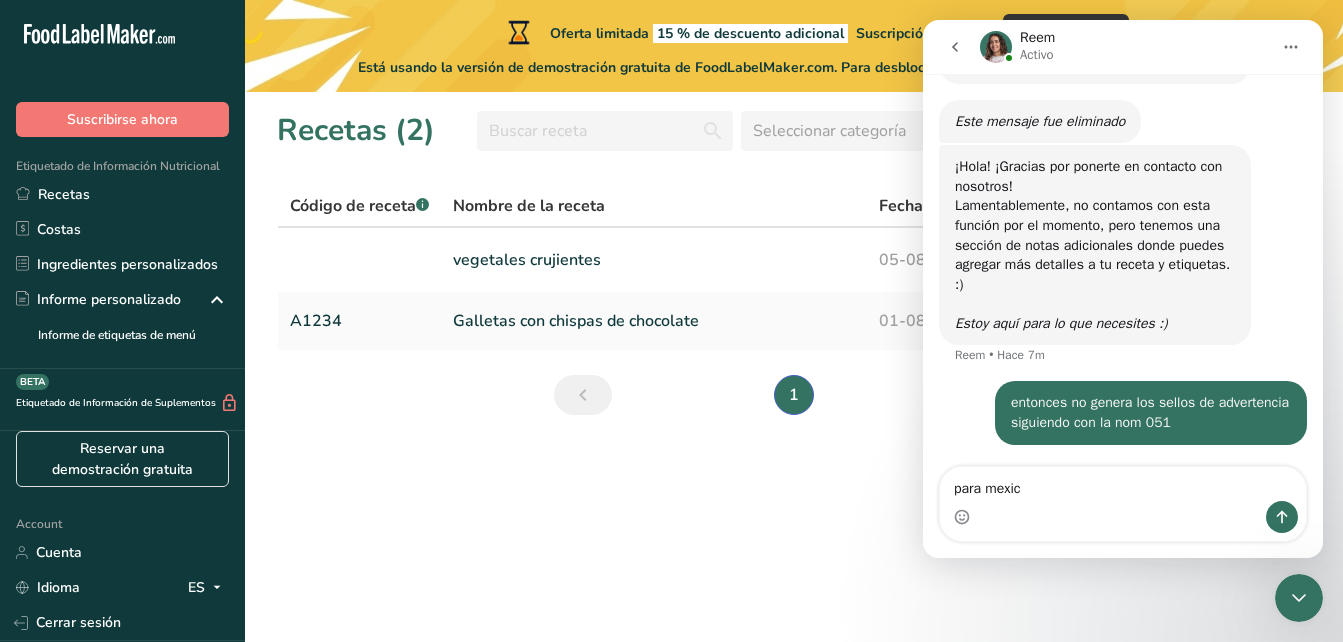 type on "para mexico" 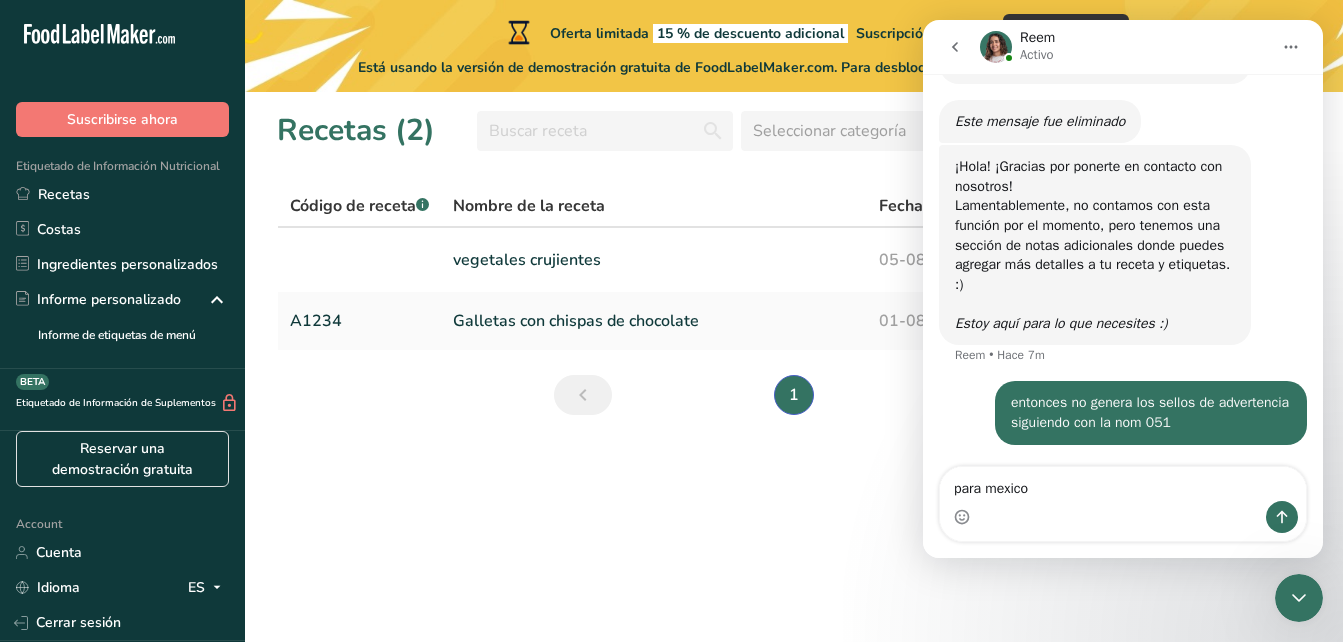 type 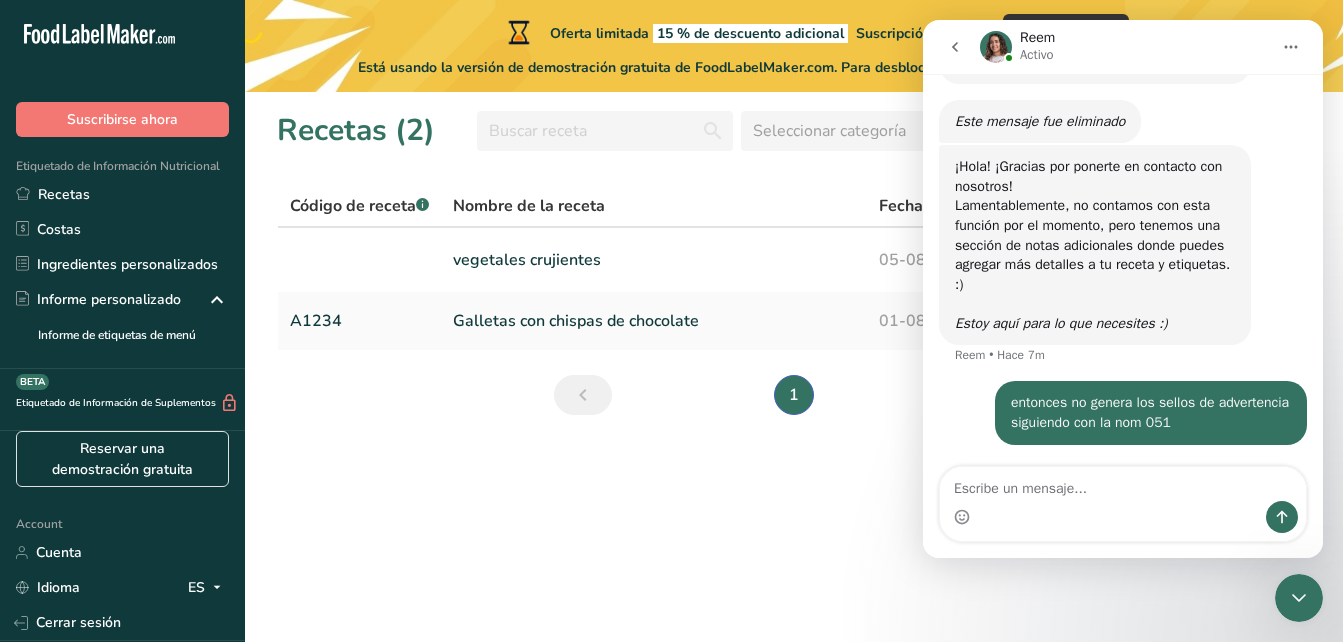 scroll, scrollTop: 416, scrollLeft: 0, axis: vertical 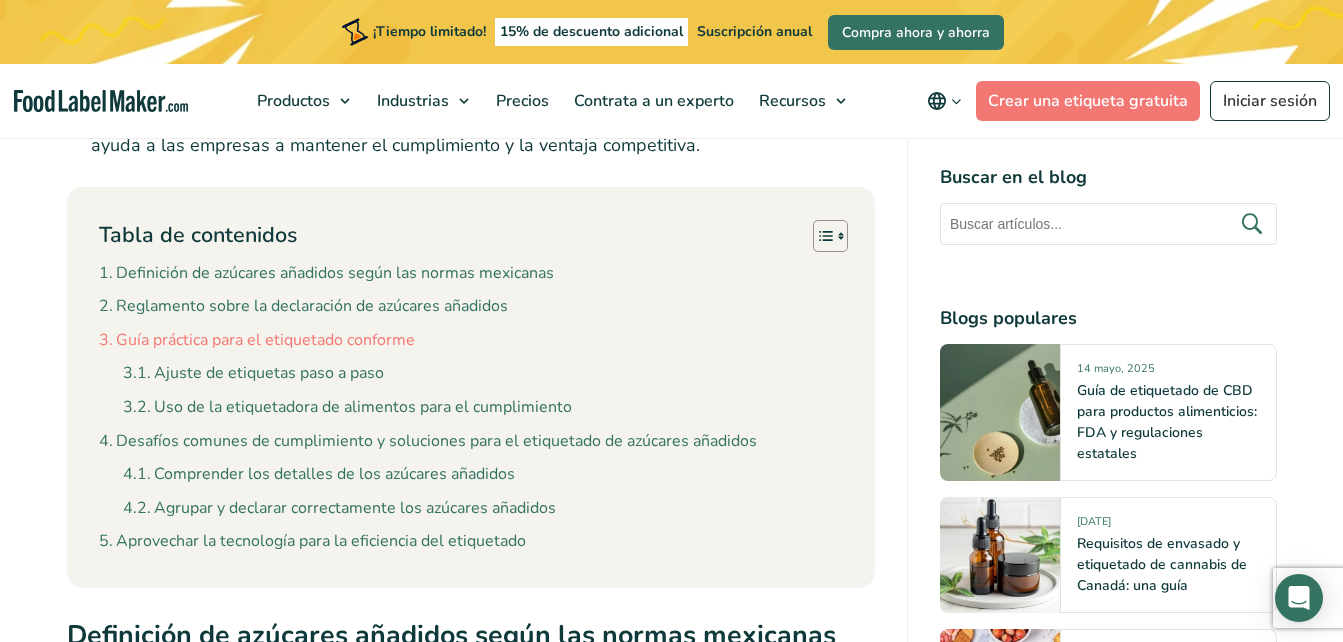 click on "Guía práctica para el etiquetado conforme" at bounding box center (257, 341) 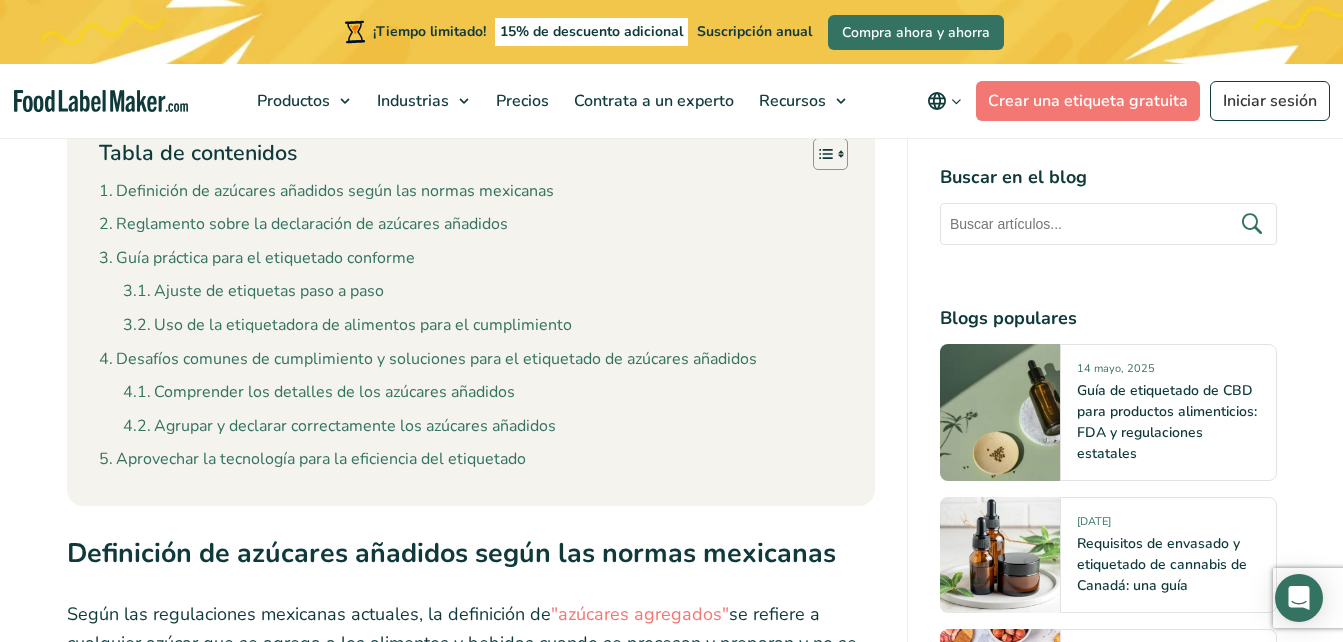 scroll, scrollTop: 2057, scrollLeft: 0, axis: vertical 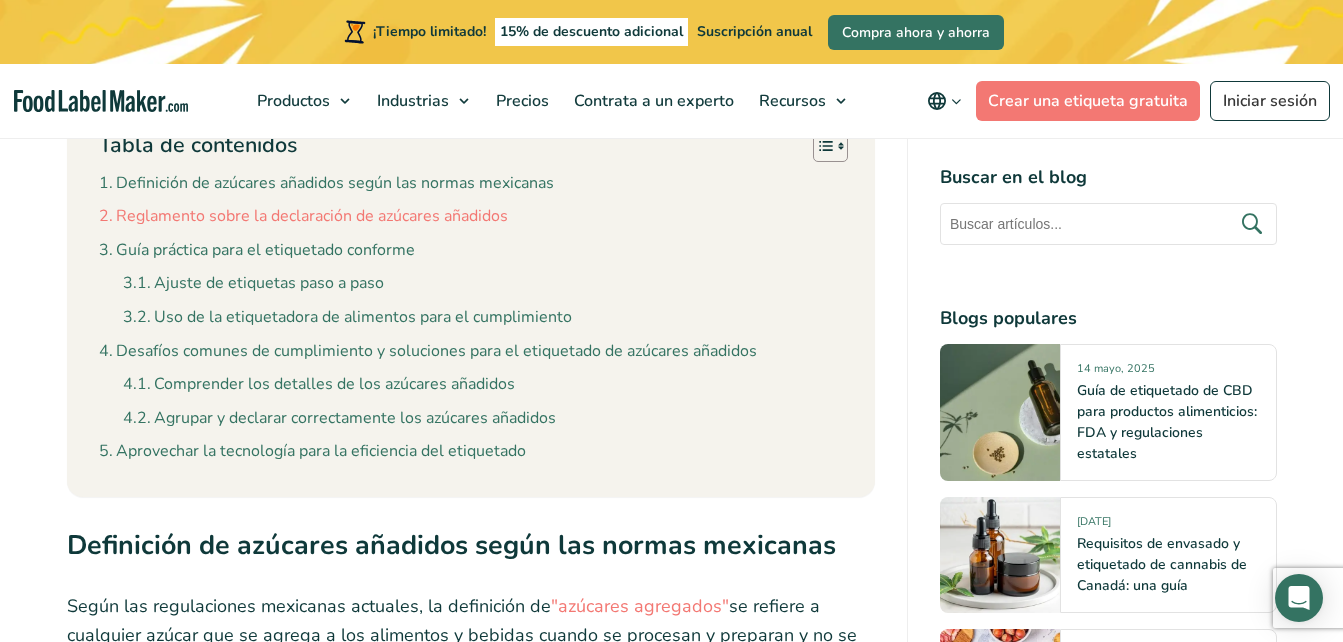 click on "Reglamento sobre la declaración de azúcares añadidos" at bounding box center (303, 217) 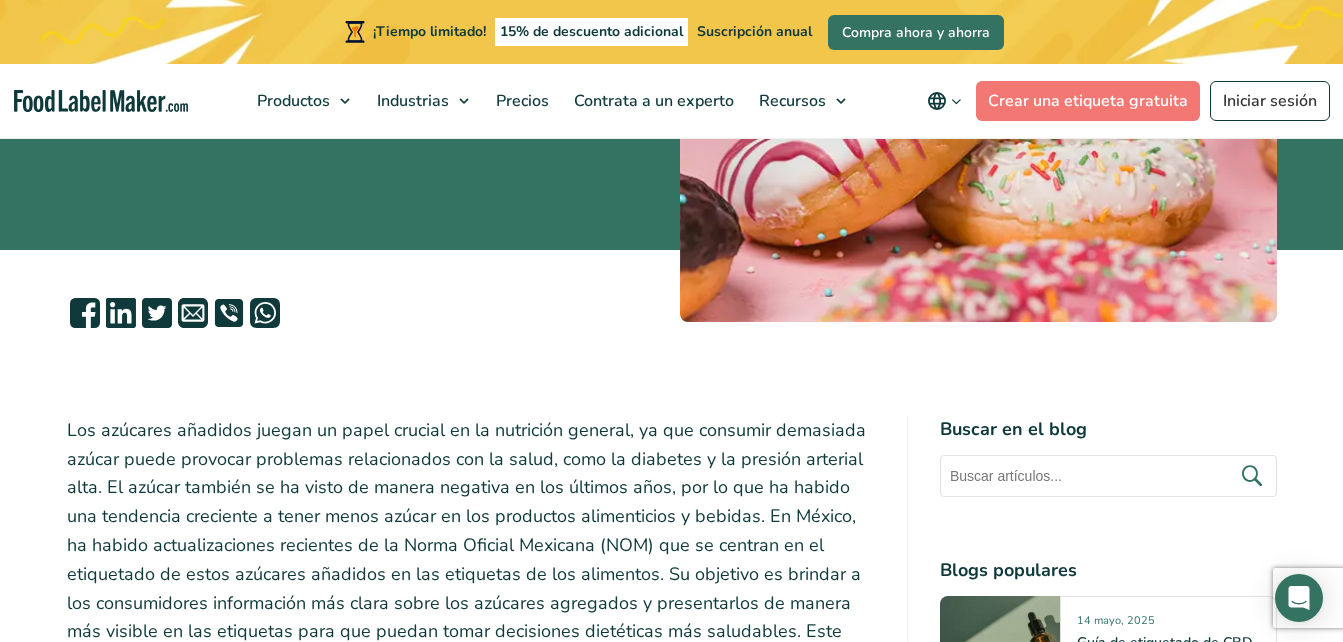 scroll, scrollTop: 0, scrollLeft: 0, axis: both 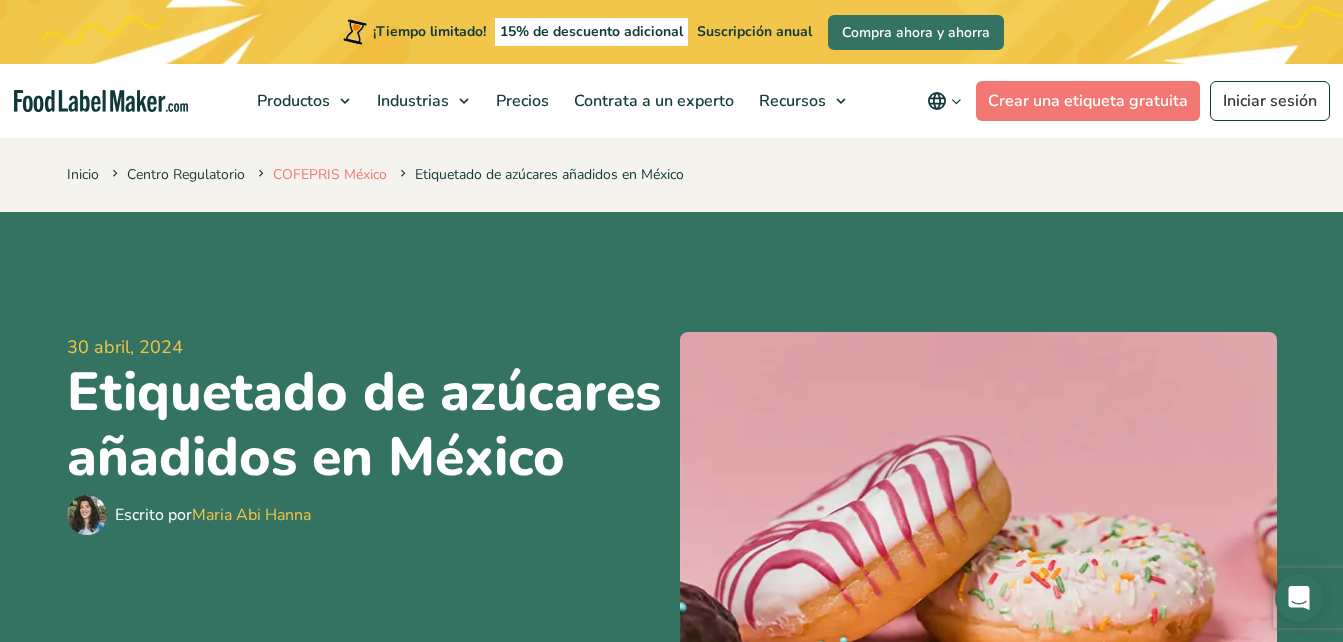 click on "COFEPRIS México" at bounding box center [330, 174] 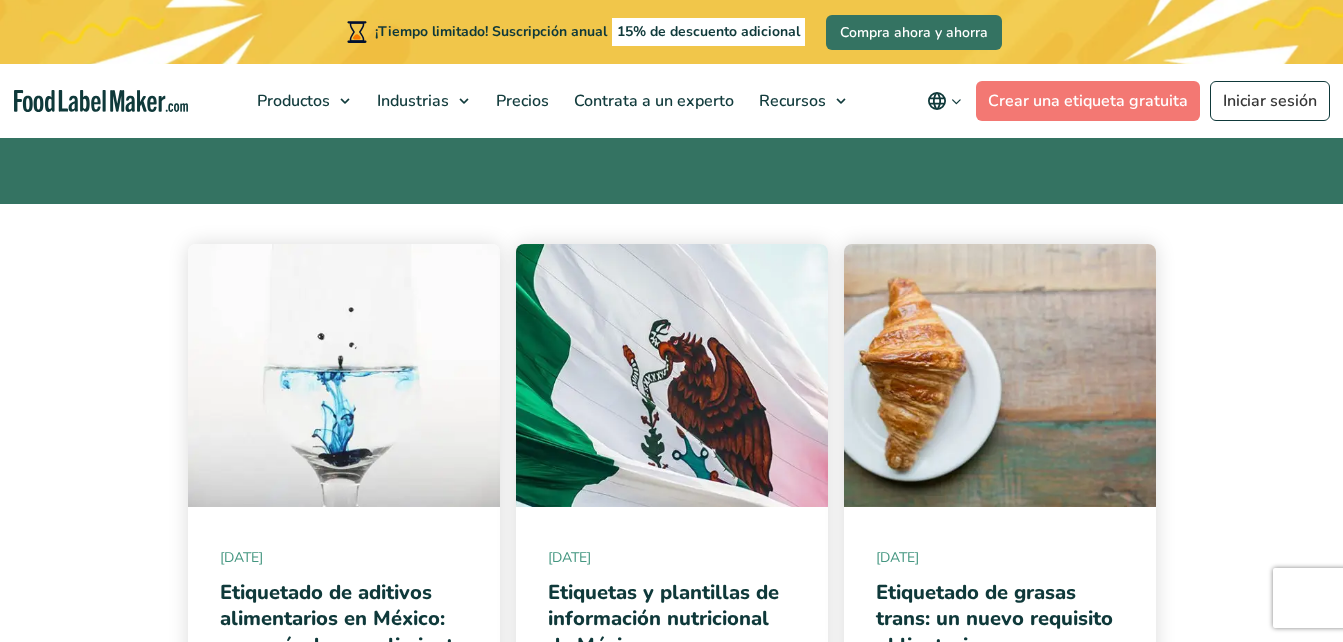 scroll, scrollTop: 491, scrollLeft: 0, axis: vertical 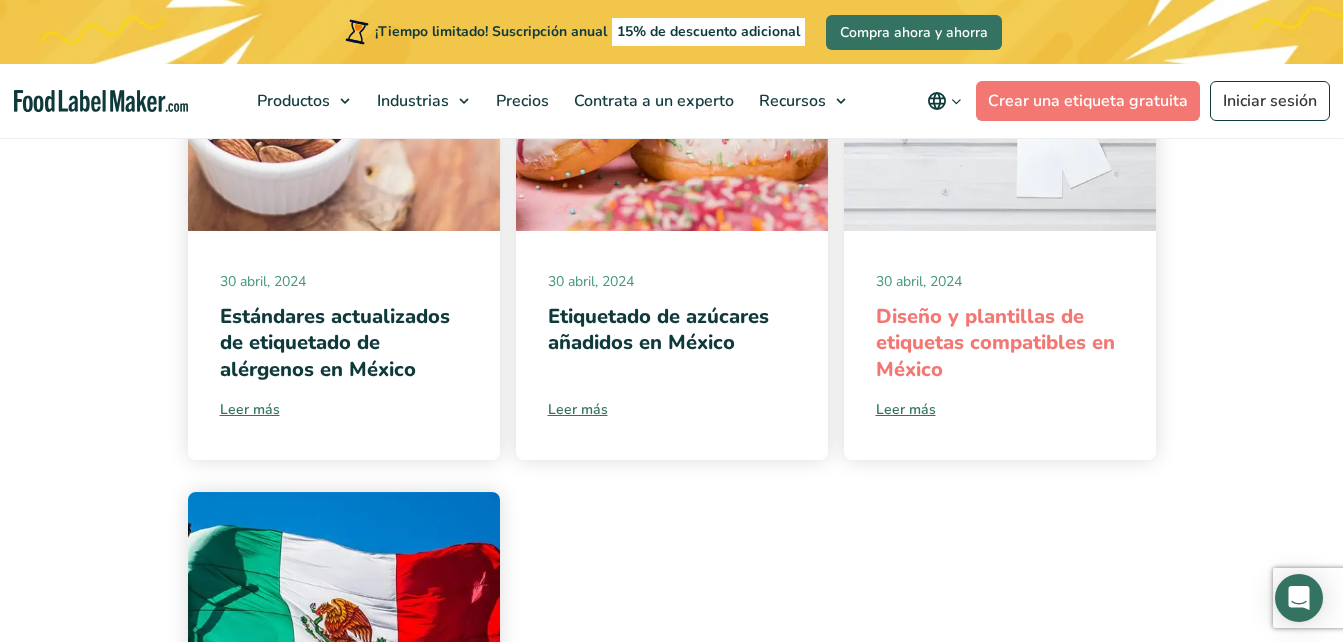 click on "Diseño y plantillas de etiquetas compatibles en México" at bounding box center (995, 342) 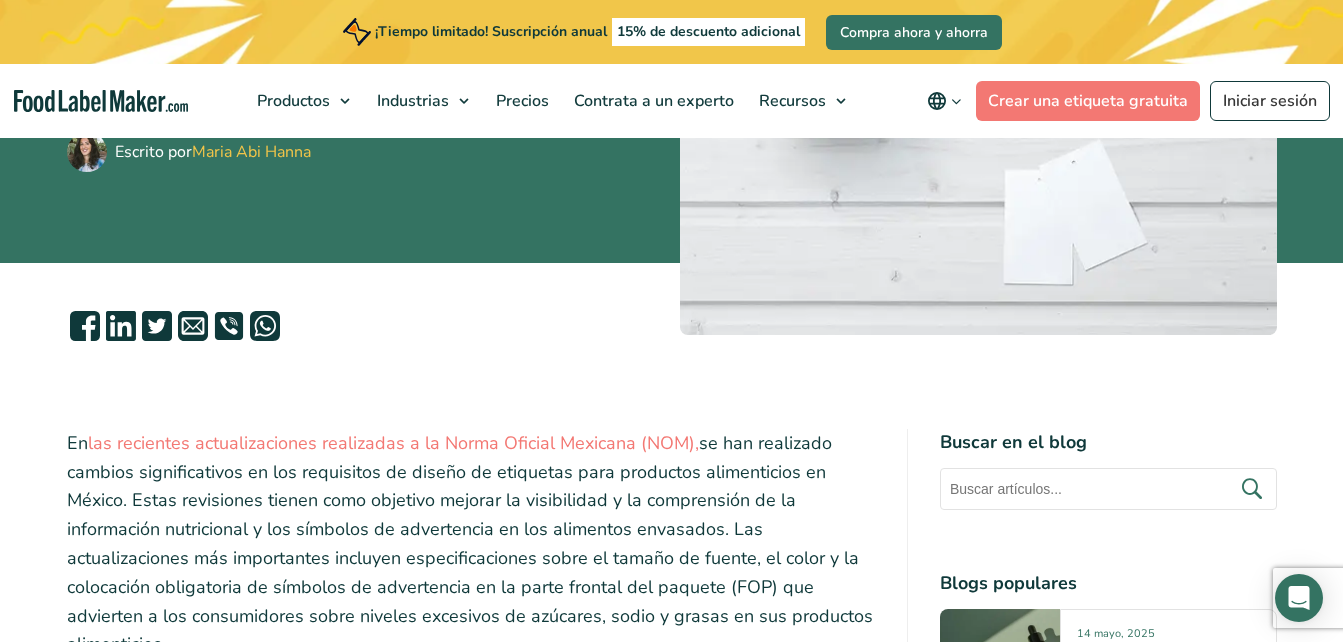scroll, scrollTop: 400, scrollLeft: 0, axis: vertical 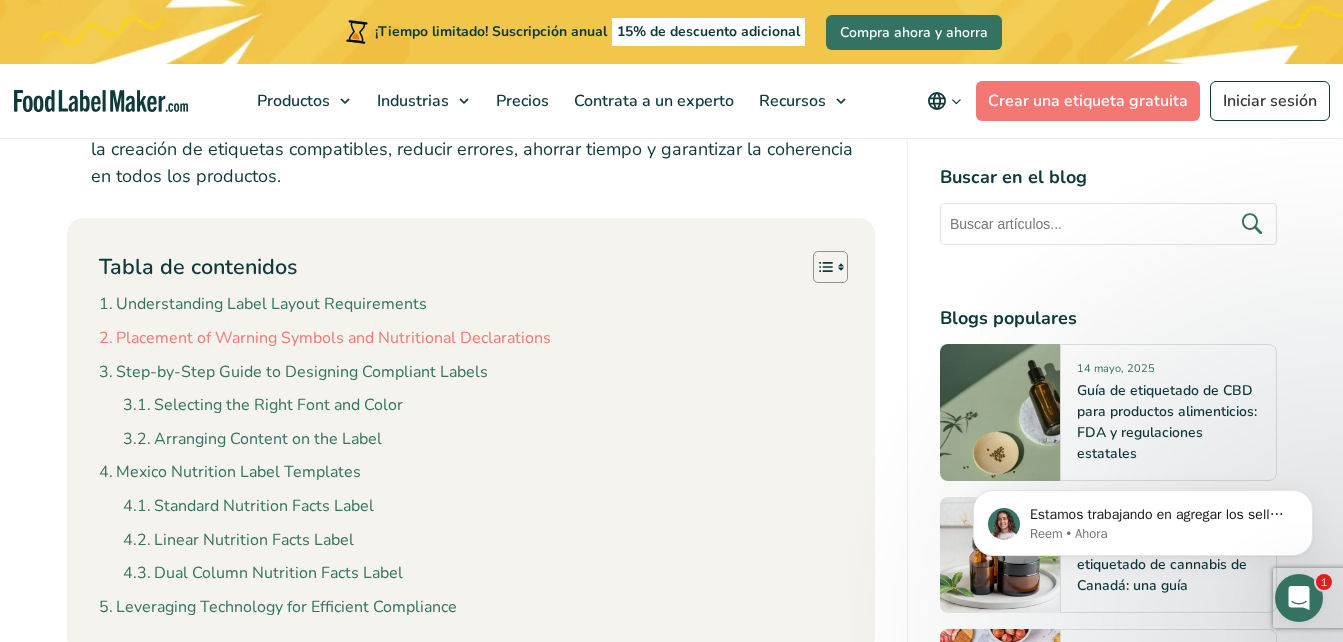 click on "Placement of Warning Symbols and Nutritional Declarations" at bounding box center (325, 339) 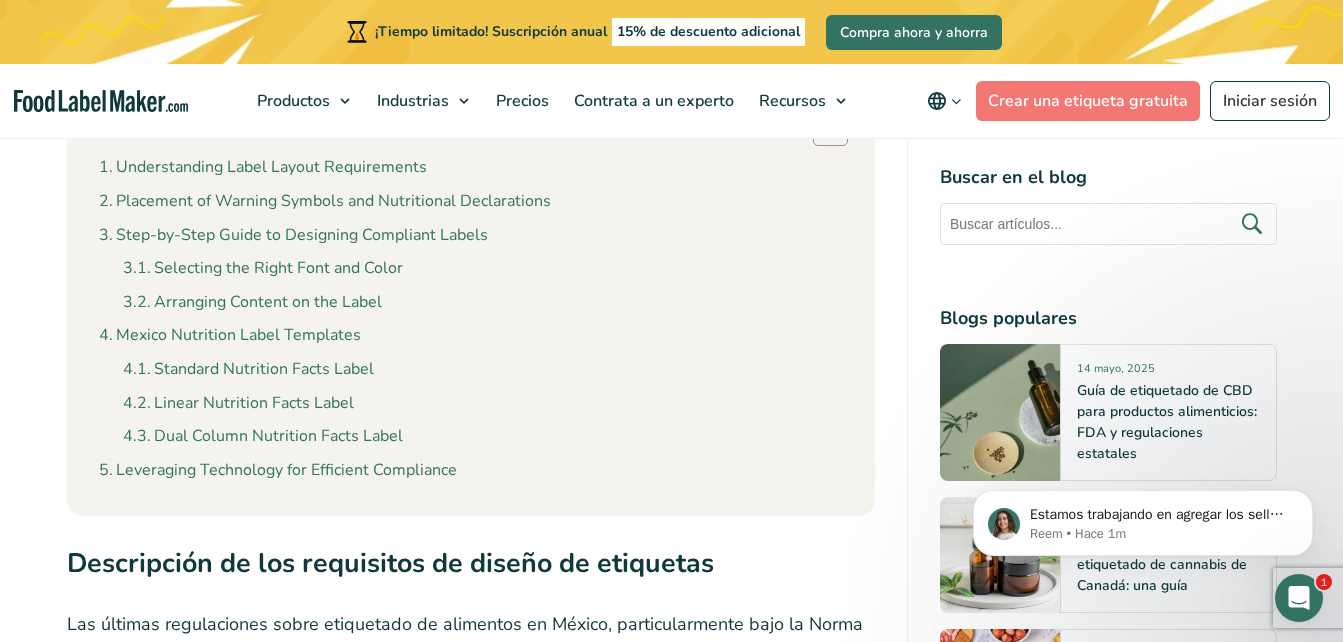 scroll, scrollTop: 2040, scrollLeft: 0, axis: vertical 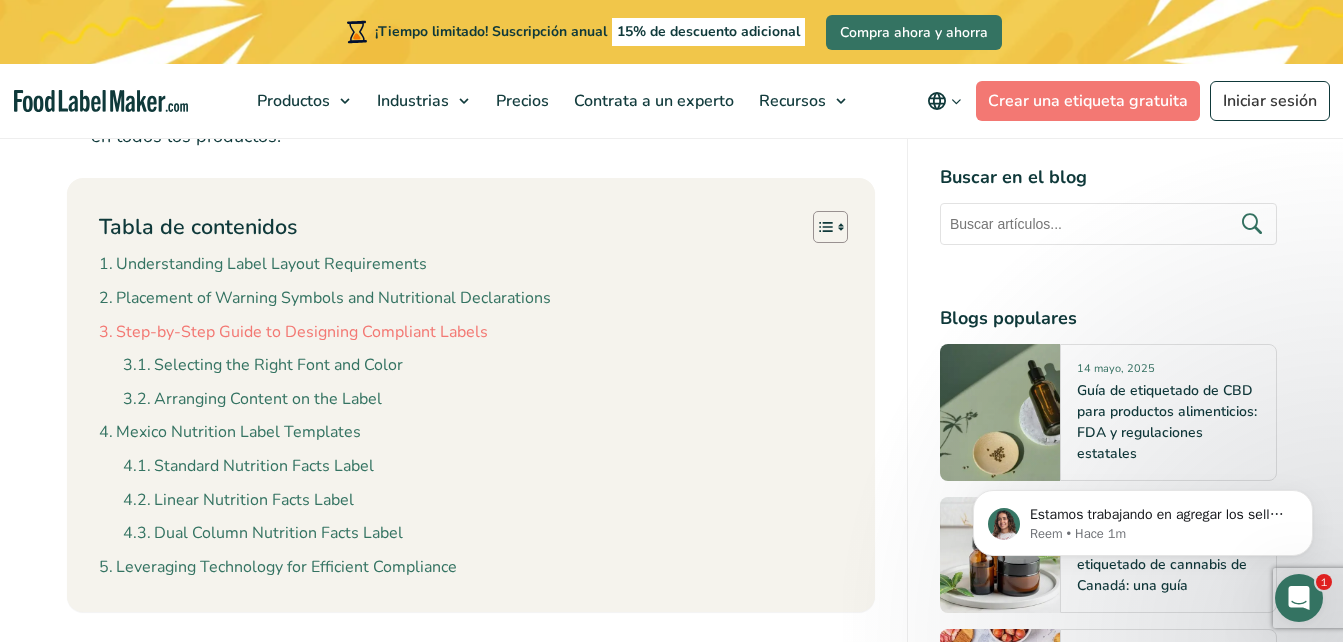 click on "Step-by-Step Guide to Designing Compliant Labels" at bounding box center (293, 333) 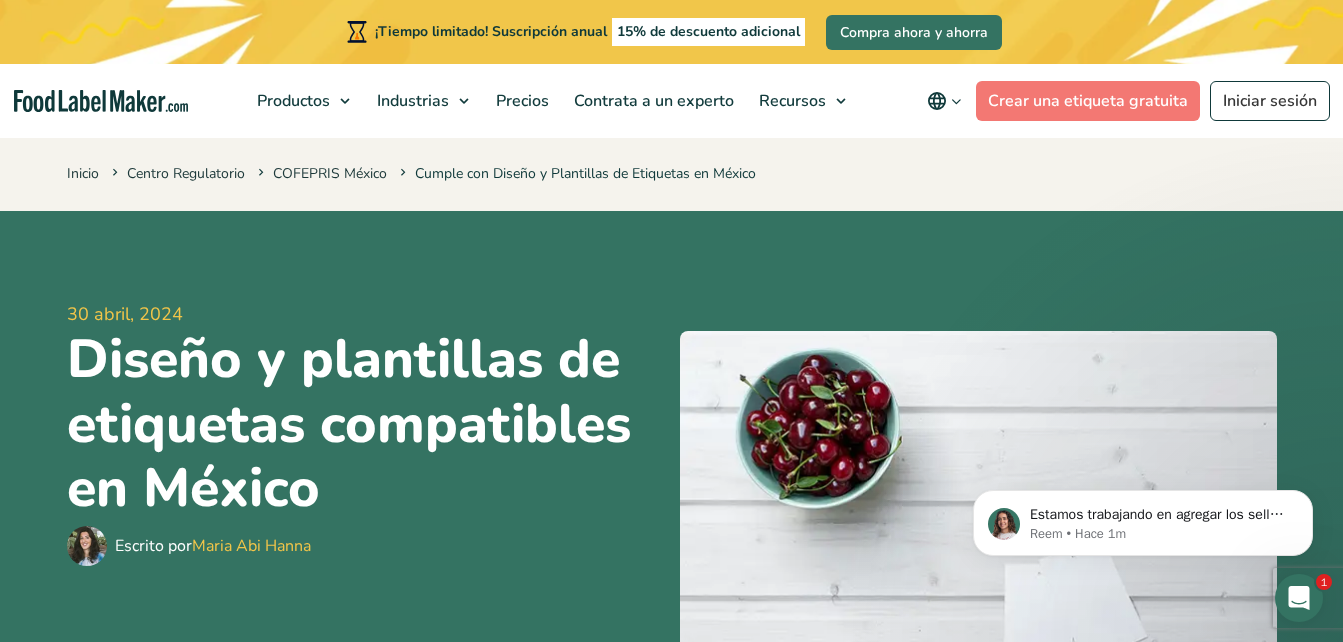scroll, scrollTop: 0, scrollLeft: 0, axis: both 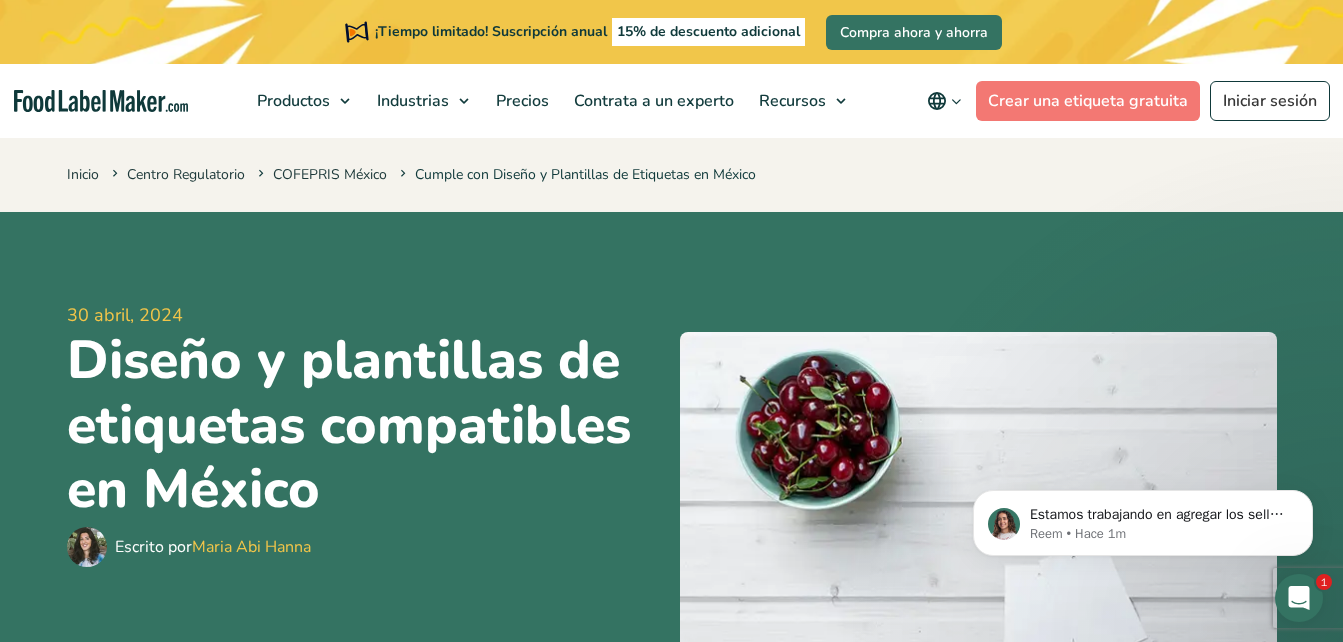 click on "Inicio   Centro Regulatorio   COFEPRIS México   Cumple con Diseño y Plantillas de Etiquetas en México" at bounding box center [672, 173] 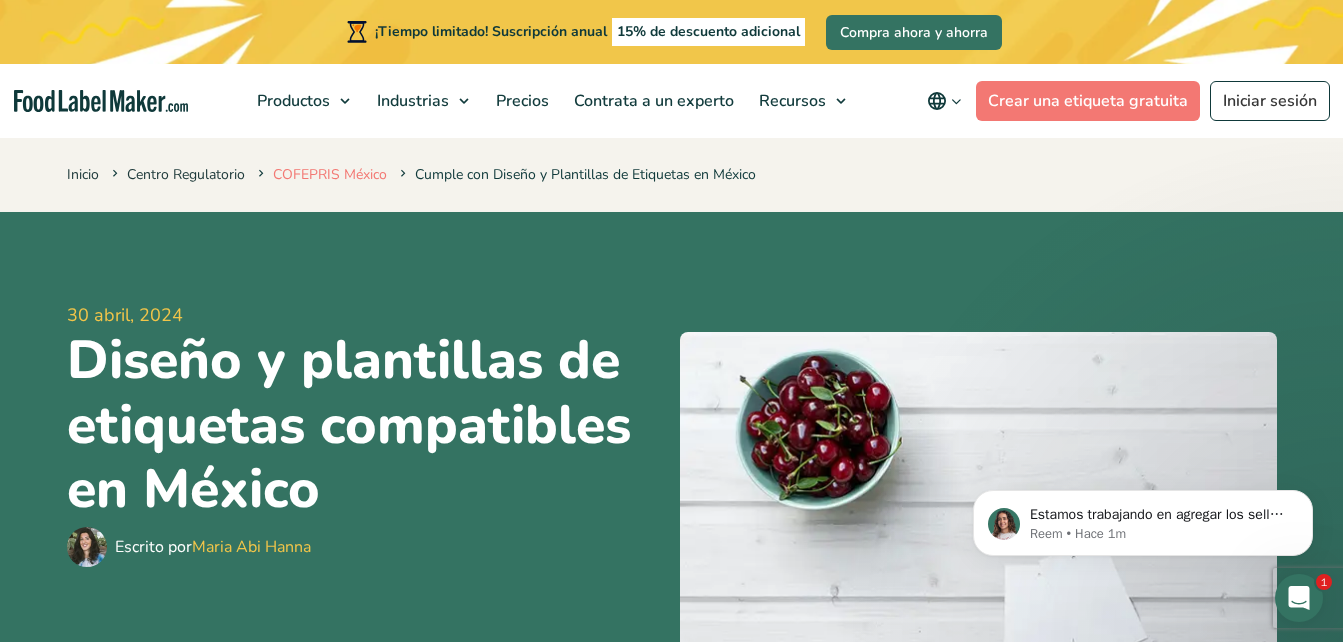 click on "COFEPRIS México" at bounding box center (330, 174) 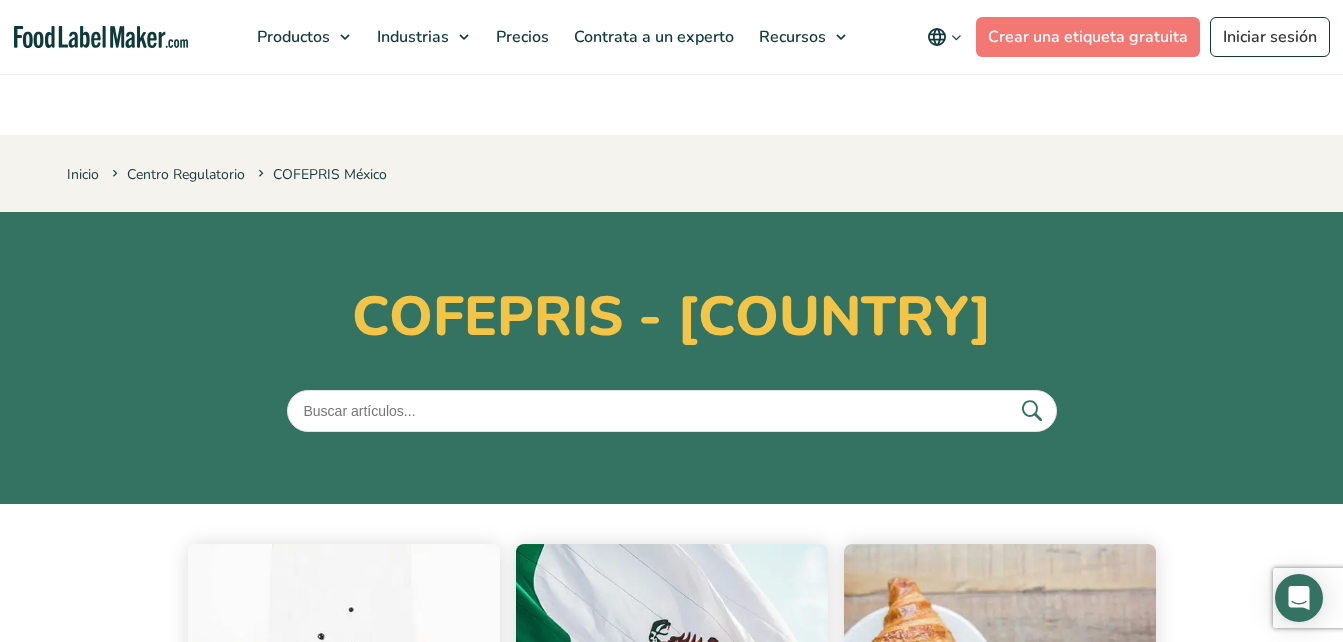 scroll, scrollTop: 500, scrollLeft: 0, axis: vertical 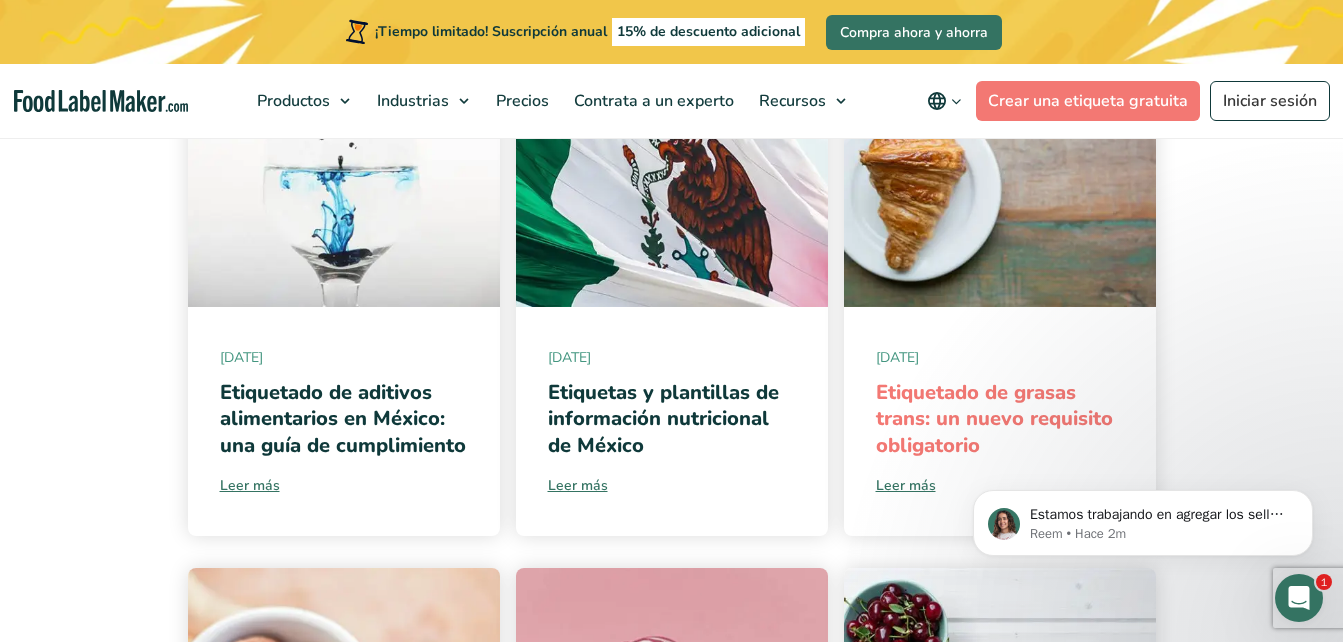 click on "Etiquetado de grasas trans: un nuevo requisito obligatorio" at bounding box center (994, 418) 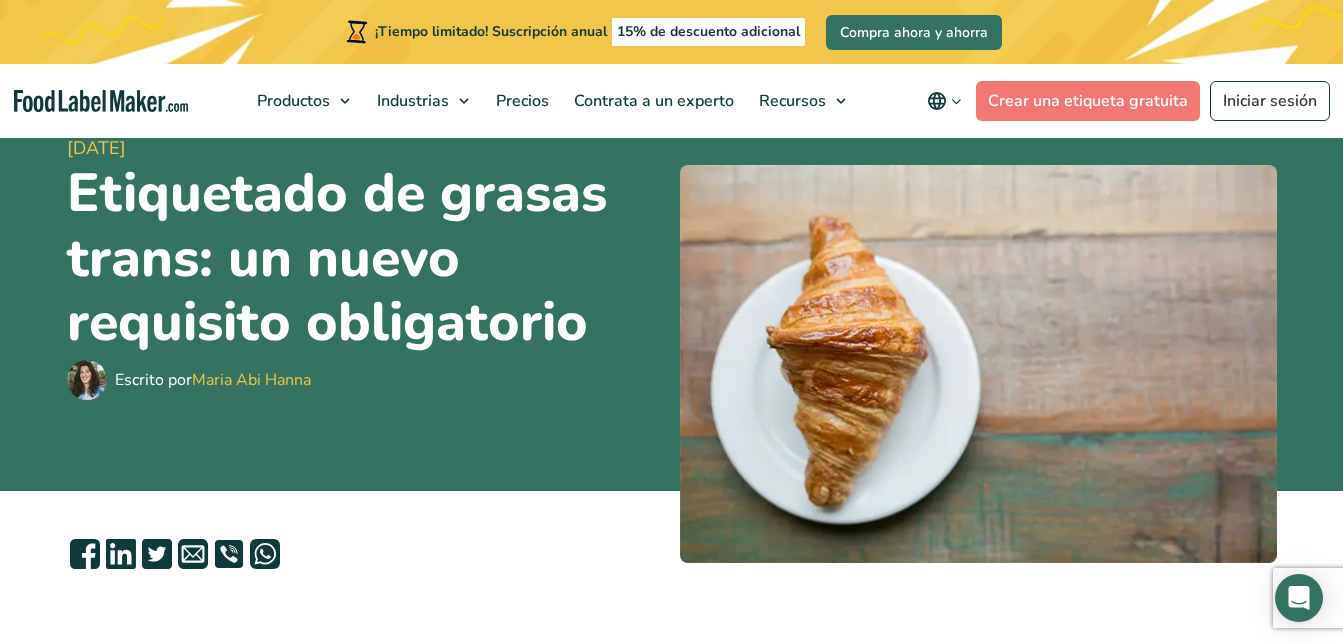scroll, scrollTop: 0, scrollLeft: 0, axis: both 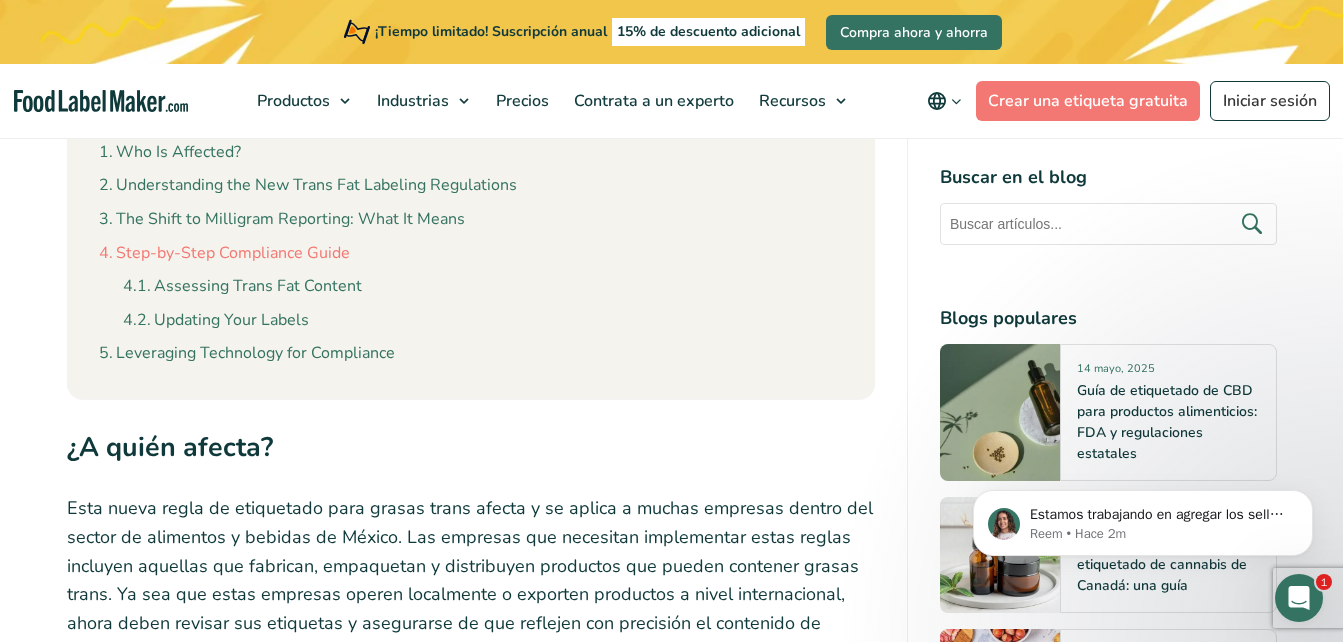 click on "Step-by-Step Compliance Guide" at bounding box center [224, 254] 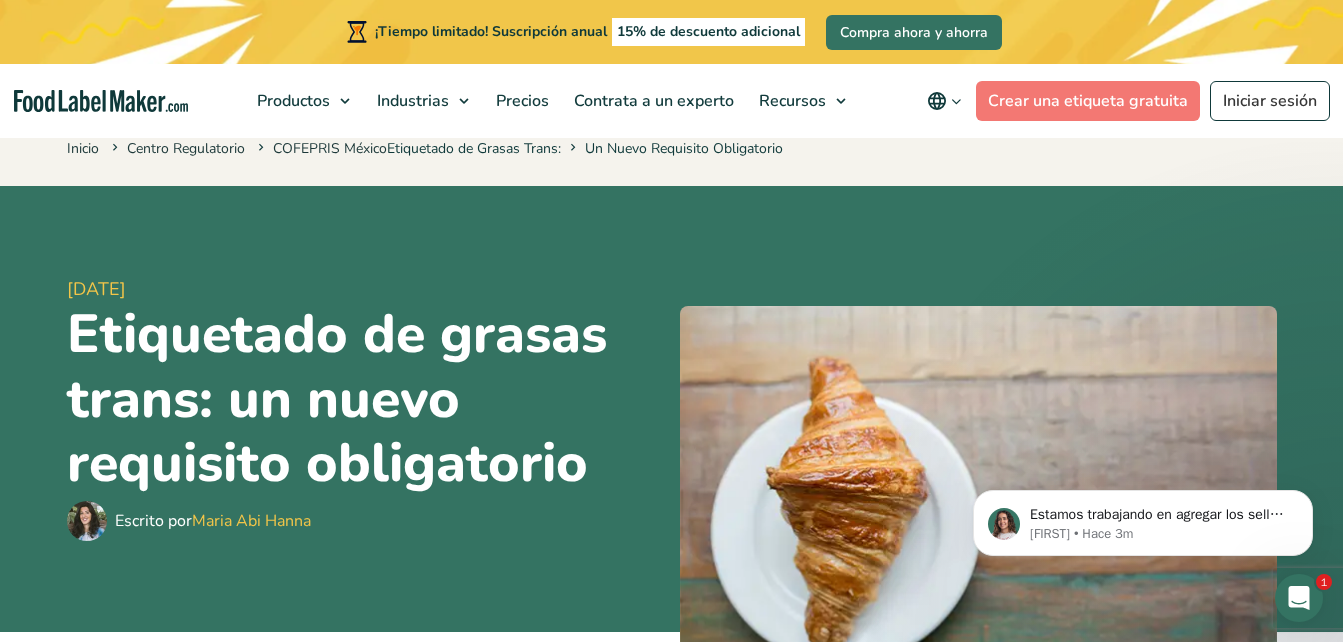 scroll, scrollTop: 0, scrollLeft: 0, axis: both 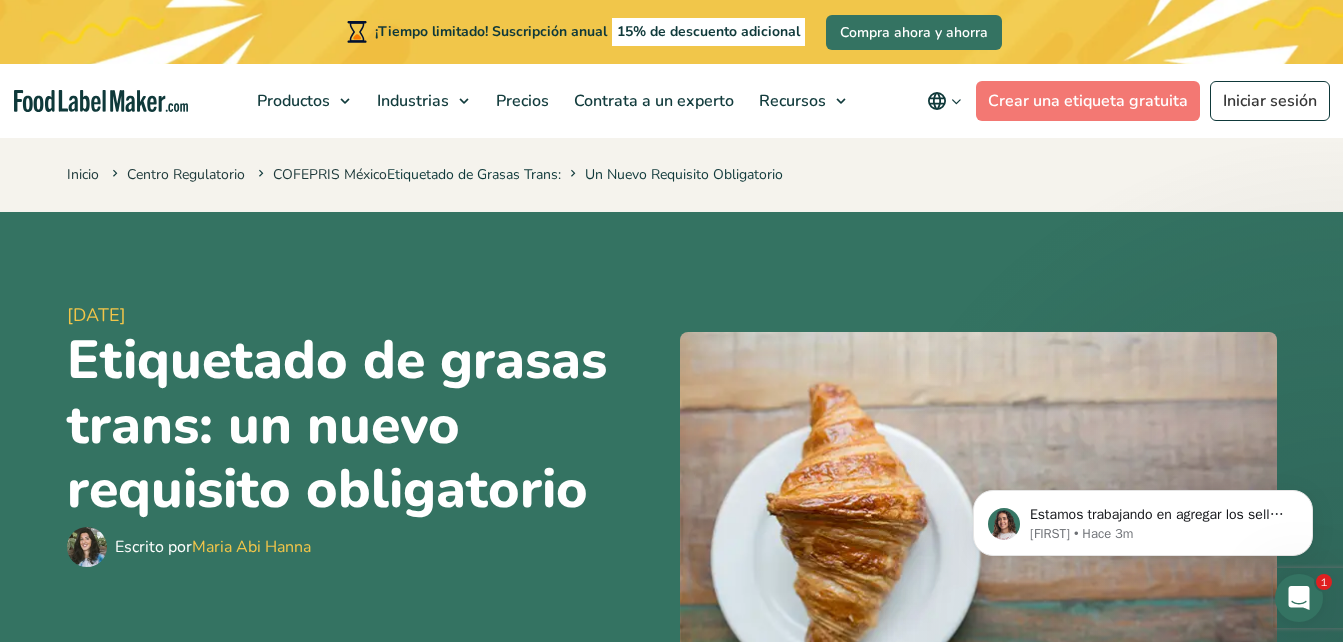 click on "Inicio   Centro Regulatorio   COFEPRIS México  Etiquetado de Grasas Trans:  Un Nuevo Requisito Obligatorio" at bounding box center [425, 174] 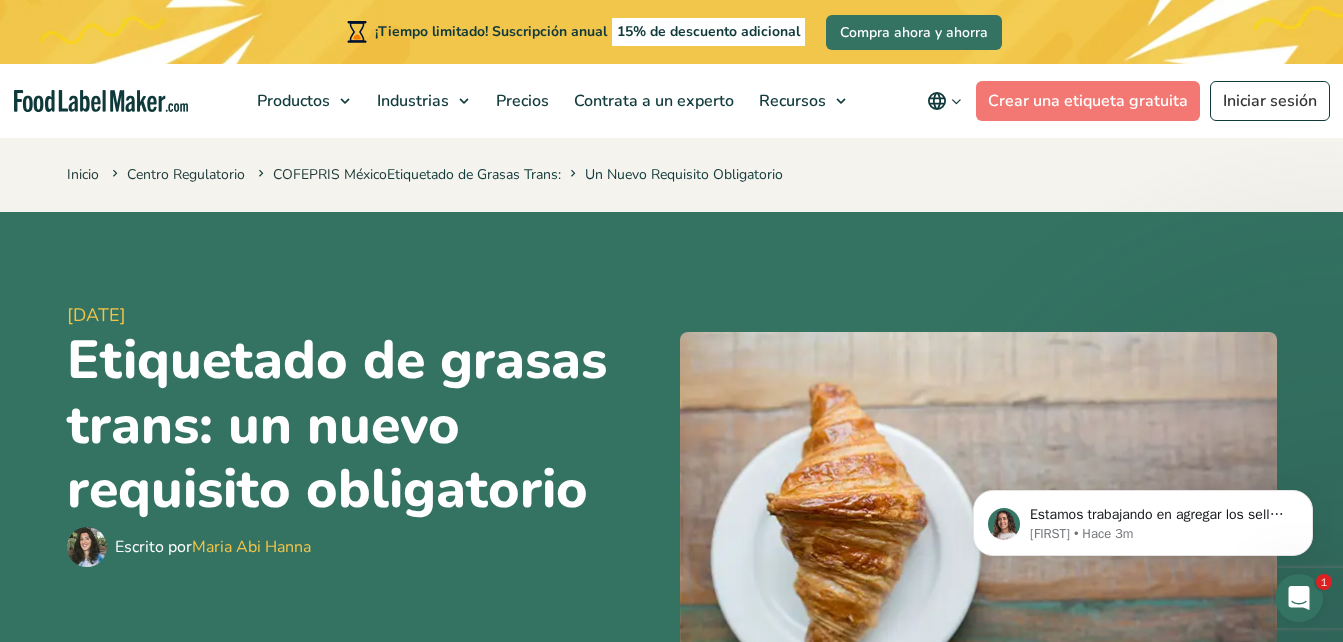click on "Inicio   Centro Regulatorio   COFEPRIS México  Etiquetado de Grasas Trans:  Un Nuevo Requisito Obligatorio" at bounding box center [425, 174] 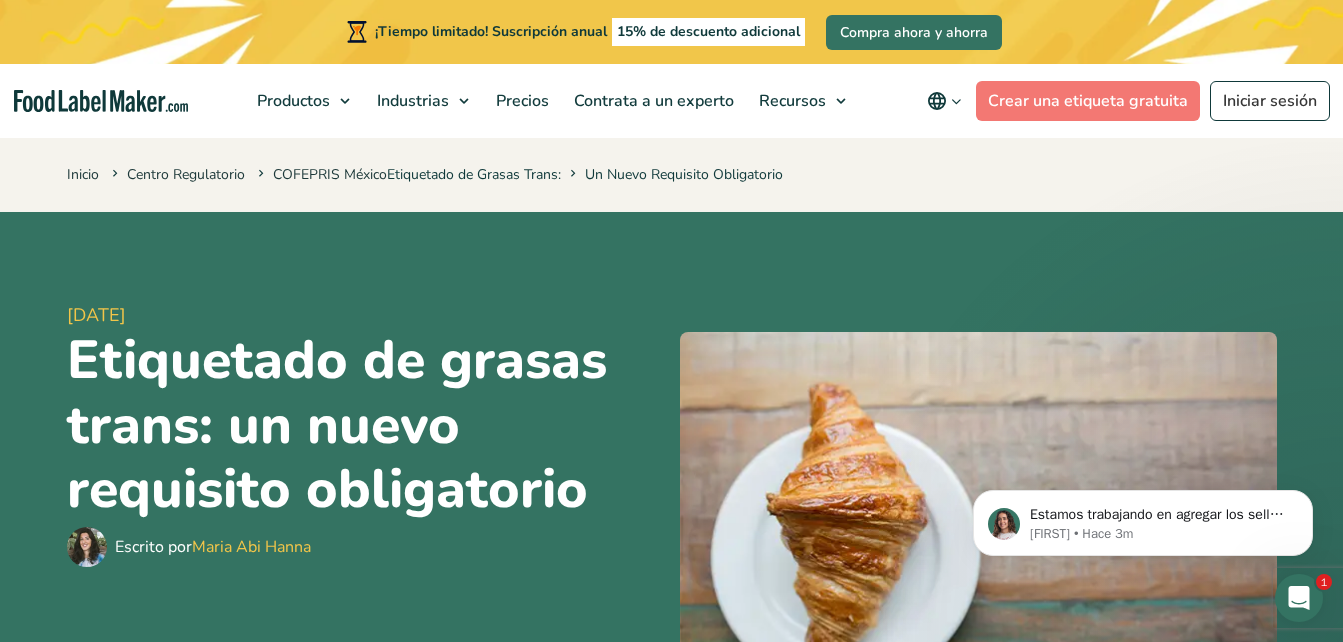 click on "Inicio   Centro Regulatorio   COFEPRIS México  Etiquetado de Grasas Trans:  Un Nuevo Requisito Obligatorio" at bounding box center [425, 174] 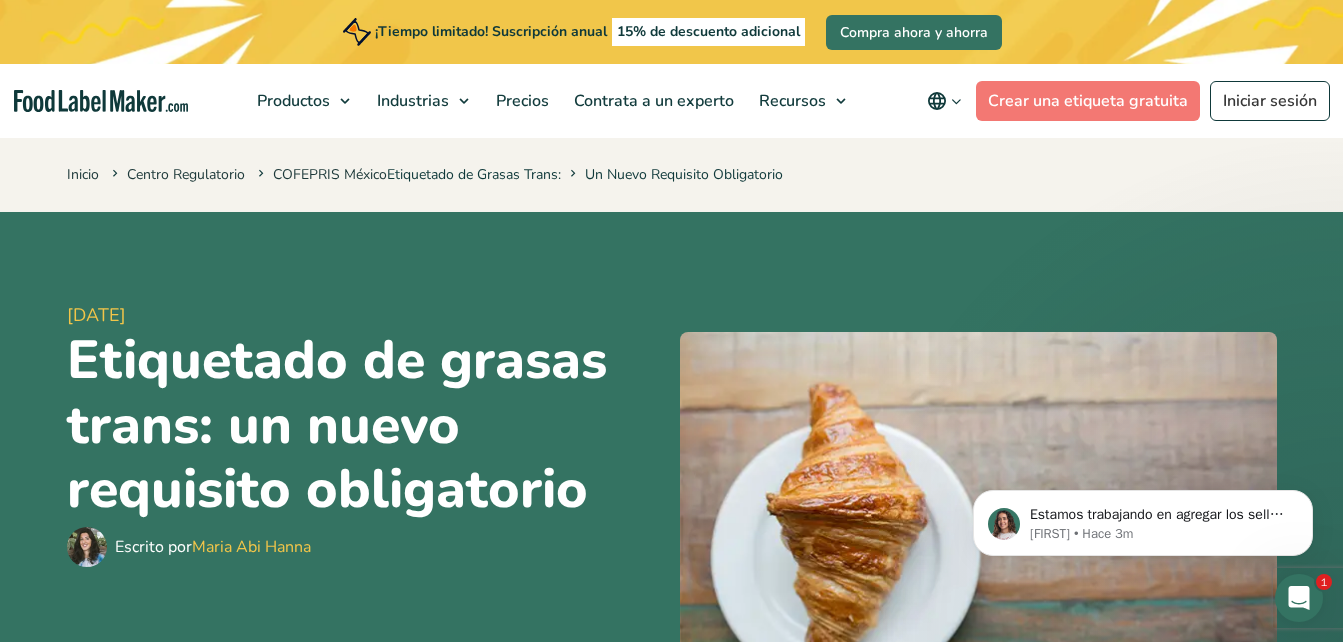 click on "Inicio   Centro Regulatorio   COFEPRIS México  Etiquetado de Grasas Trans:  Un Nuevo Requisito Obligatorio" at bounding box center [671, 173] 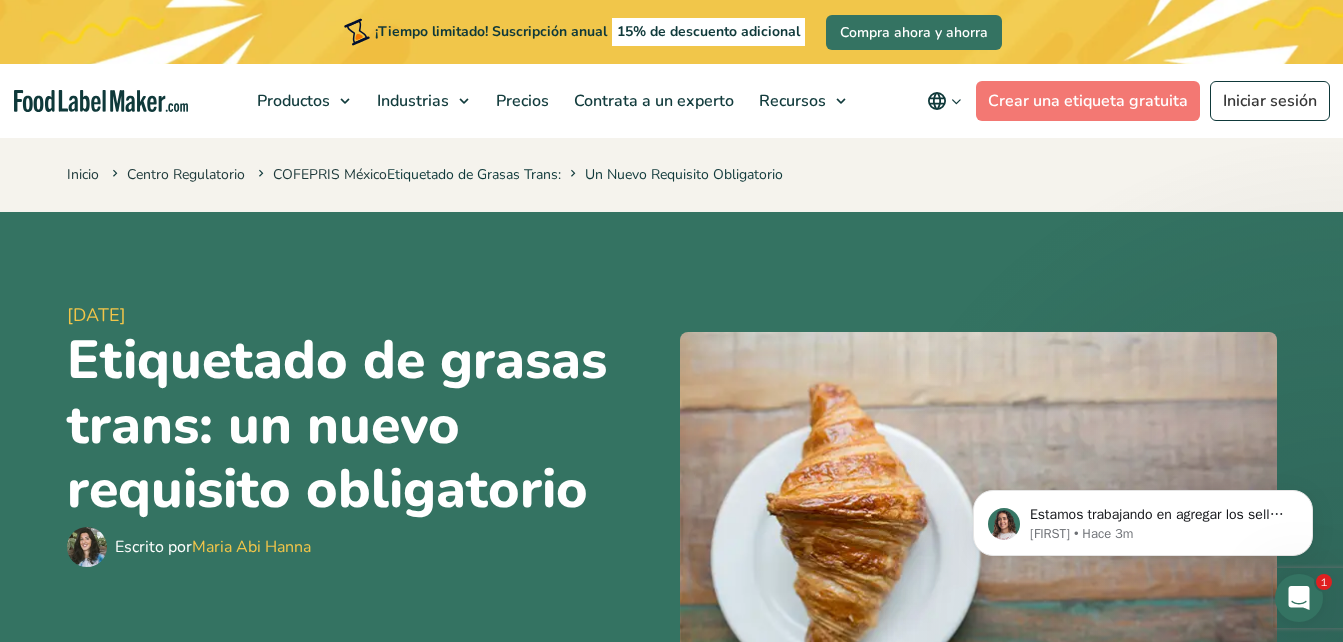 click on "Inicio   Centro Regulatorio   COFEPRIS México  Etiquetado de Grasas Trans:  Un Nuevo Requisito Obligatorio" at bounding box center [425, 174] 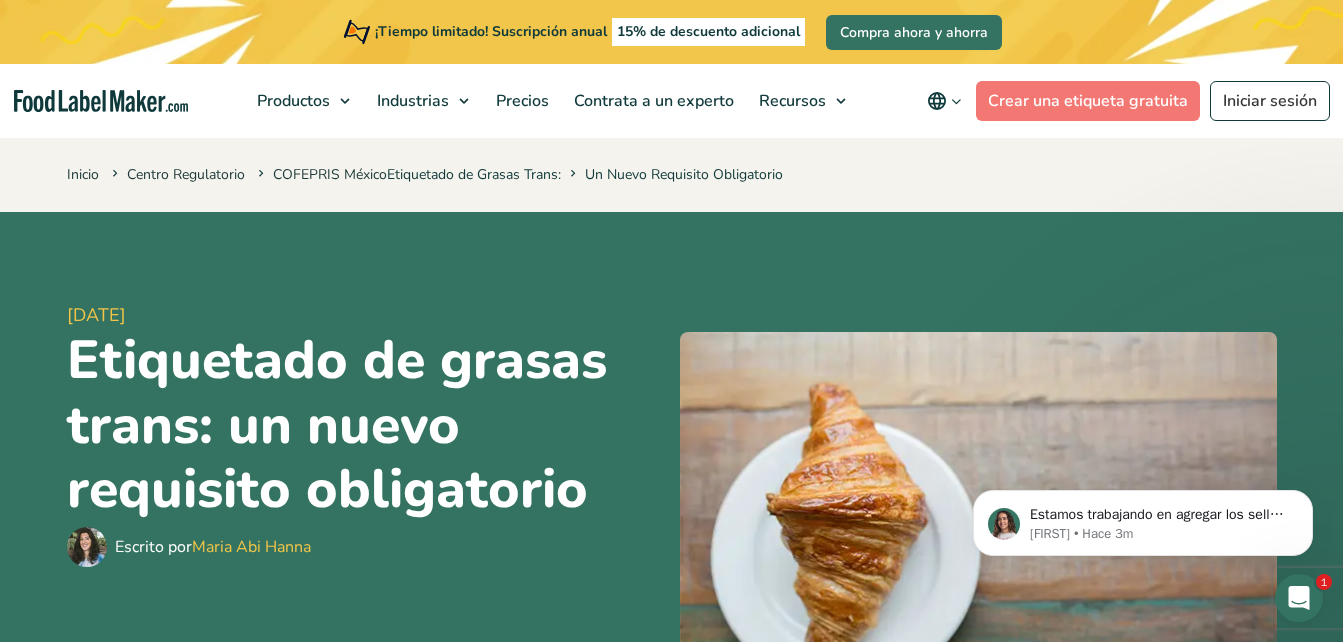 click on "Inicio   Centro Regulatorio   COFEPRIS México  Etiquetado de Grasas Trans:  Un Nuevo Requisito Obligatorio" at bounding box center [425, 174] 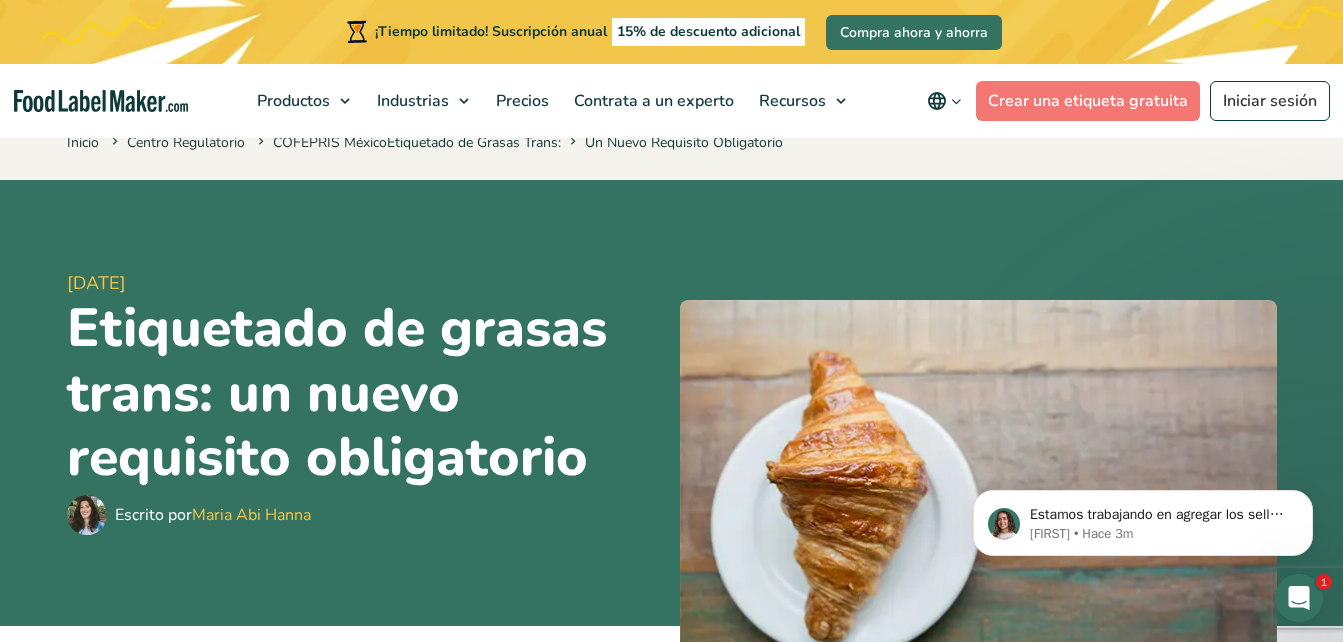 scroll, scrollTop: 0, scrollLeft: 0, axis: both 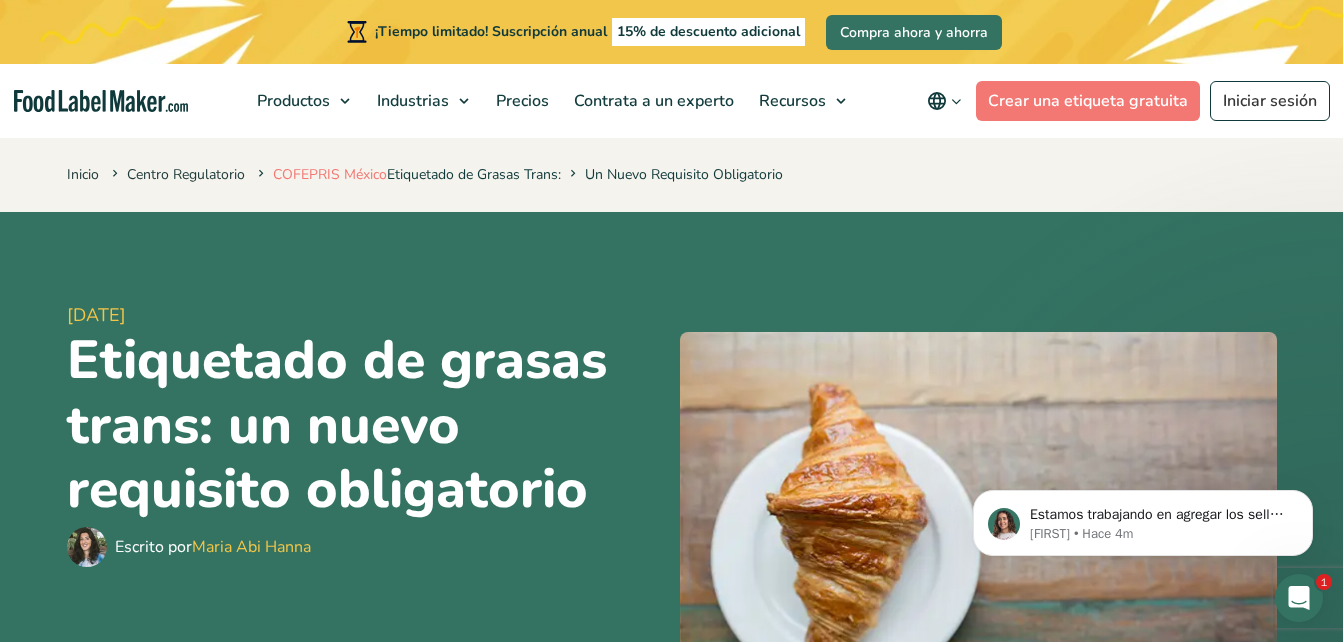 click on "COFEPRIS México" at bounding box center (330, 174) 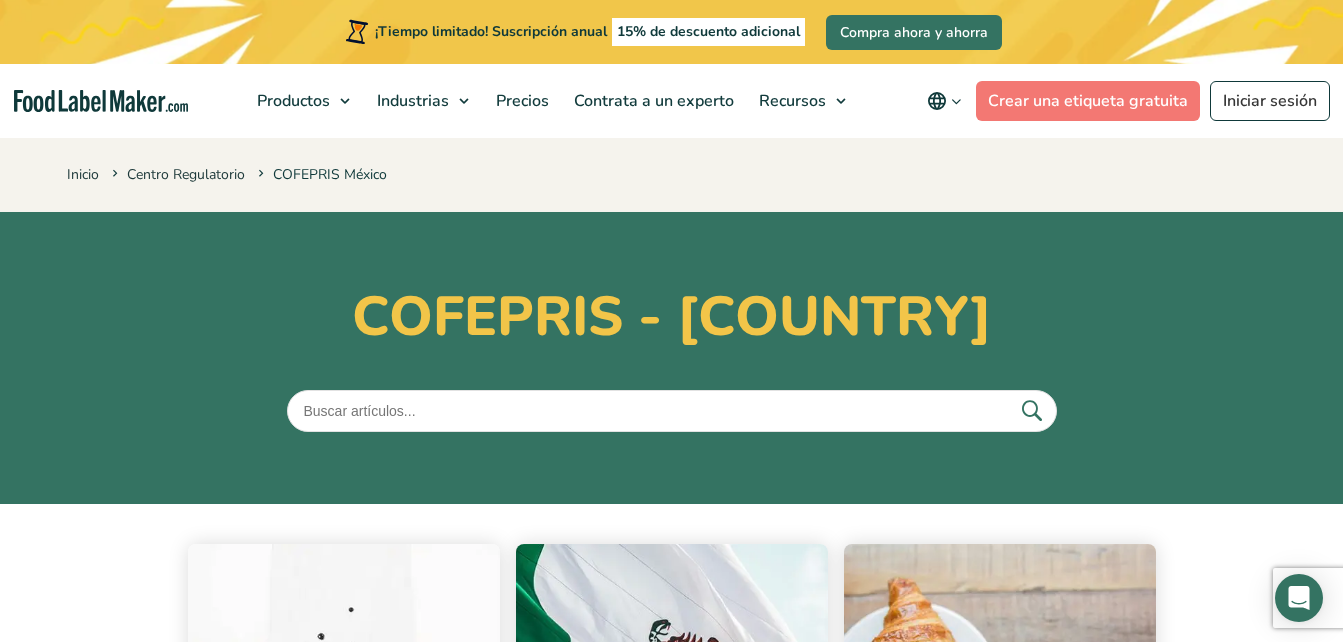 scroll, scrollTop: 500, scrollLeft: 0, axis: vertical 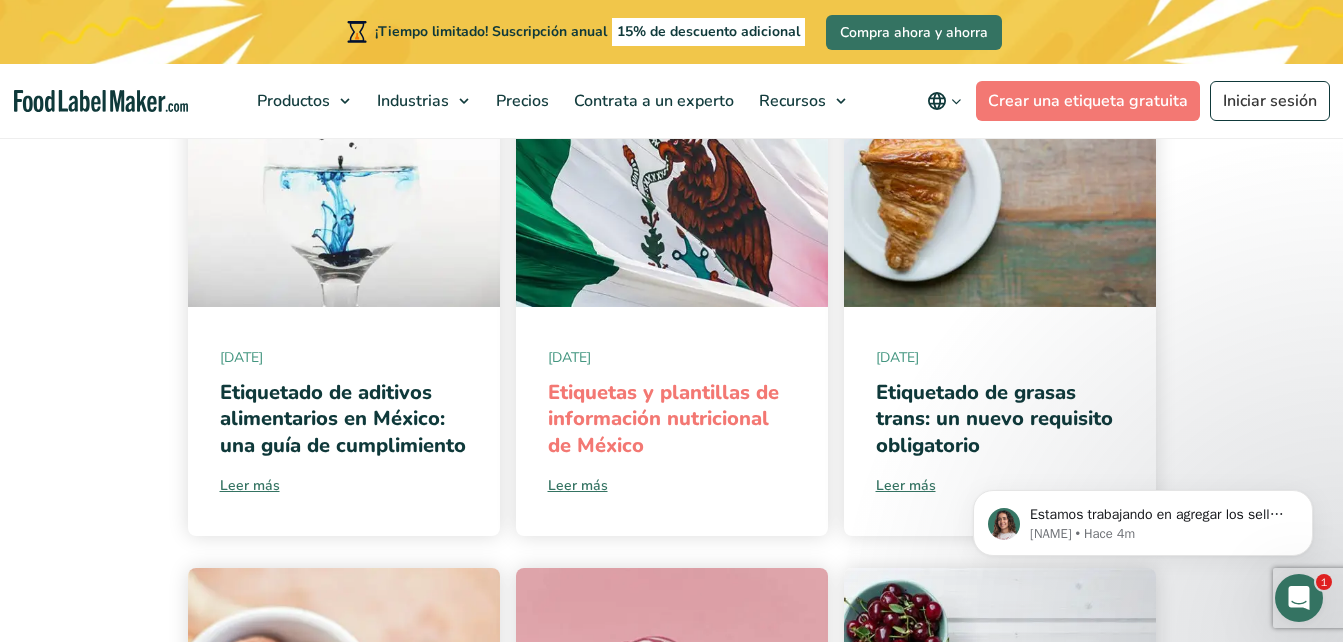 click on "Etiquetas y plantillas de información nutricional de México" at bounding box center (663, 418) 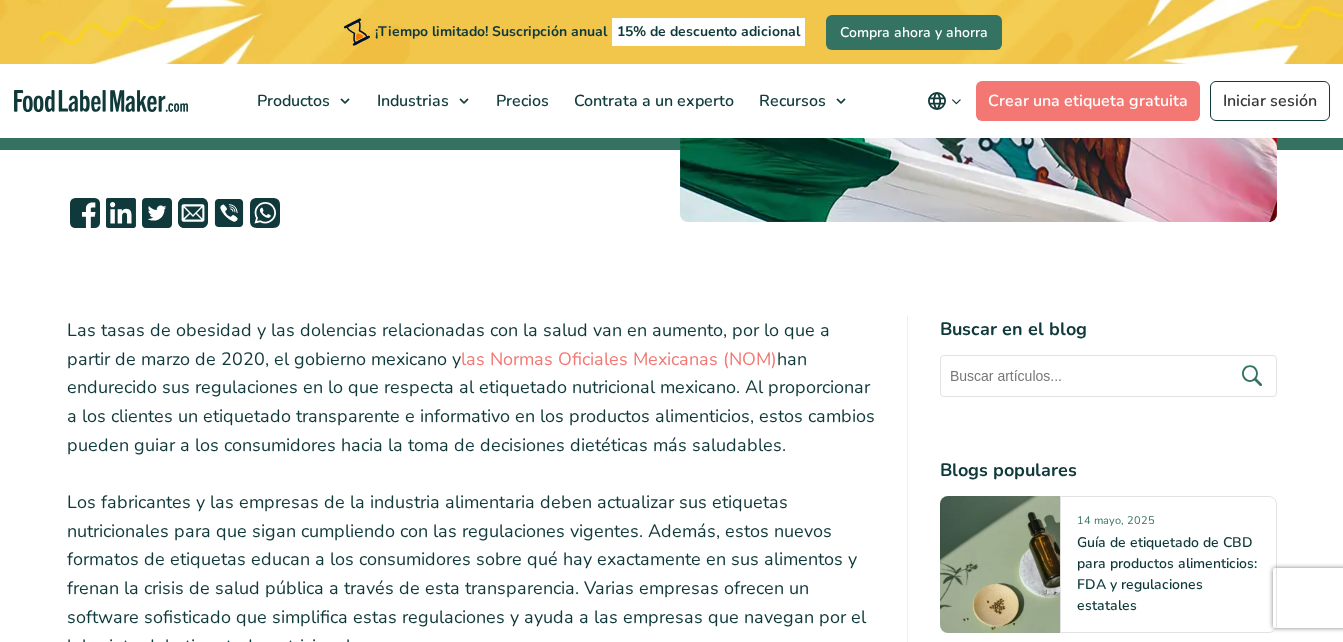 scroll, scrollTop: 595, scrollLeft: 0, axis: vertical 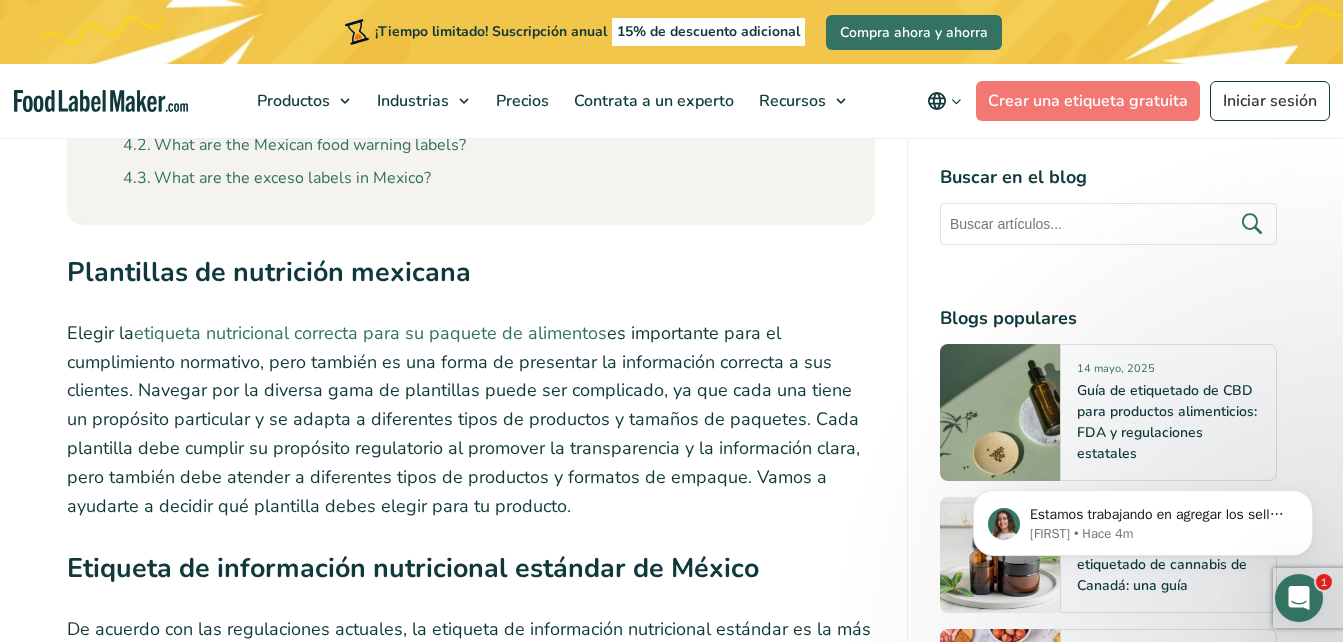 click on "etiqueta nutricional correcta para su paquete de alimentos" at bounding box center (370, 333) 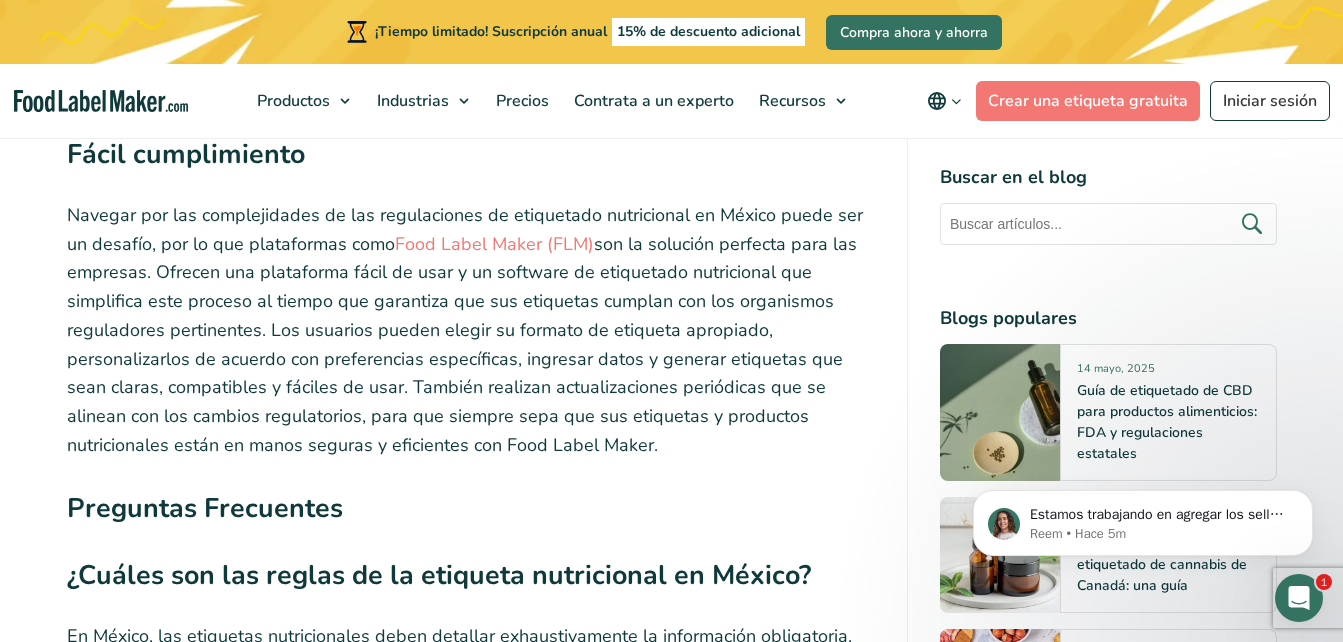 scroll, scrollTop: 8800, scrollLeft: 0, axis: vertical 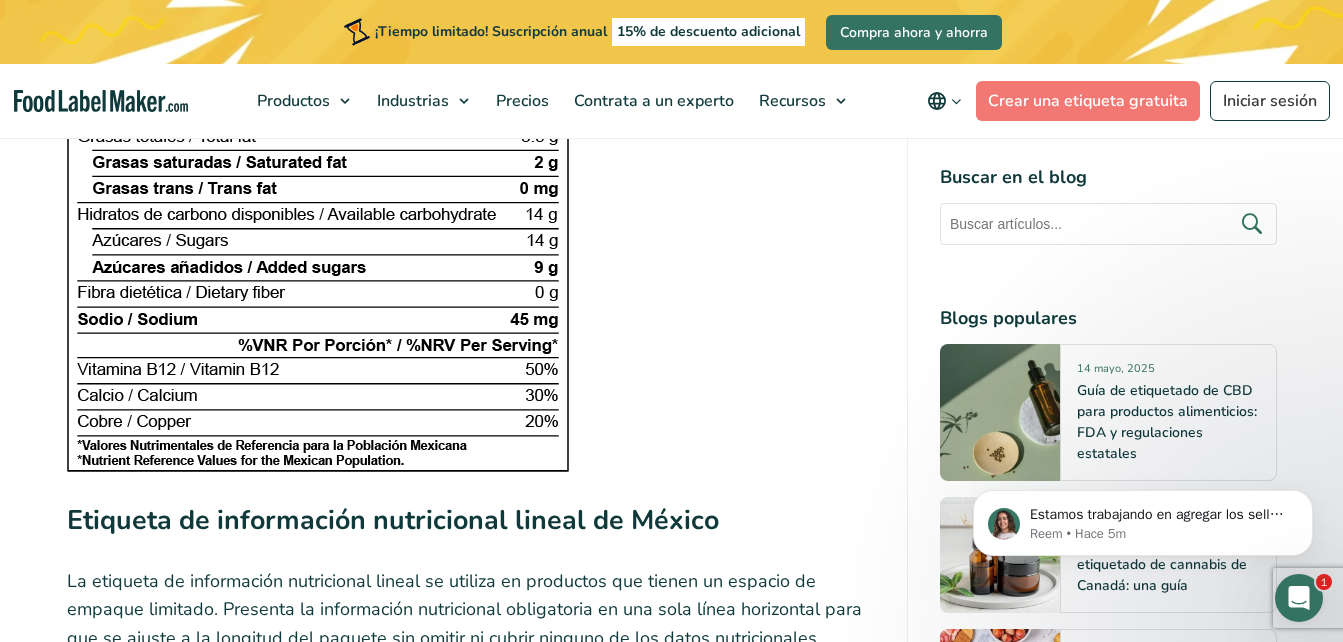 click at bounding box center (471, 180) 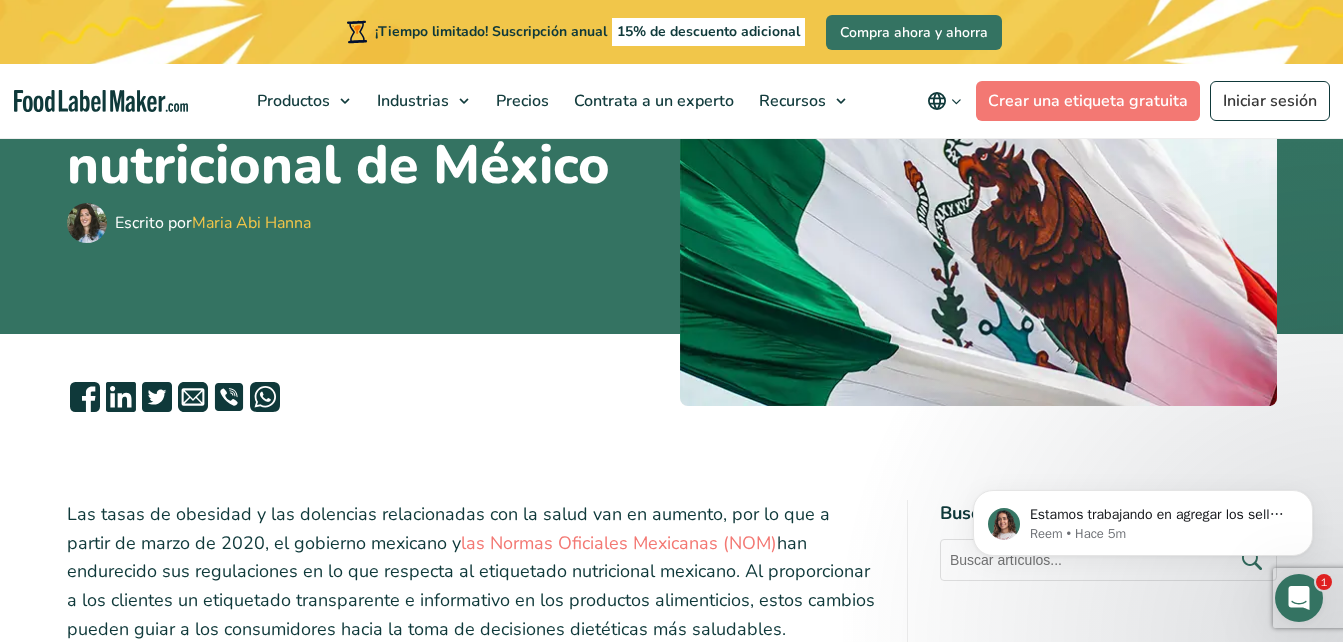 scroll, scrollTop: 0, scrollLeft: 0, axis: both 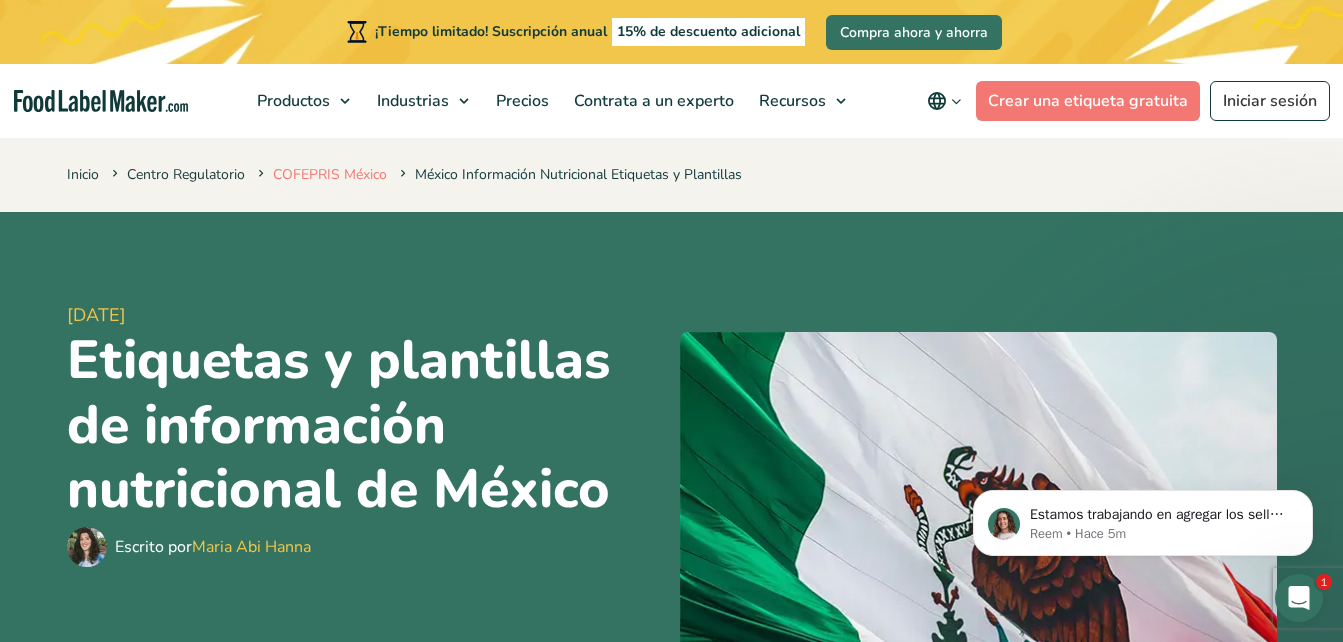 click on "COFEPRIS México" at bounding box center [330, 174] 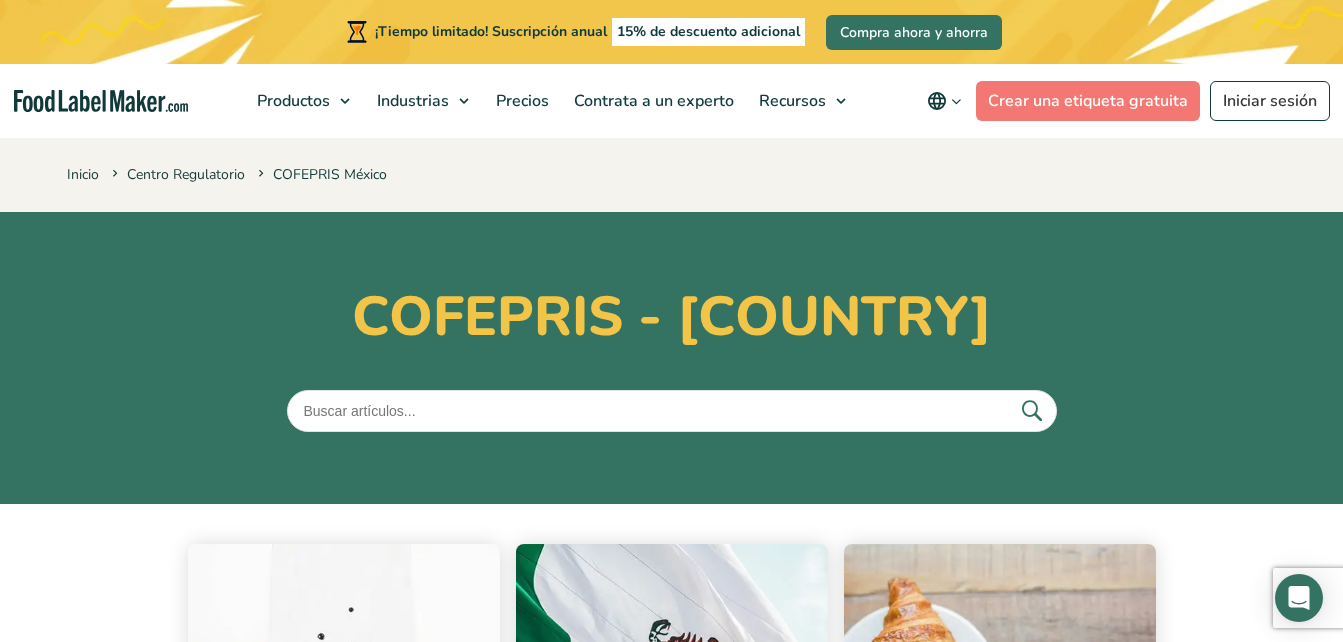 scroll, scrollTop: 386, scrollLeft: 0, axis: vertical 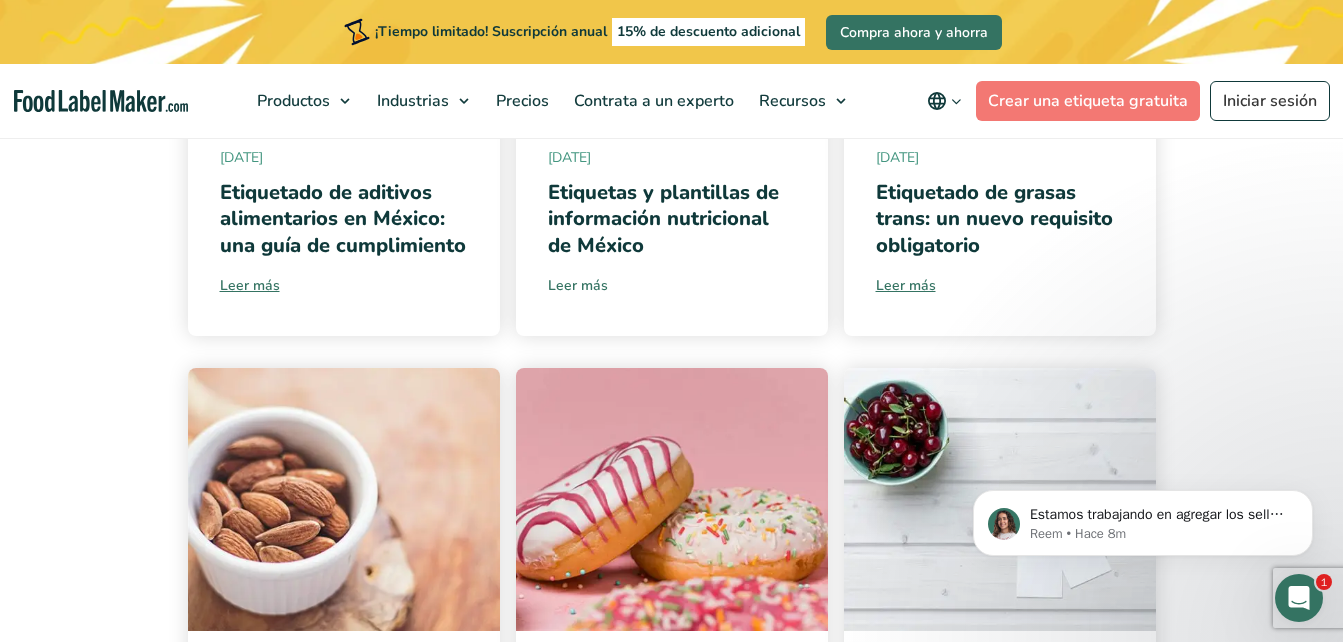 click on "Leer más" at bounding box center [672, 285] 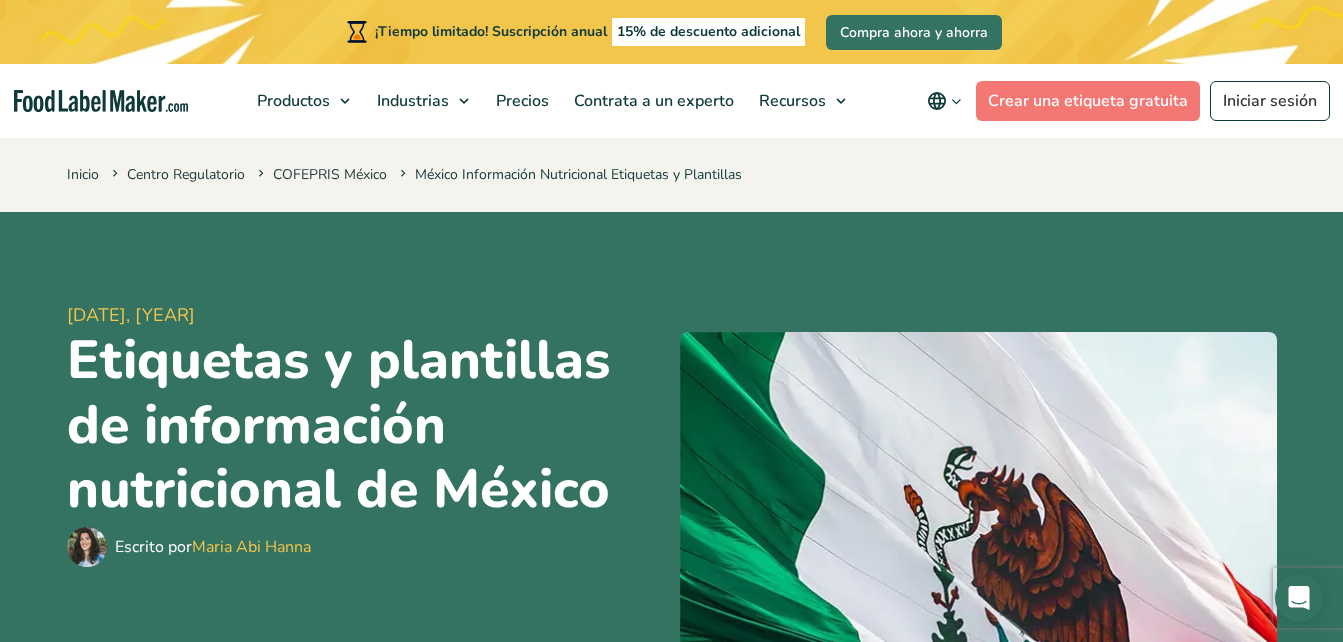 scroll, scrollTop: 900, scrollLeft: 0, axis: vertical 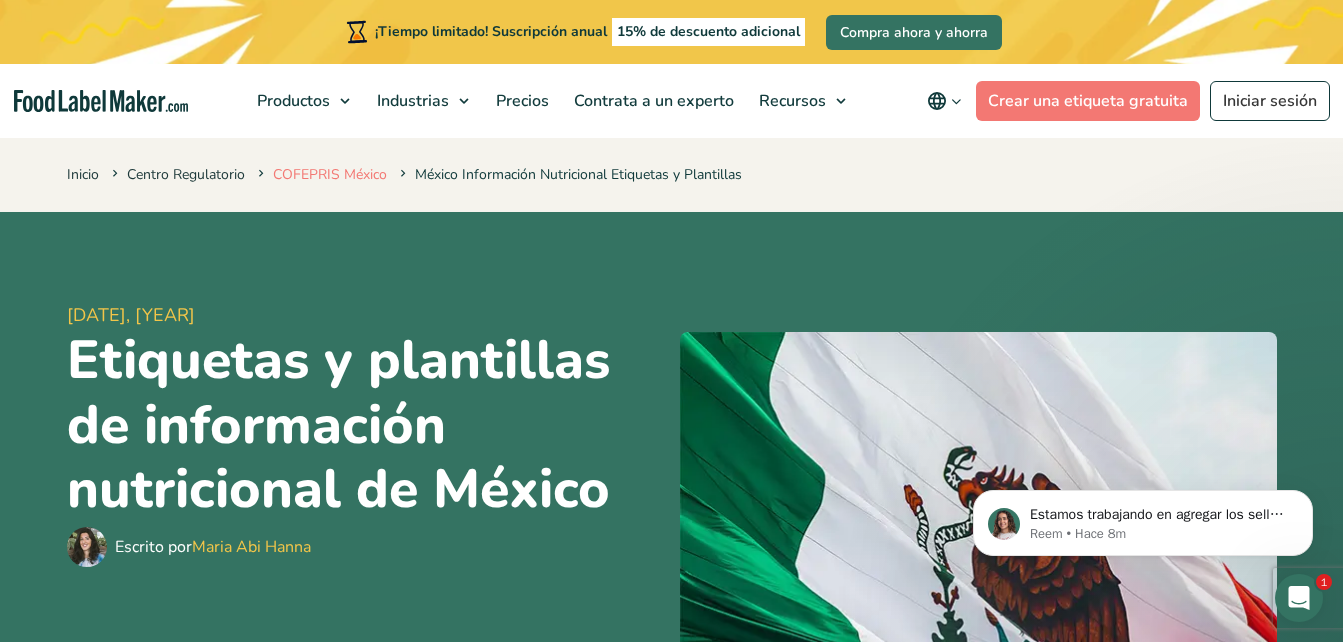 click on "COFEPRIS México" at bounding box center (330, 174) 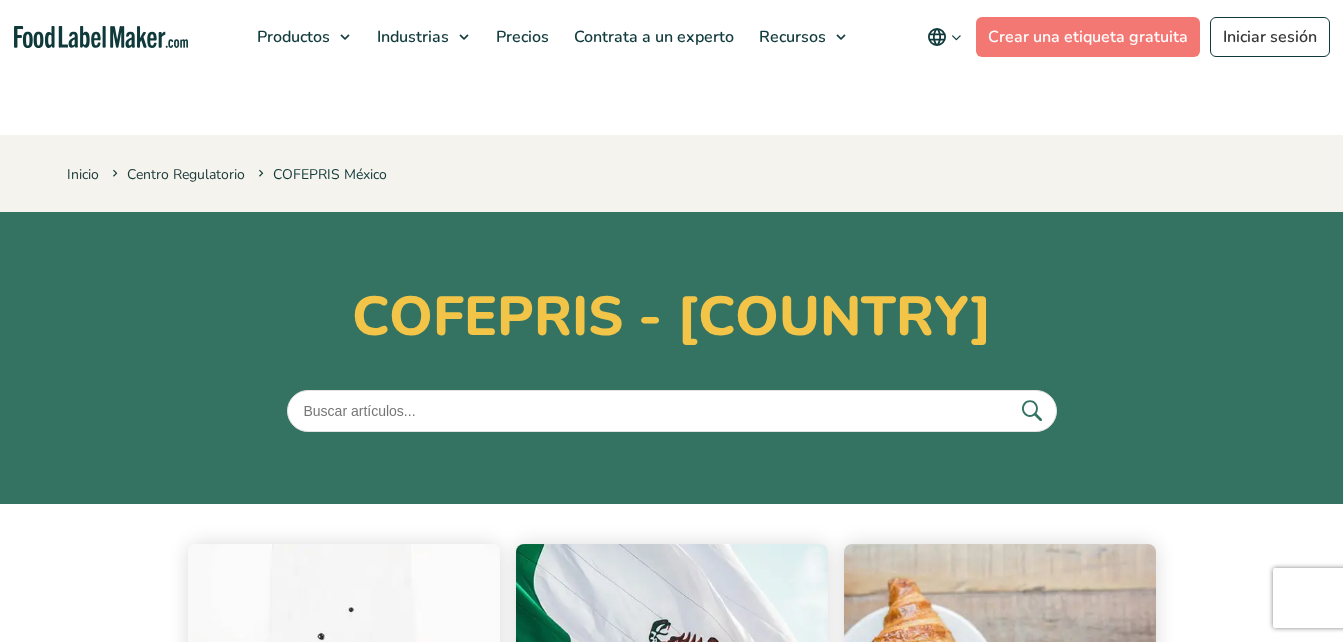 scroll, scrollTop: 0, scrollLeft: 0, axis: both 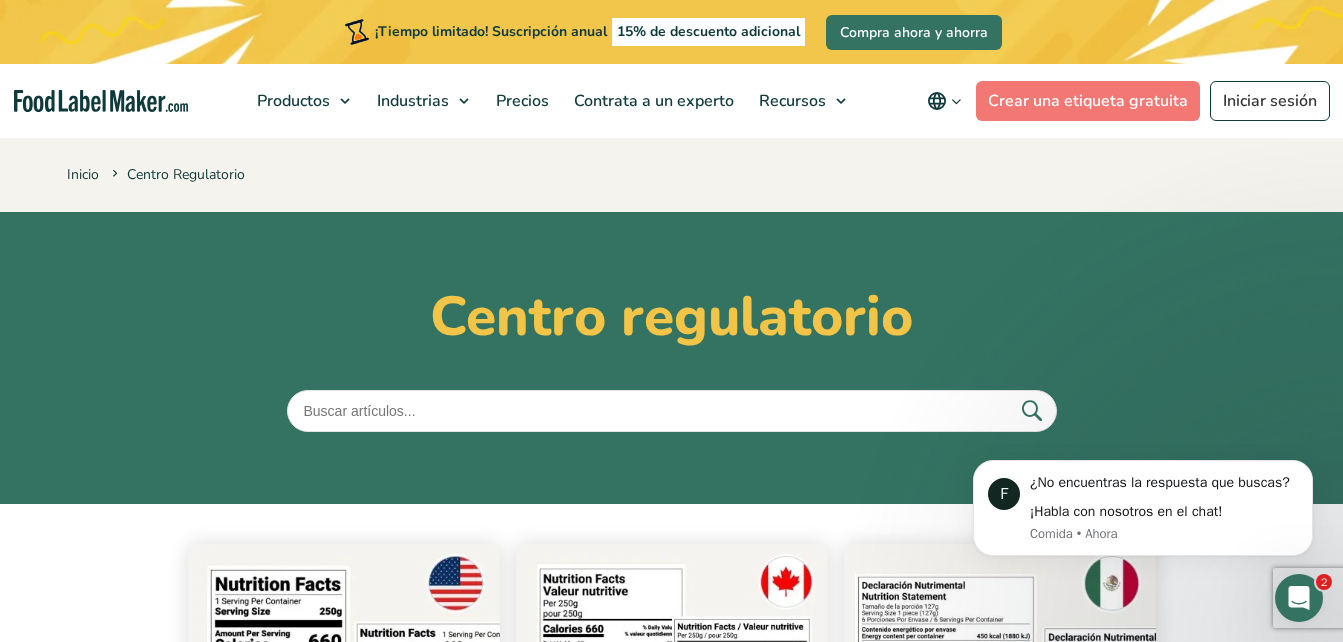 click on "Centro regulatorio" at bounding box center (671, 358) 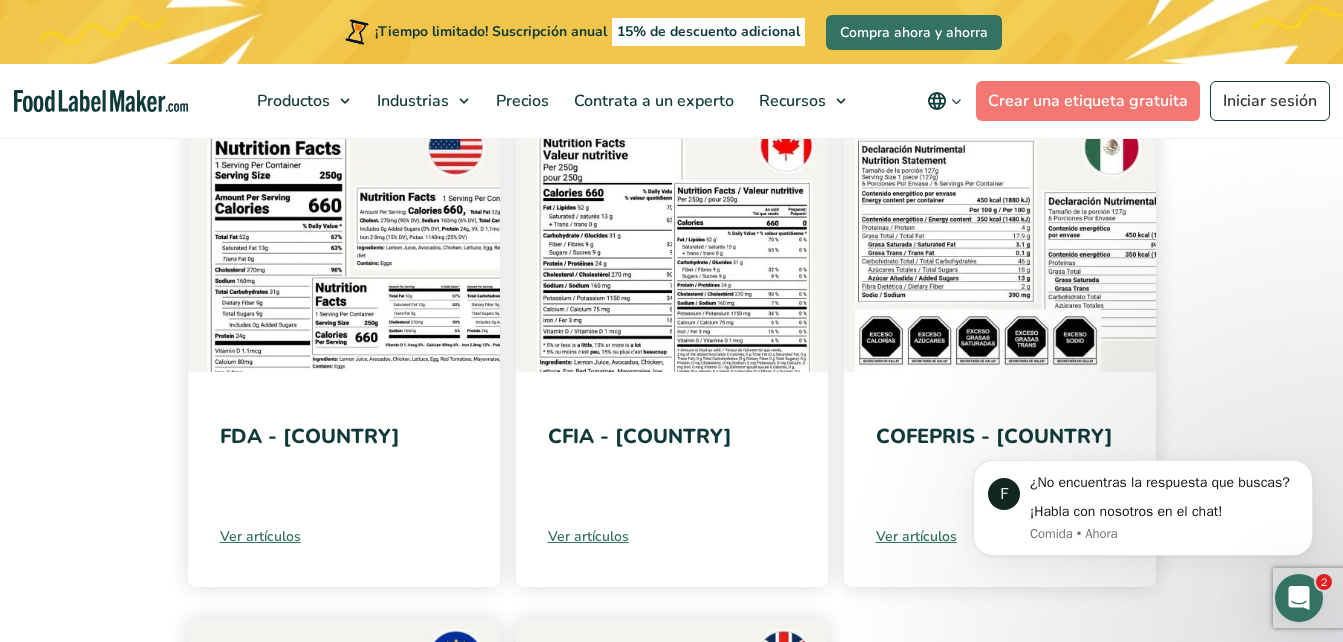 scroll, scrollTop: 400, scrollLeft: 0, axis: vertical 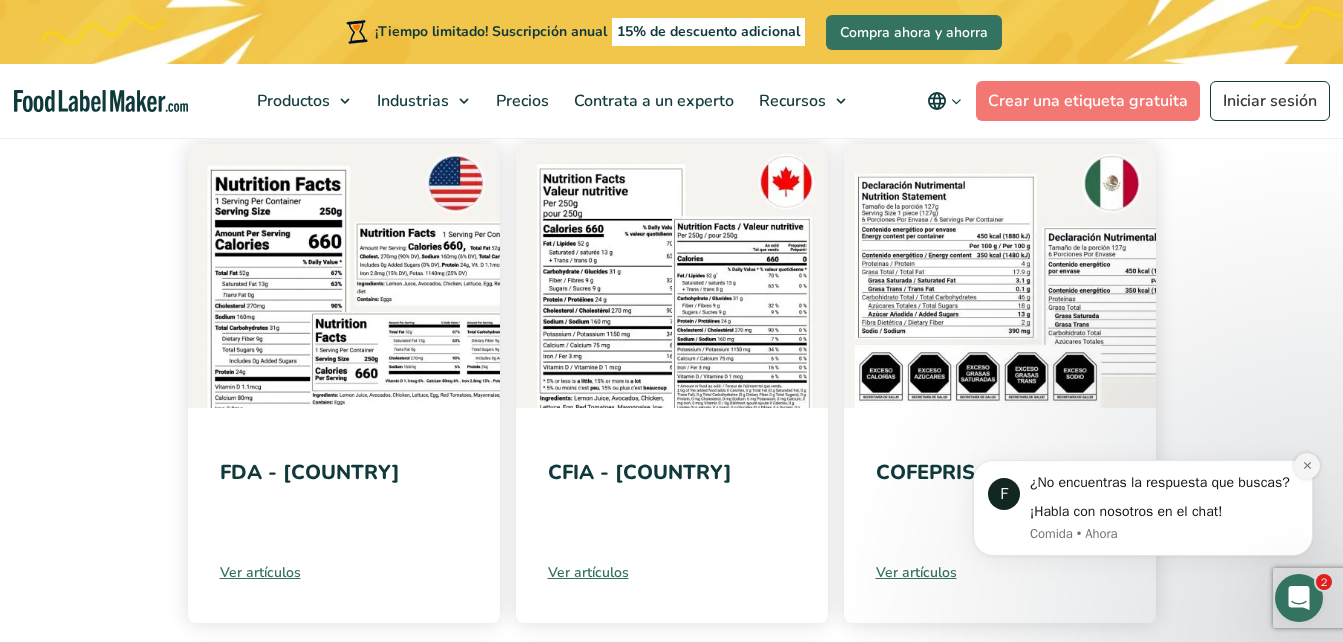 click 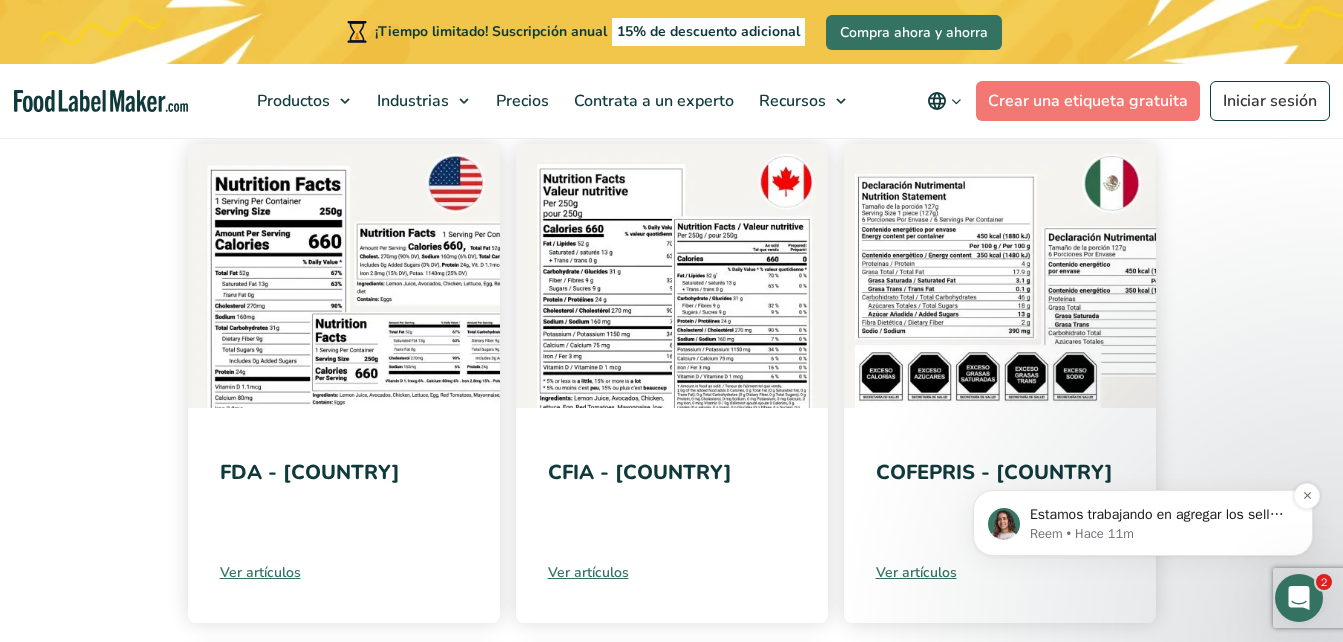 click on "Reem • Hace 11m" at bounding box center [1159, 534] 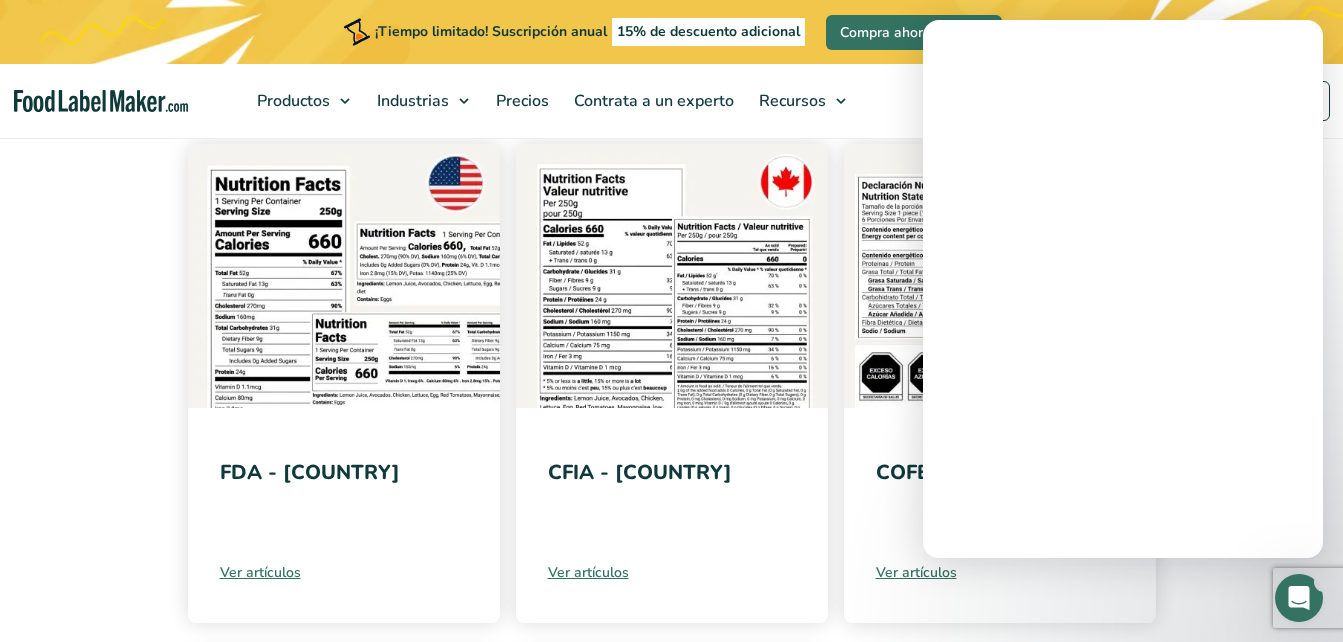 scroll, scrollTop: 0, scrollLeft: 0, axis: both 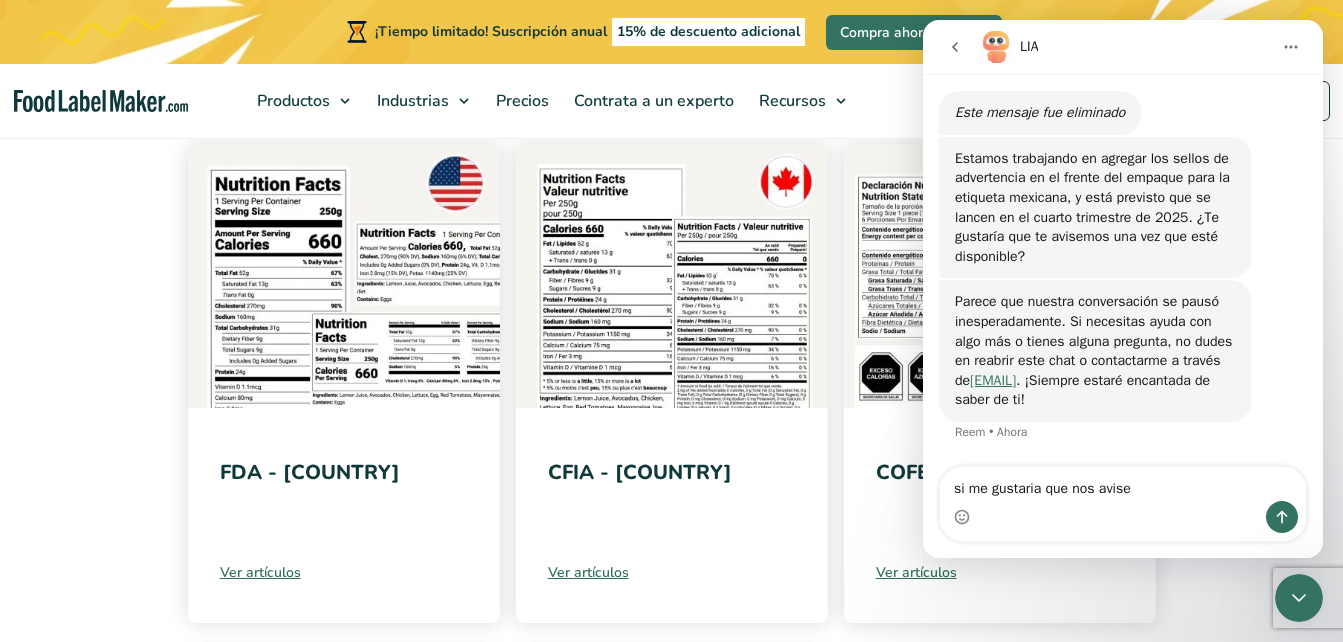 type on "si me gustaria que nos avisen" 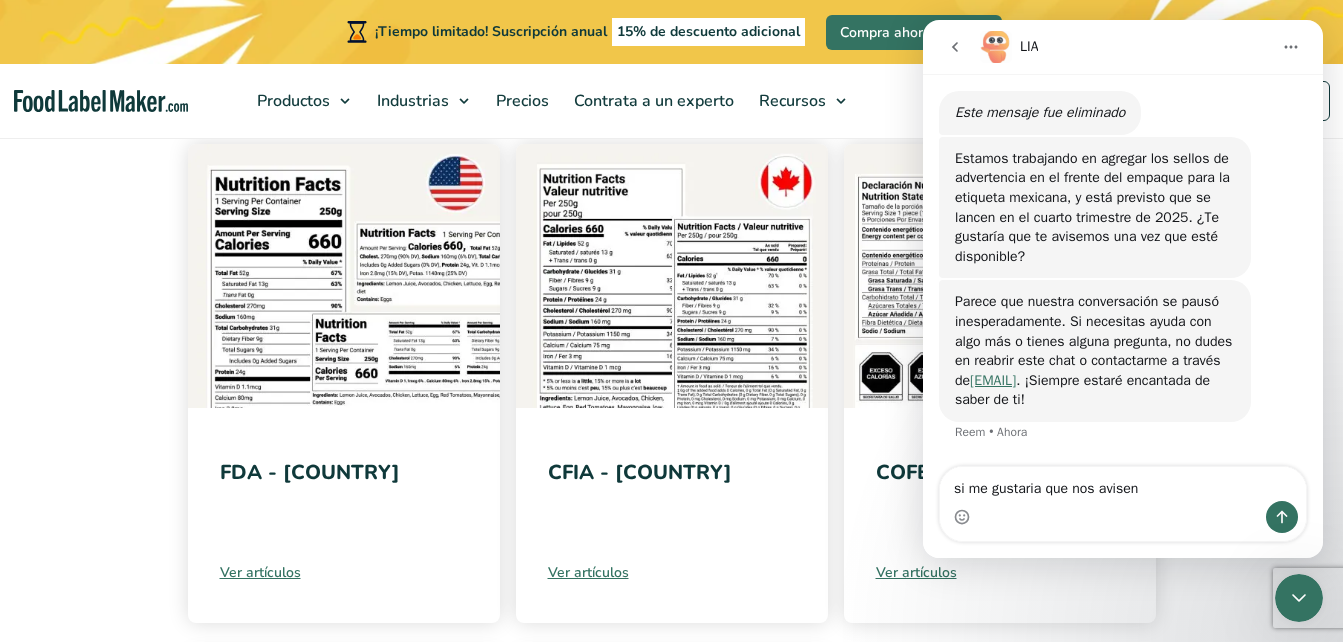 type 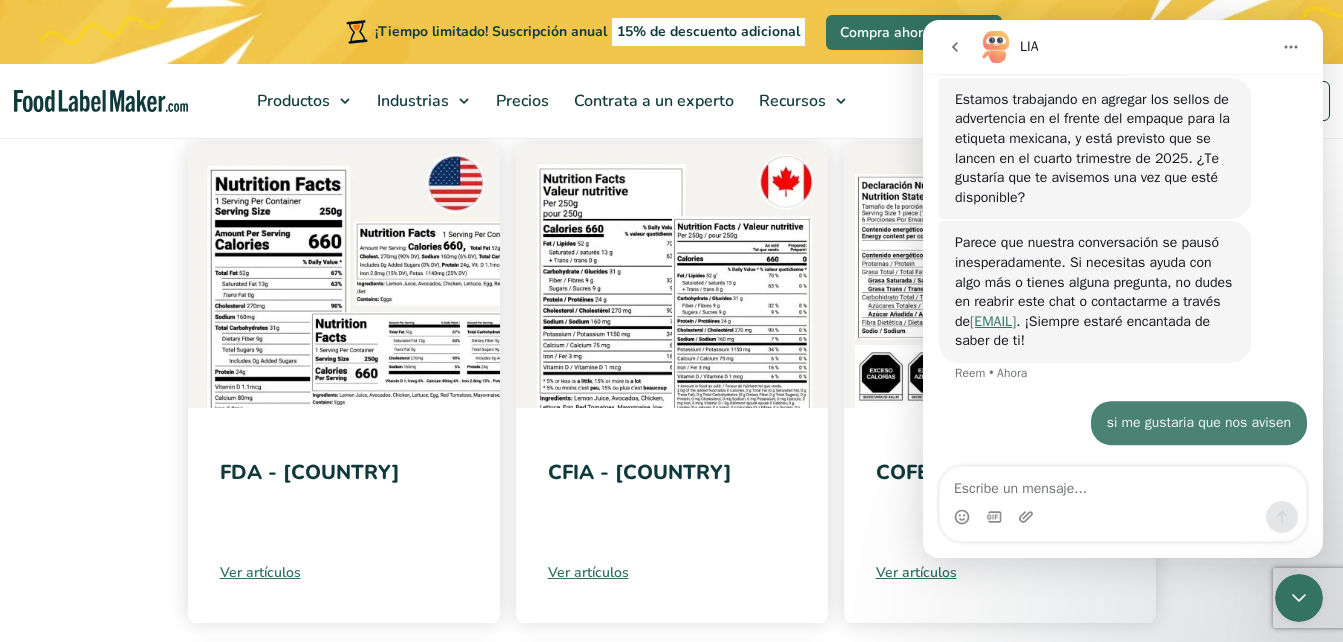 scroll, scrollTop: 823, scrollLeft: 0, axis: vertical 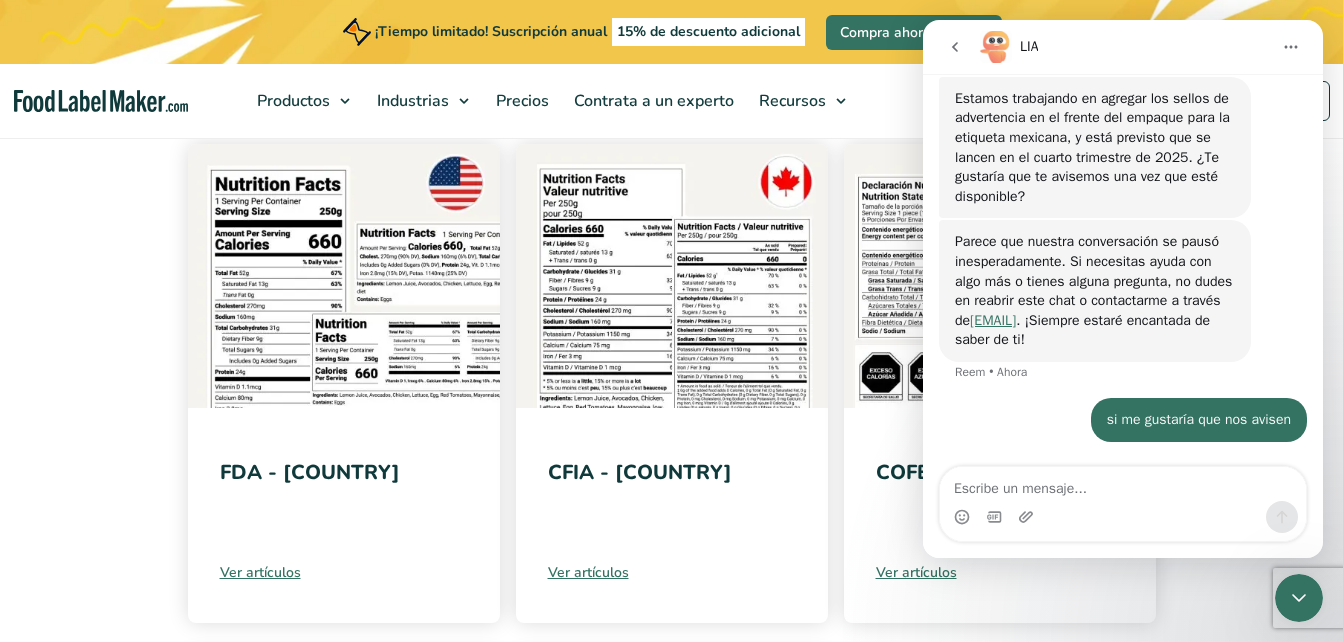 click 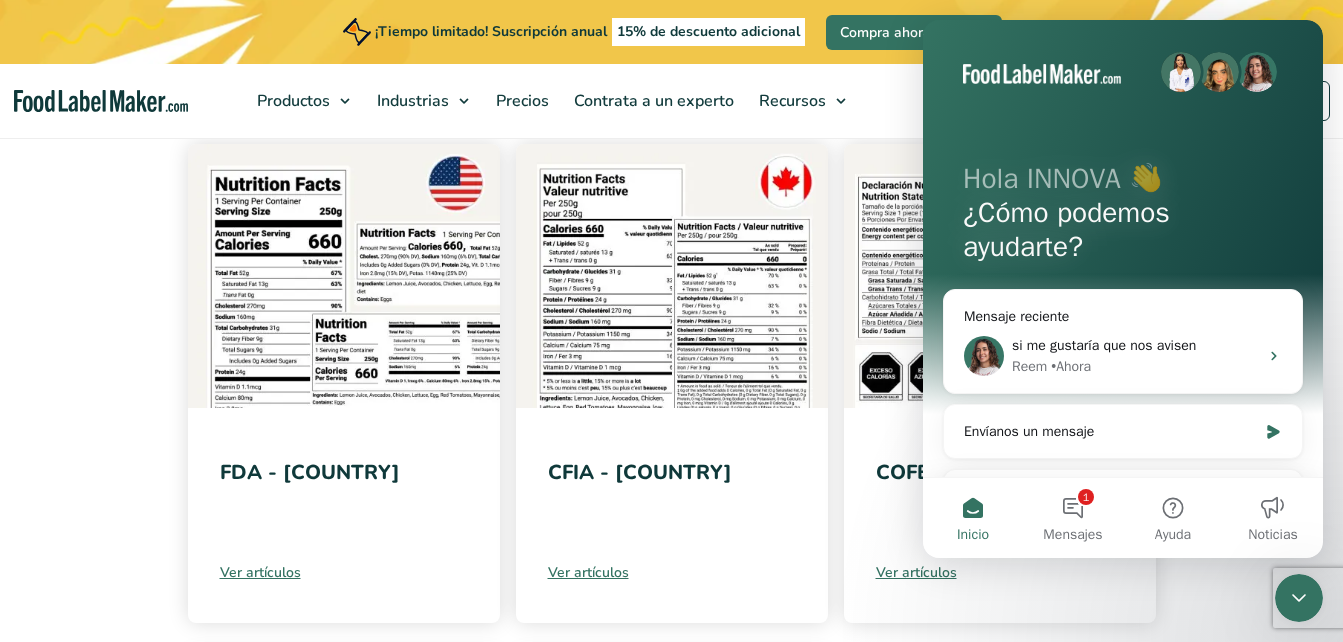 scroll, scrollTop: 0, scrollLeft: 0, axis: both 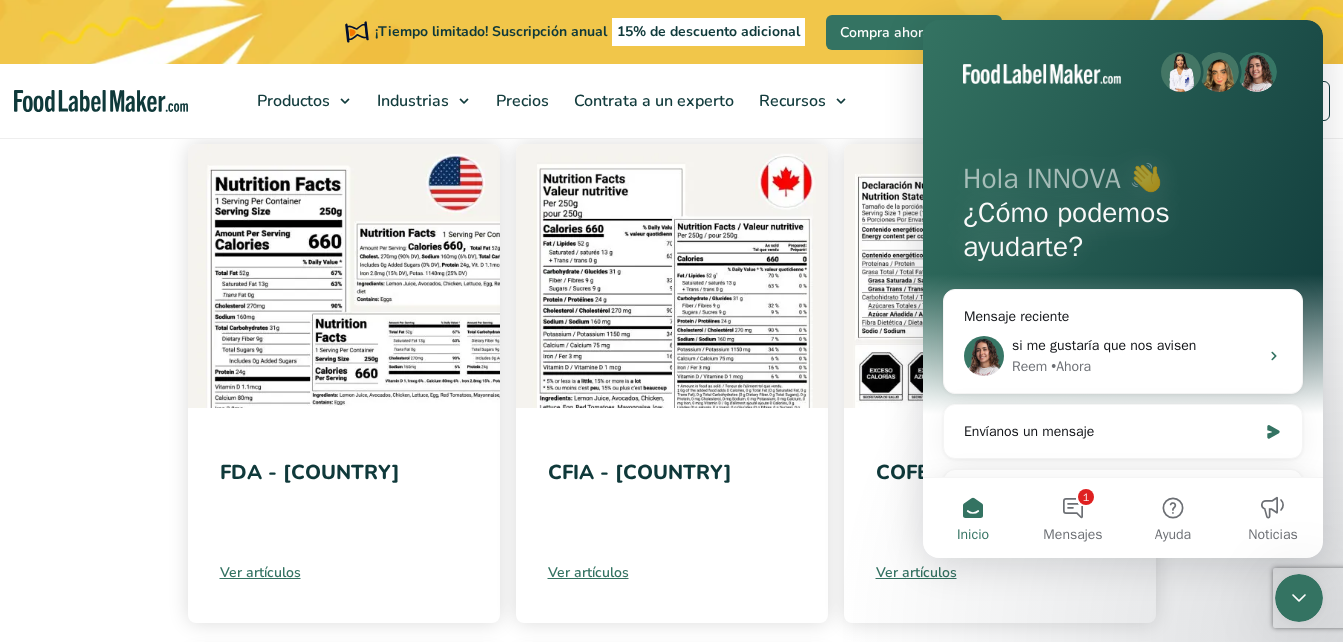 click 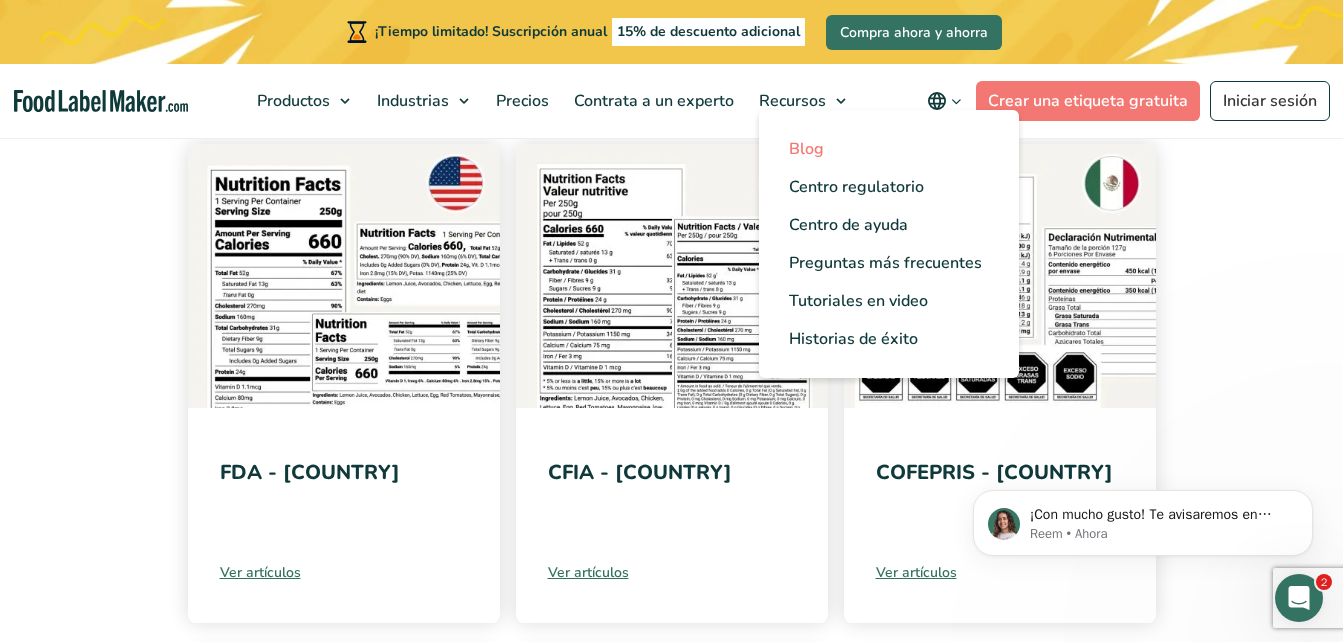 scroll, scrollTop: 0, scrollLeft: 0, axis: both 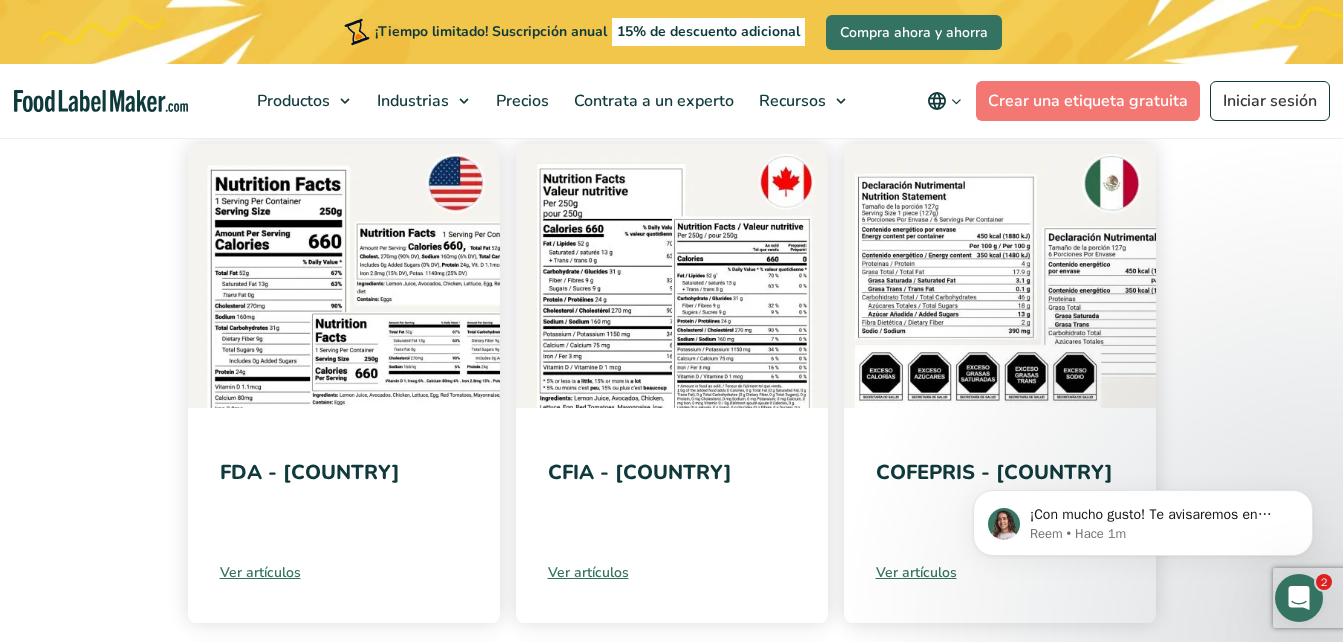 click on "FDA - [COUNTRY]
Ver artículos
CFIA - [COUNTRY]
Ver artículos
Ver artículos" at bounding box center (672, 654) 